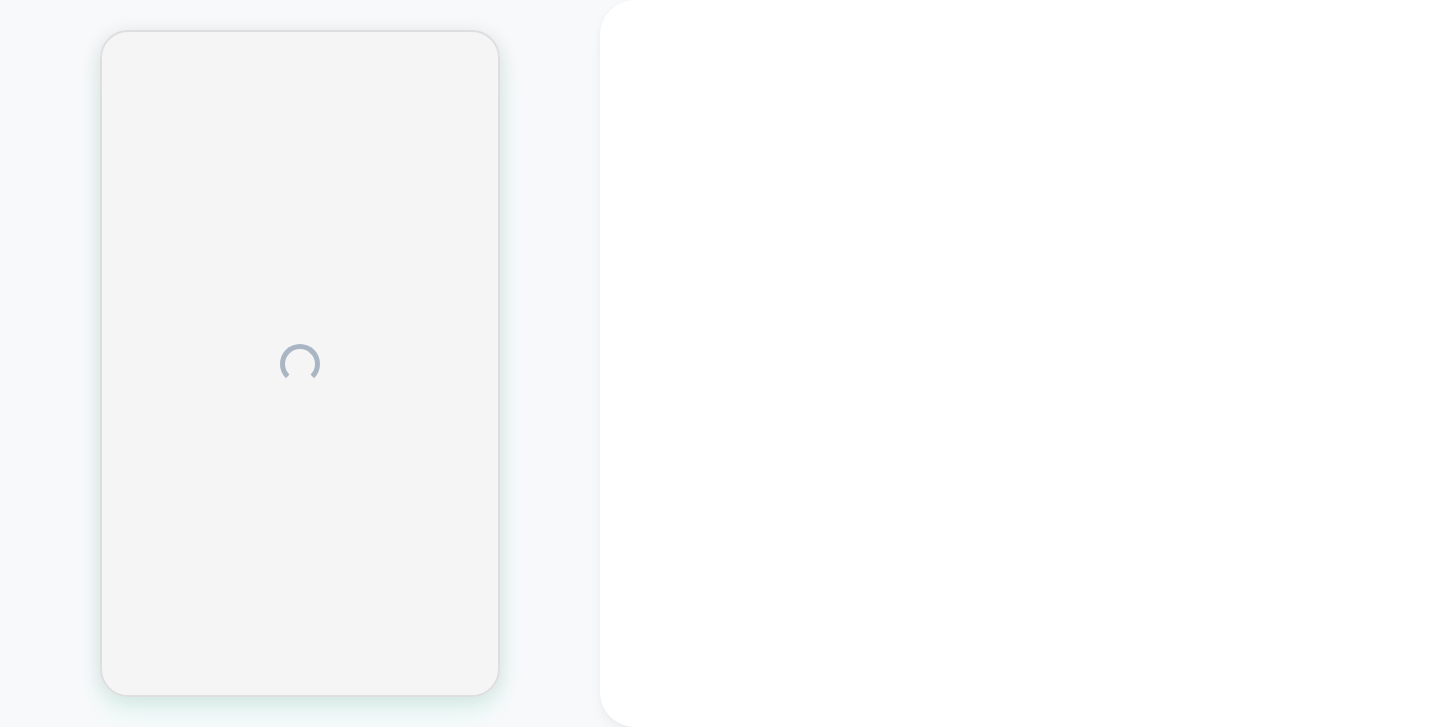 scroll, scrollTop: 0, scrollLeft: 0, axis: both 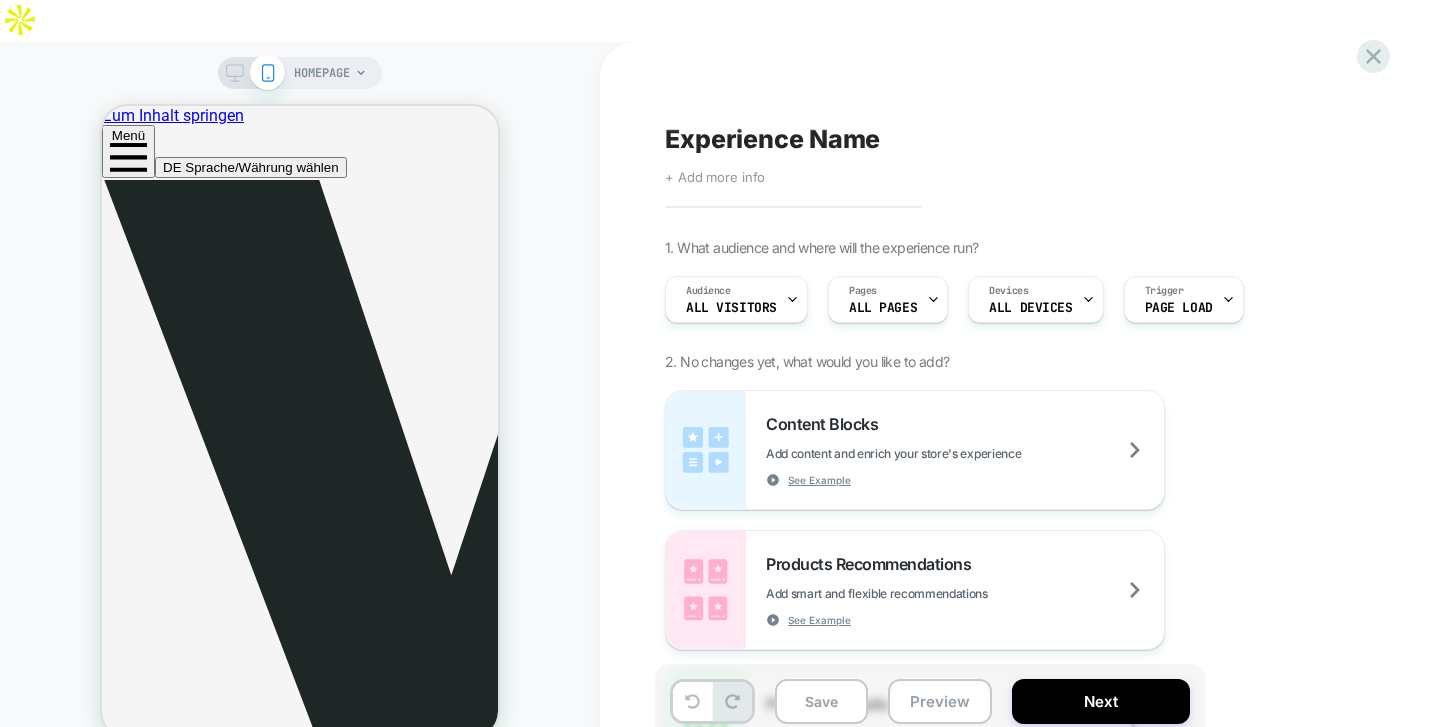 click on "Experience Name" at bounding box center (772, 139) 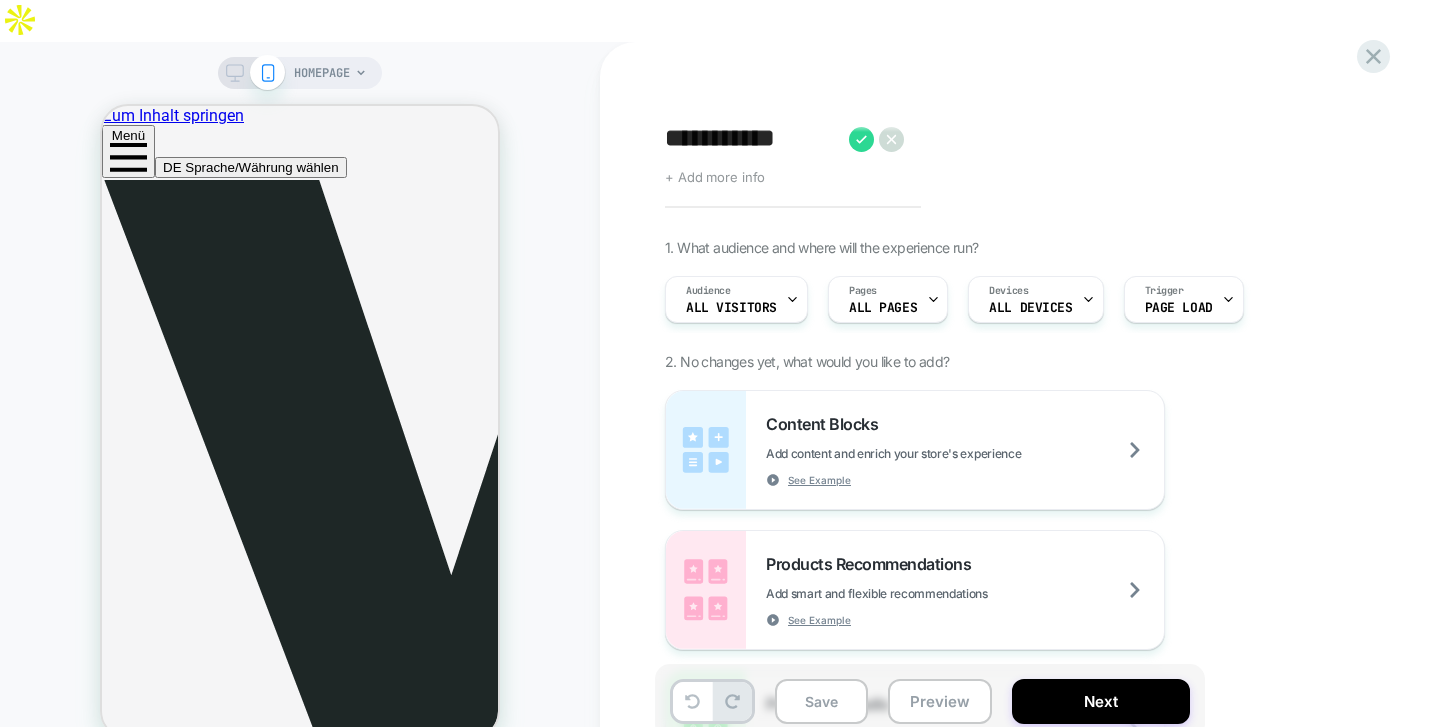 type on "**********" 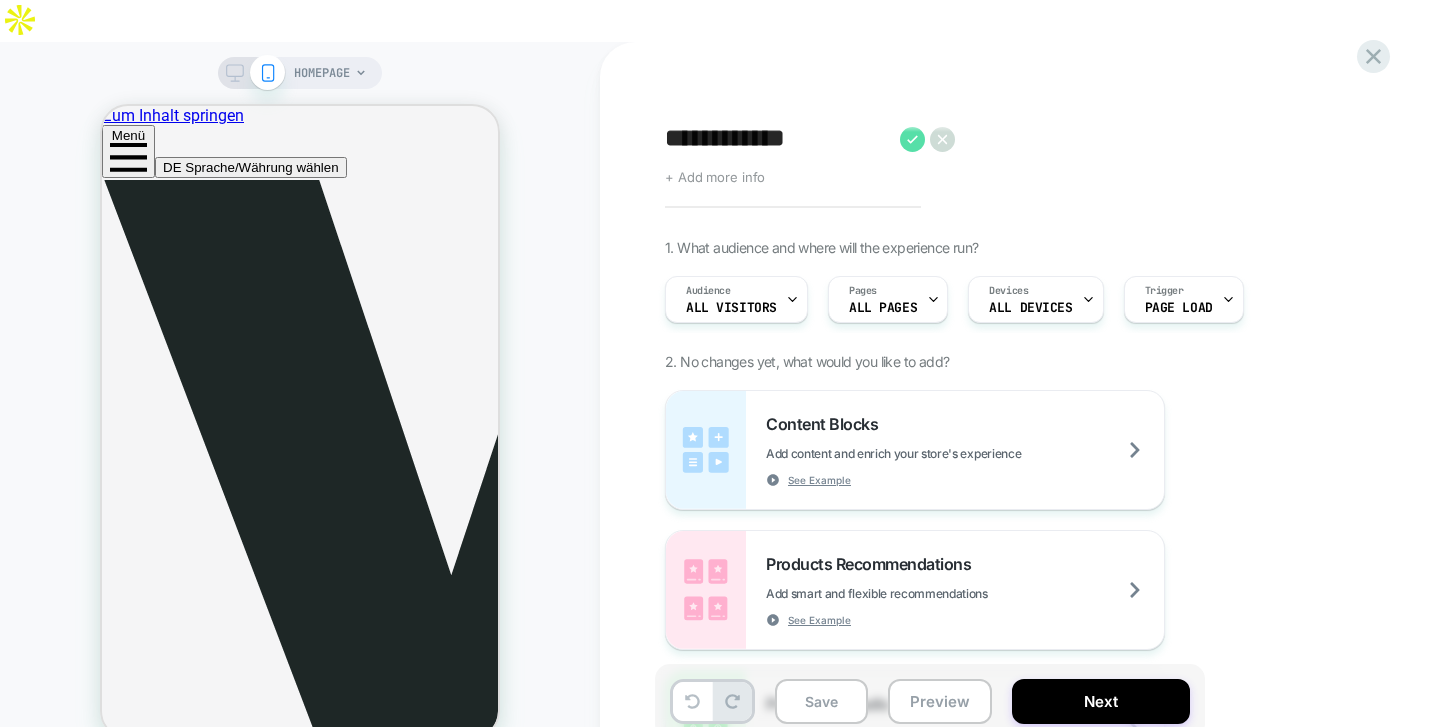 click 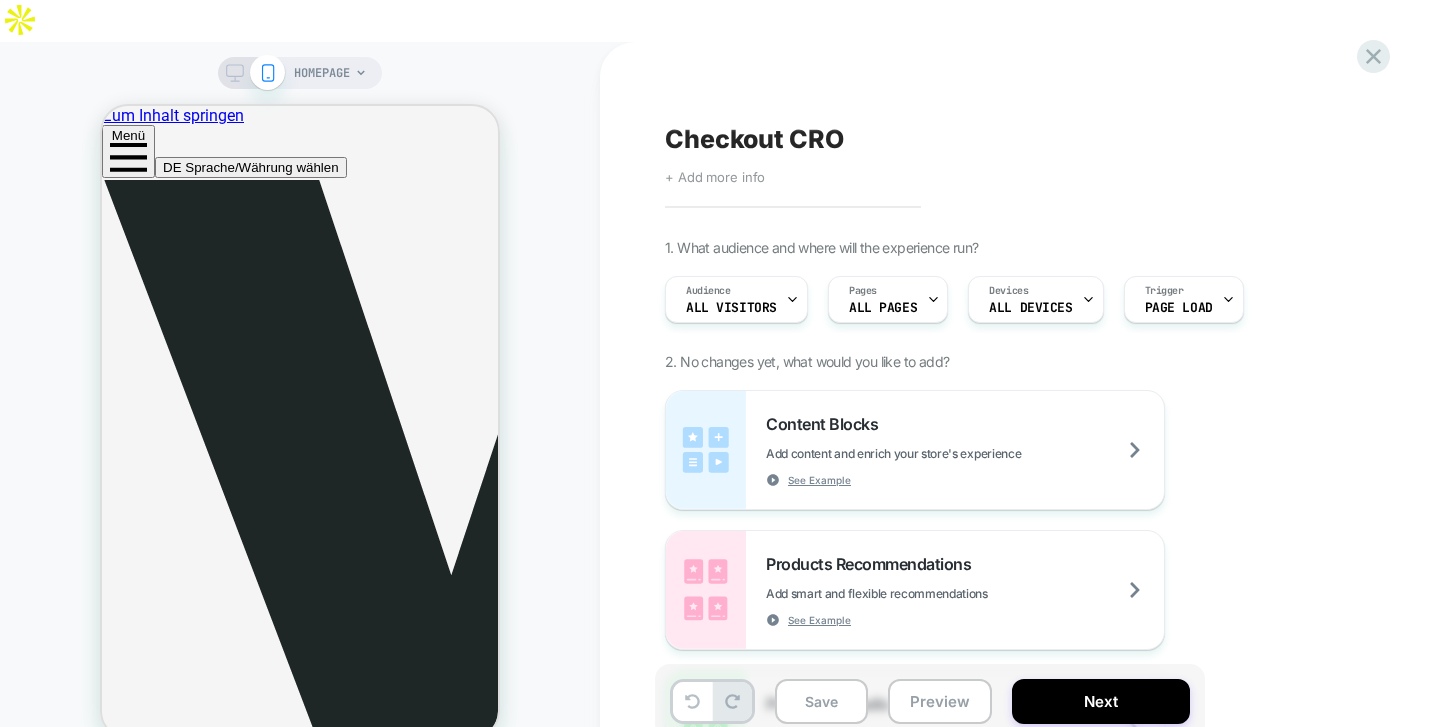 click on "HOMEPAGE" at bounding box center [322, 73] 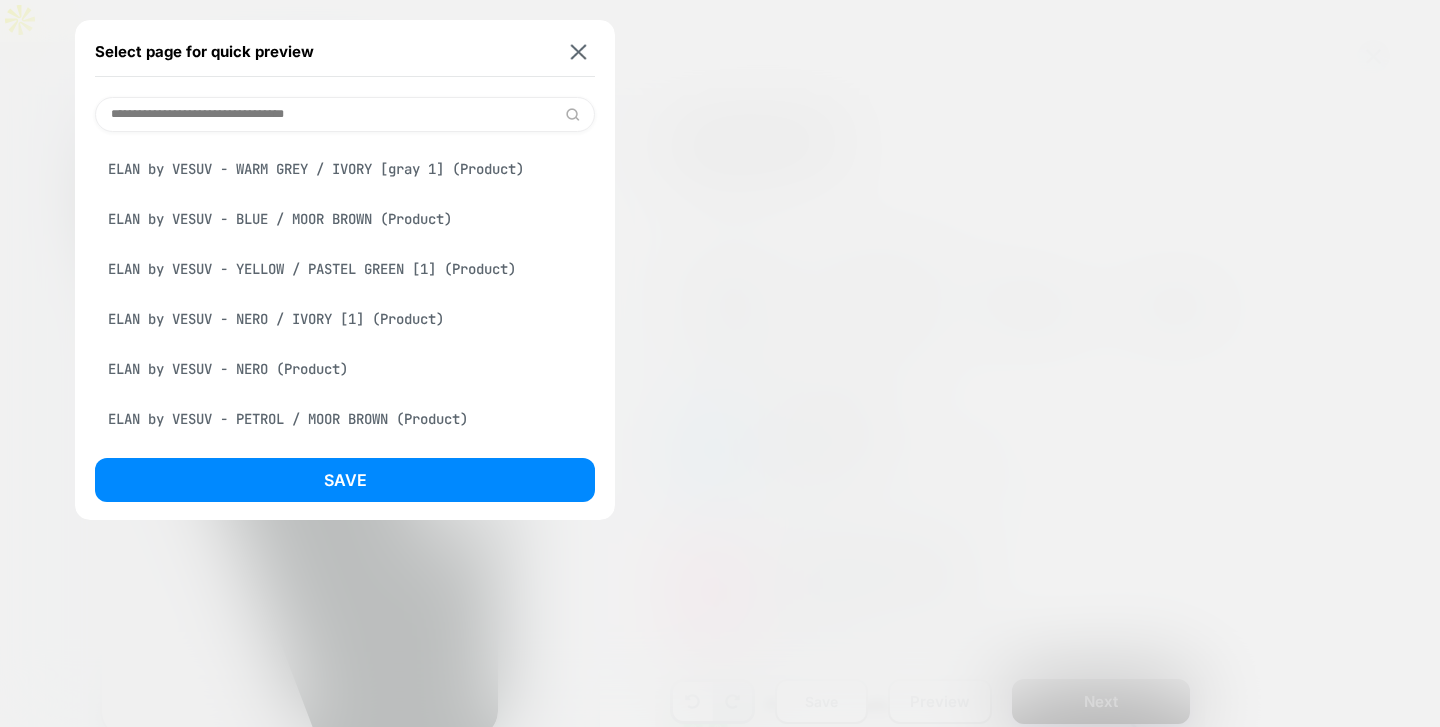 scroll, scrollTop: 0, scrollLeft: 0, axis: both 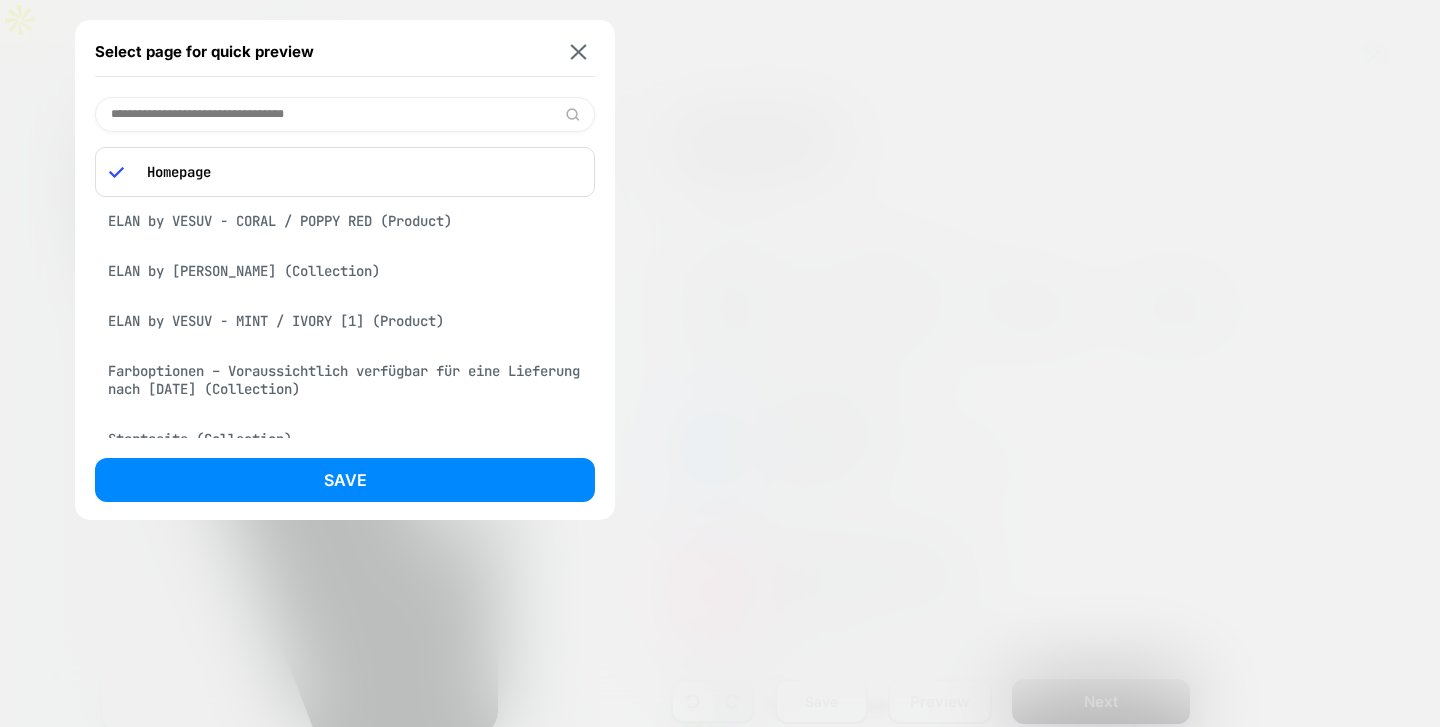 click at bounding box center [345, 114] 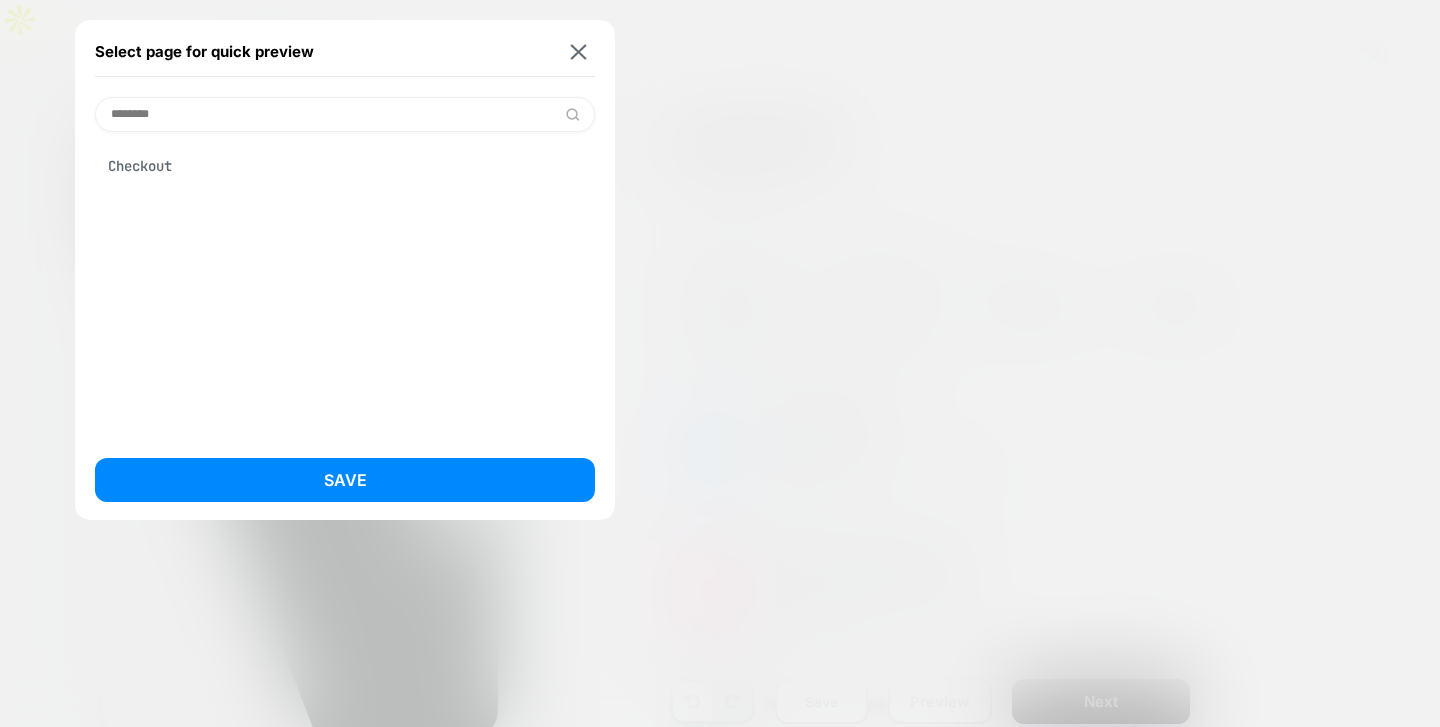 type on "********" 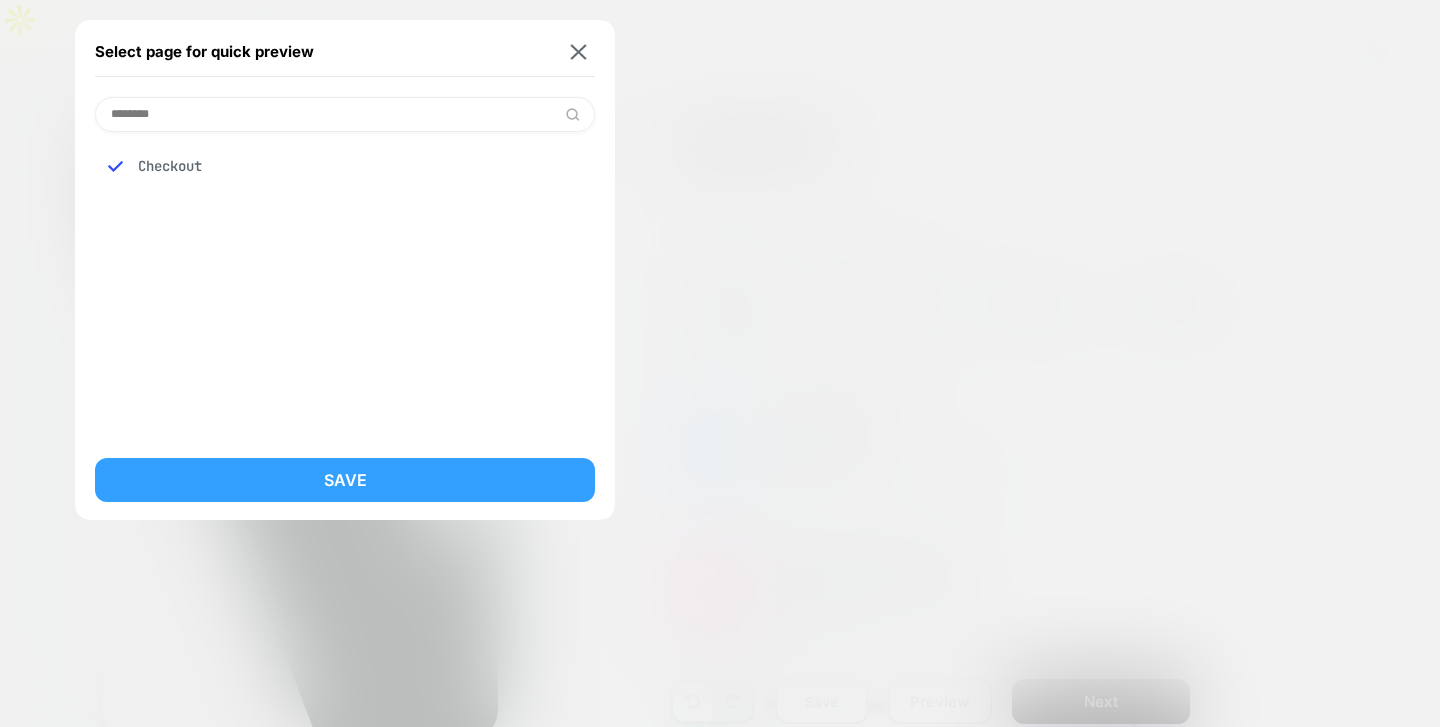 click on "Save" at bounding box center (345, 480) 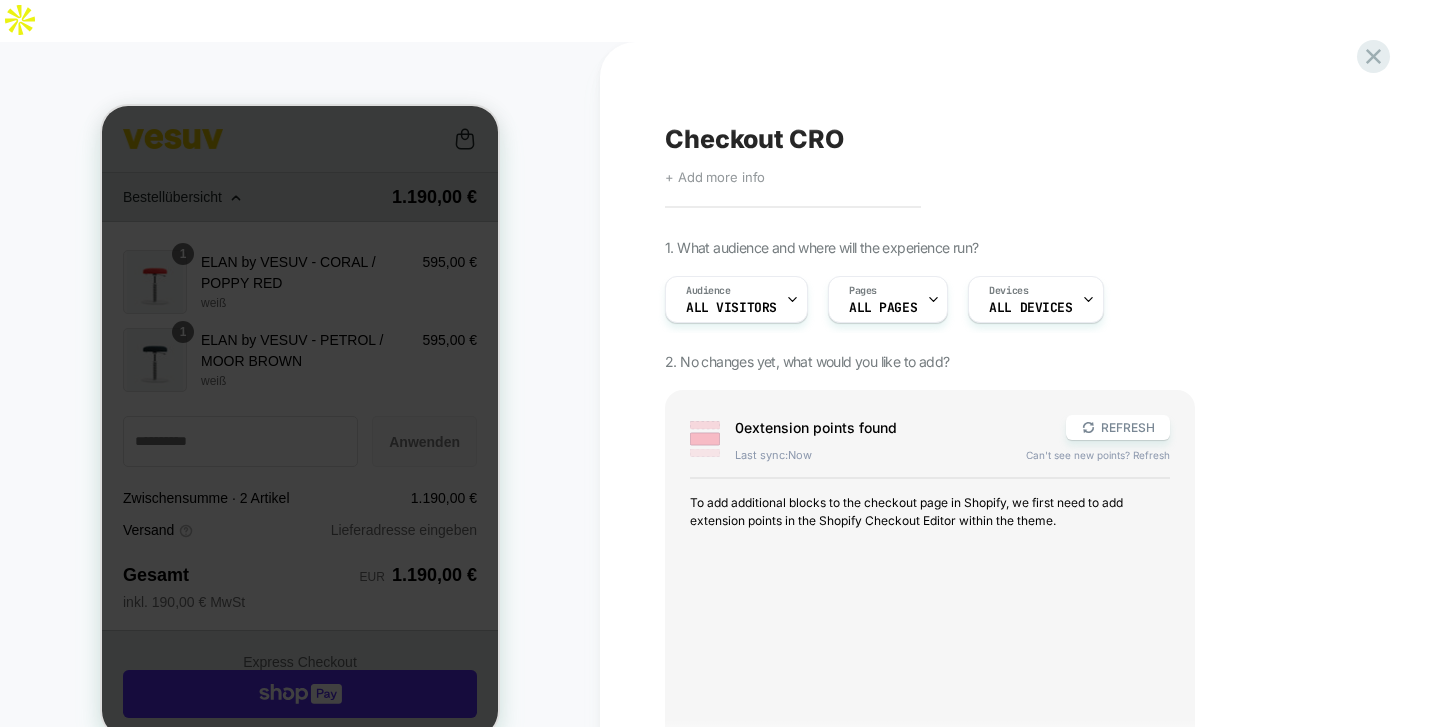 scroll, scrollTop: 507, scrollLeft: 0, axis: vertical 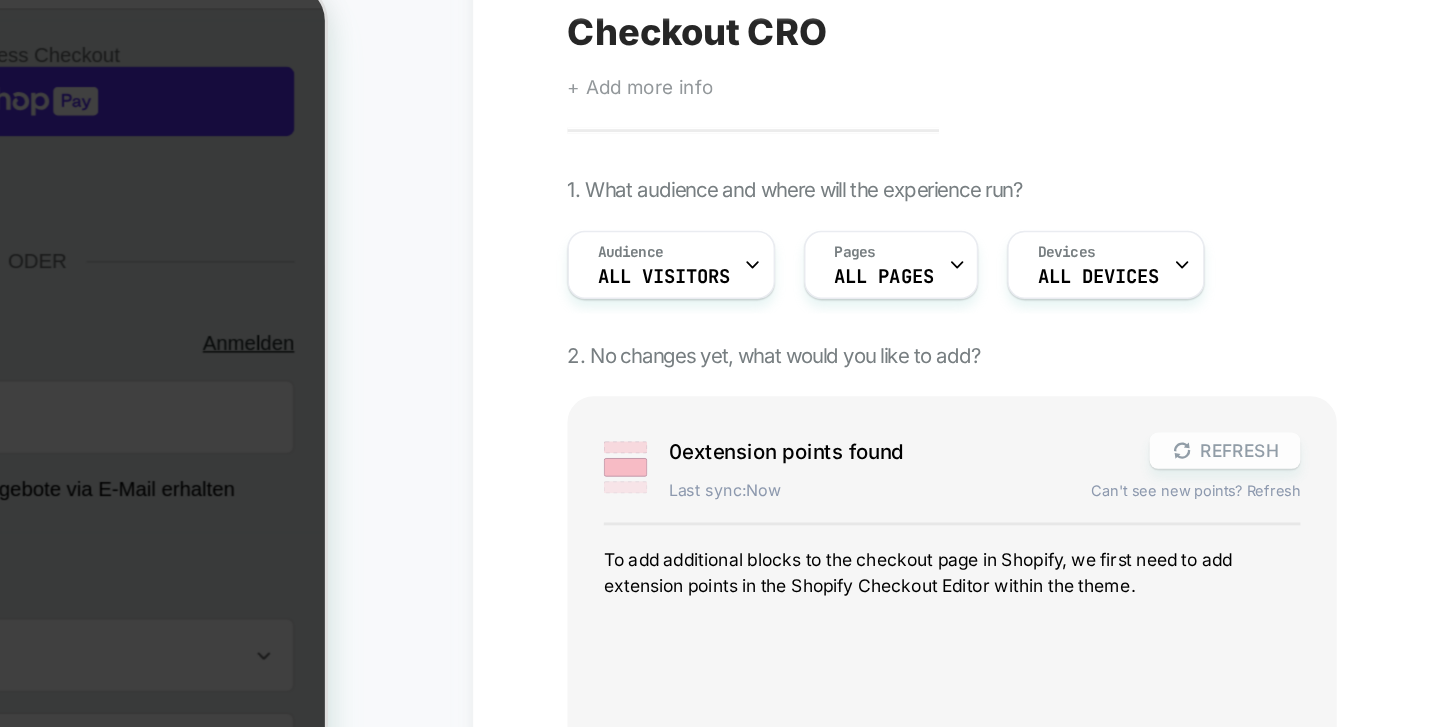 click on "REFRESH" at bounding box center (1118, 427) 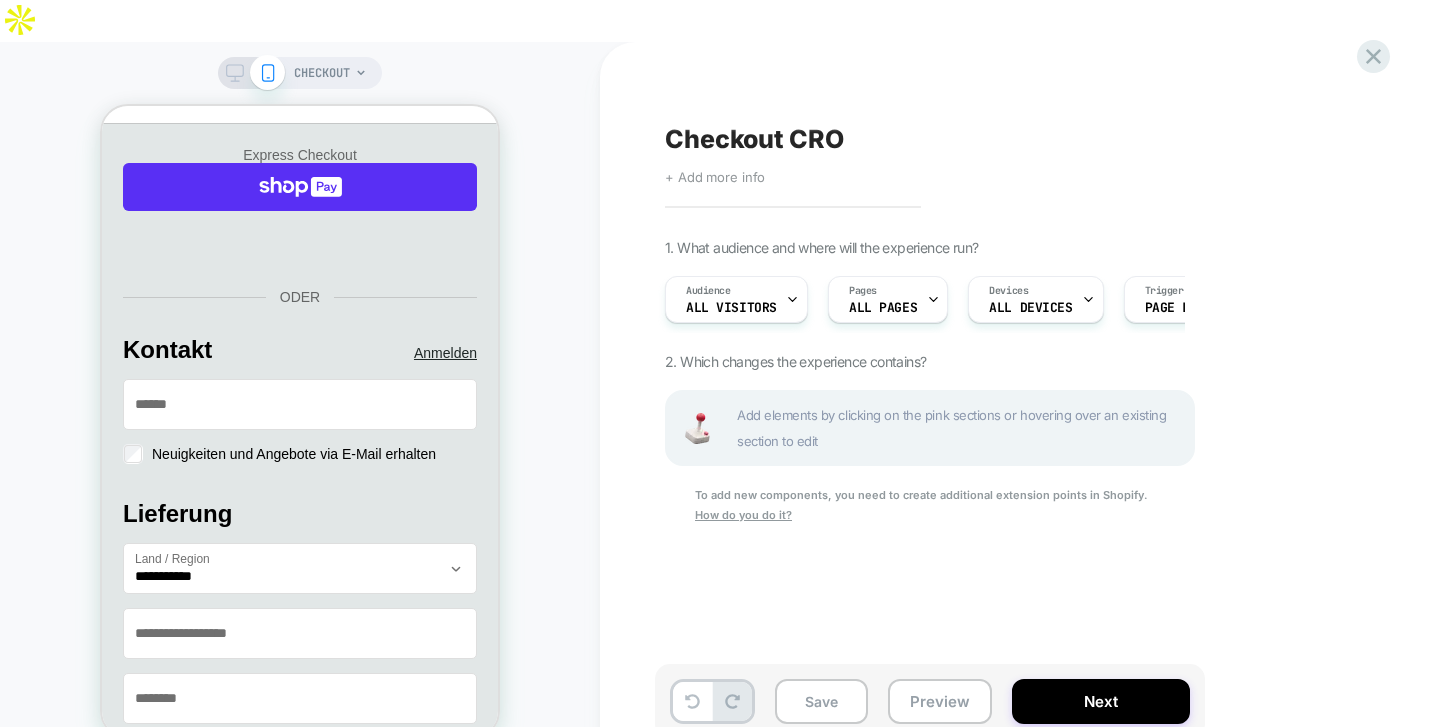 scroll, scrollTop: 0, scrollLeft: 1, axis: horizontal 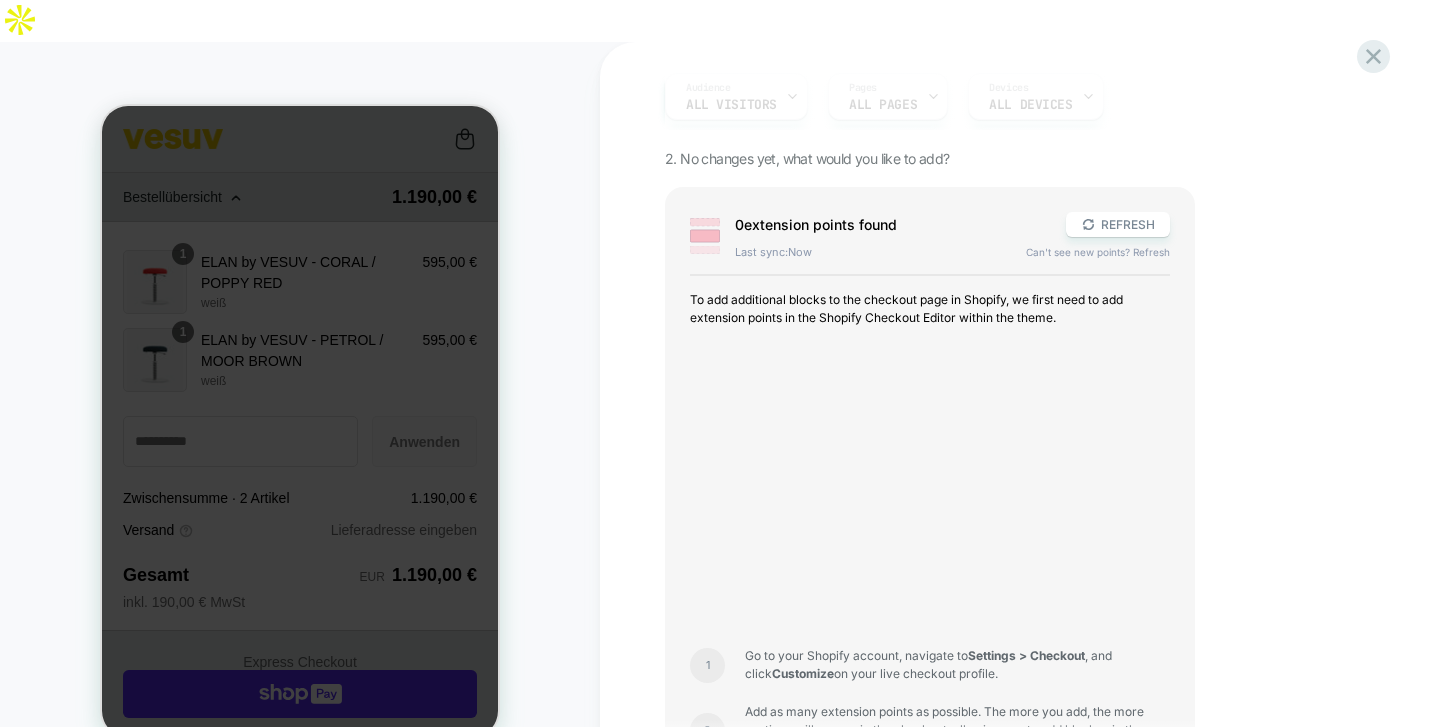 click on "CHECKOUT" at bounding box center (300, 405) 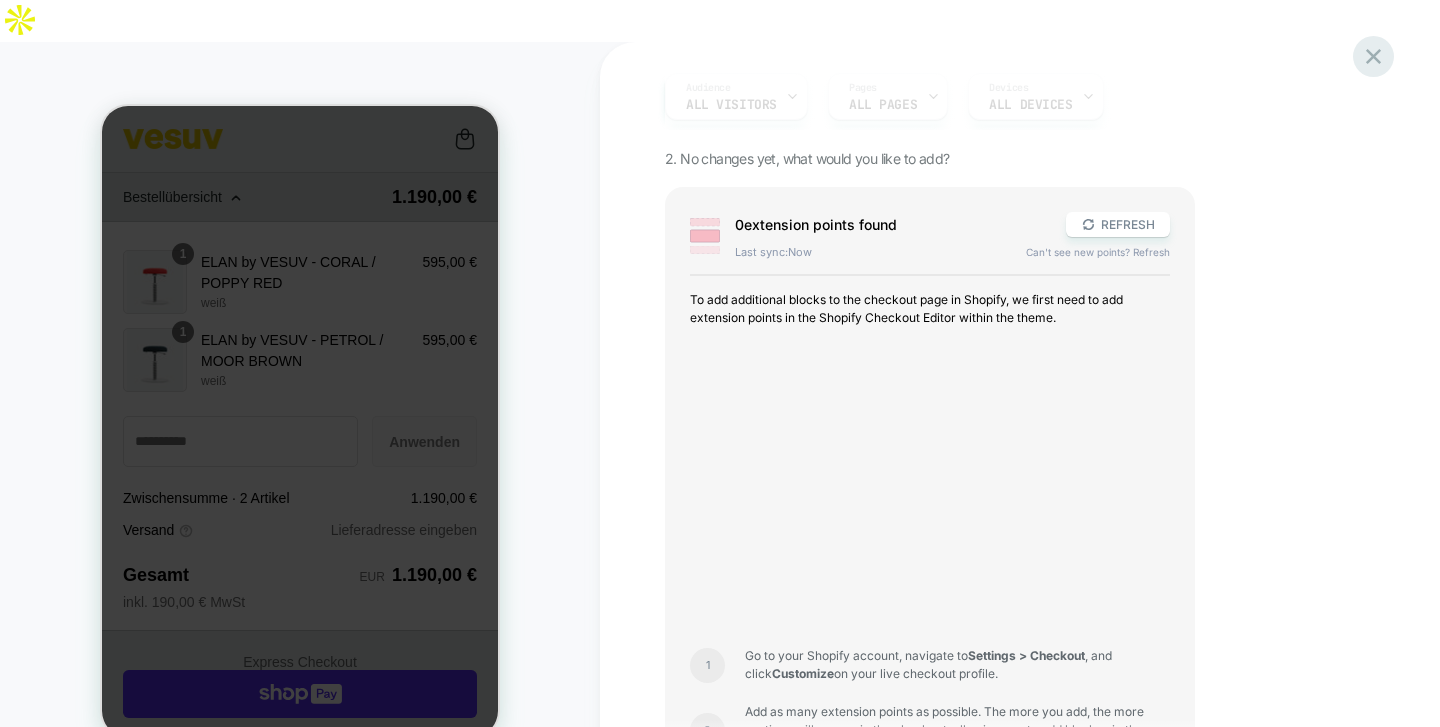 click 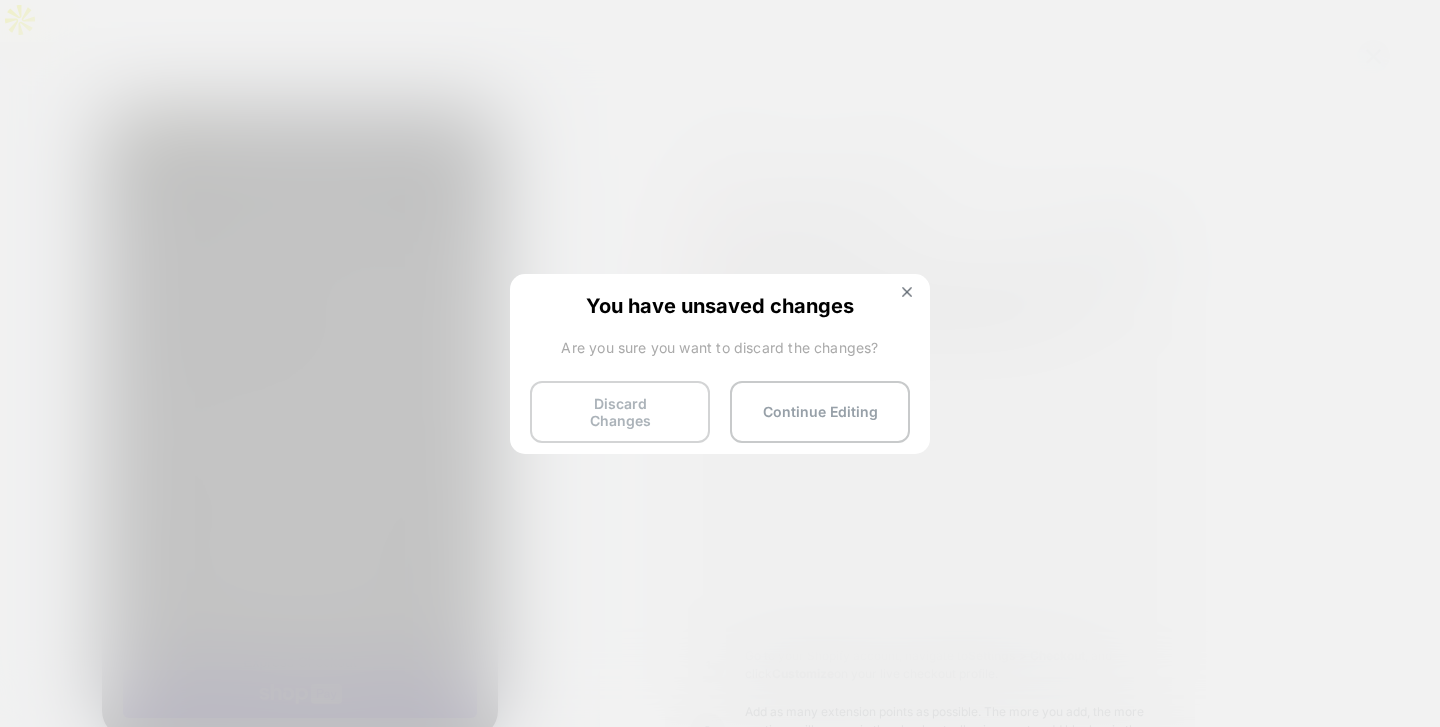 click on "Discard Changes" at bounding box center [620, 412] 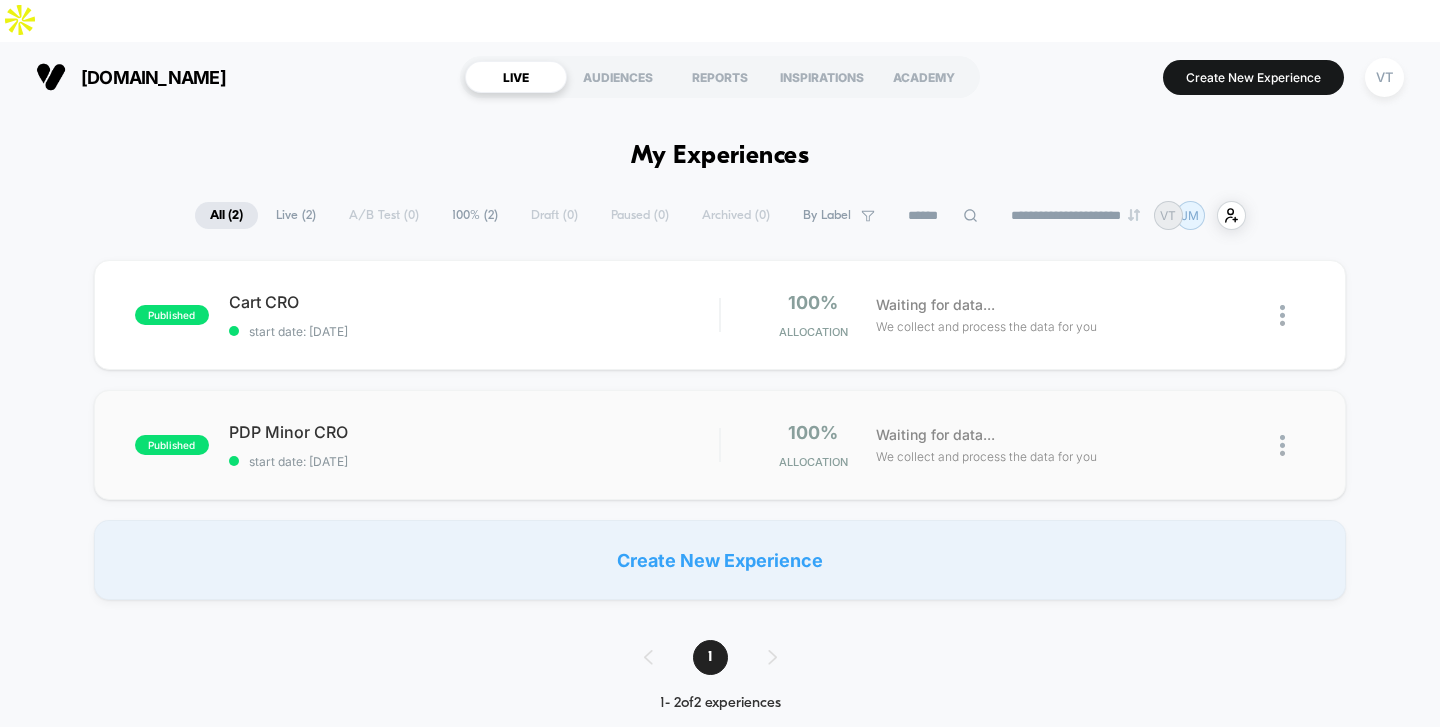scroll, scrollTop: 0, scrollLeft: 0, axis: both 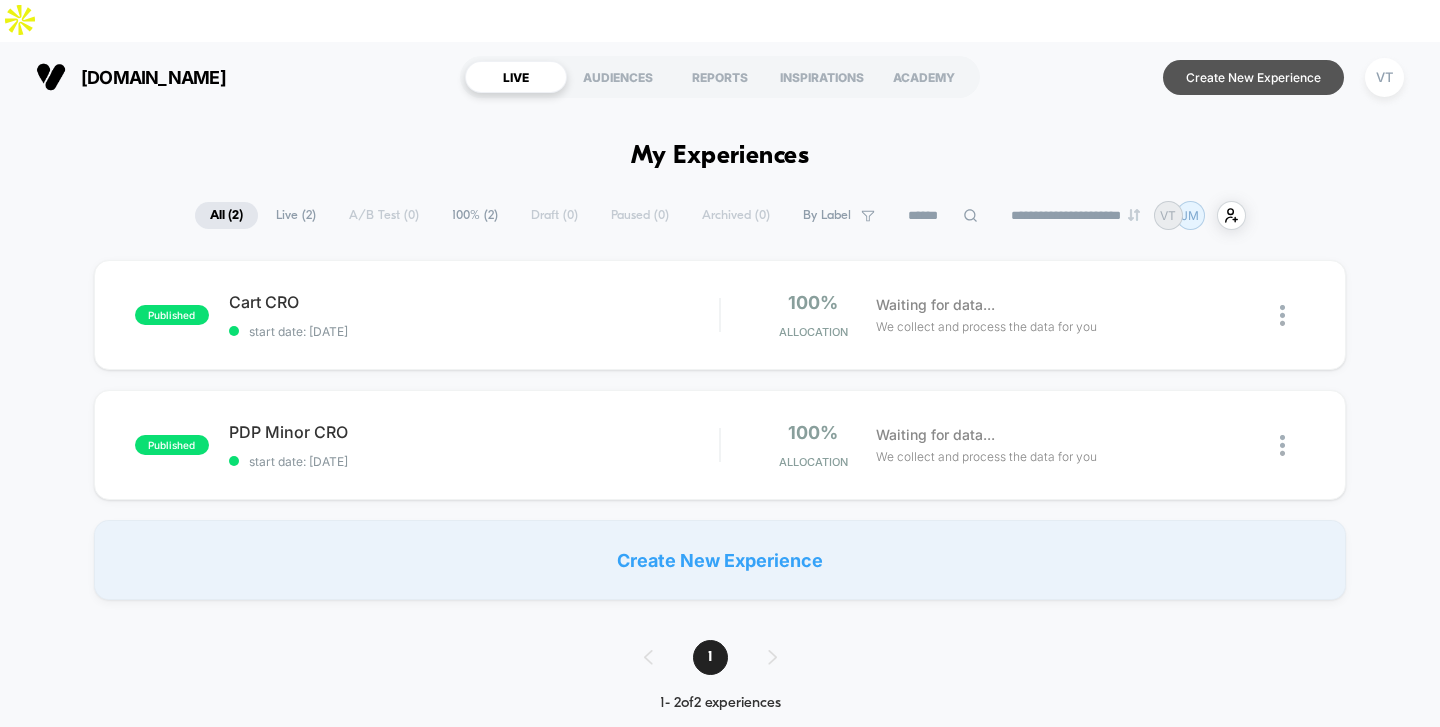 click on "Create New Experience" at bounding box center (1253, 77) 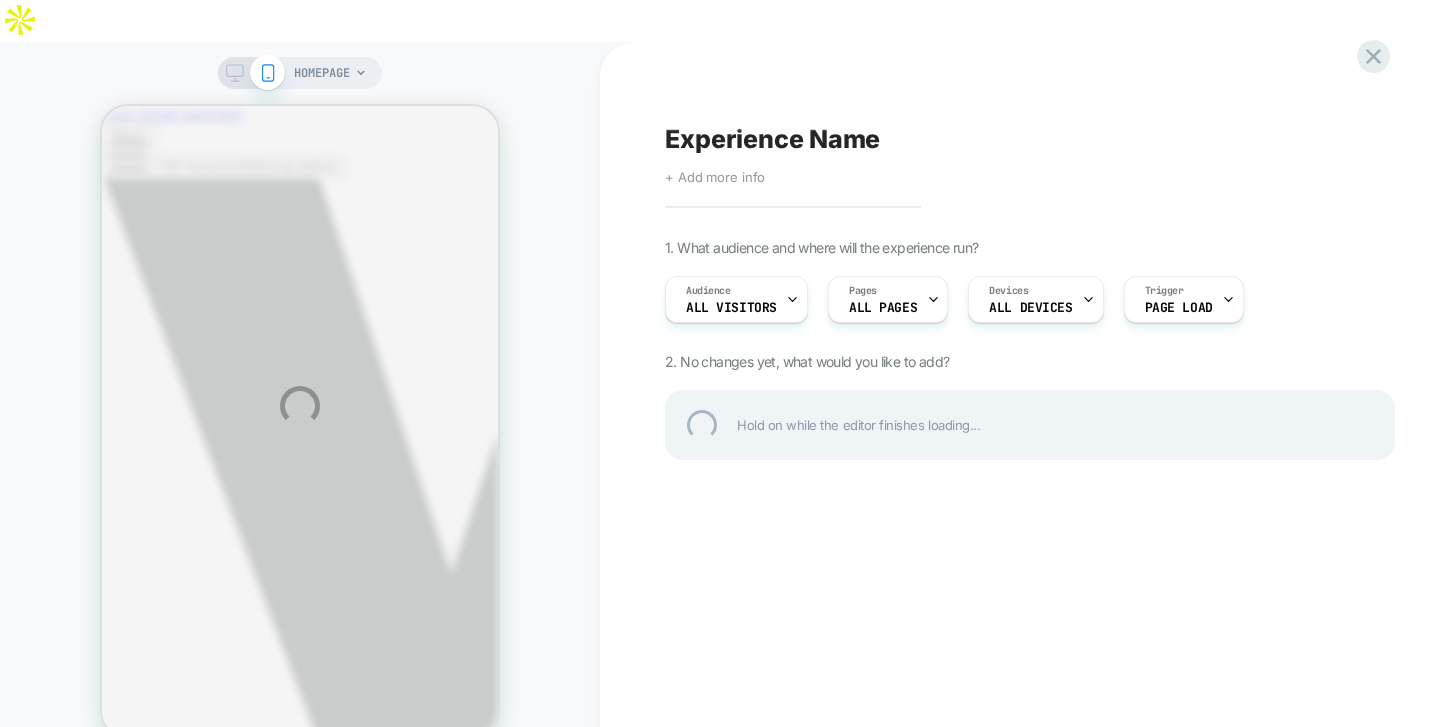 scroll, scrollTop: 0, scrollLeft: 0, axis: both 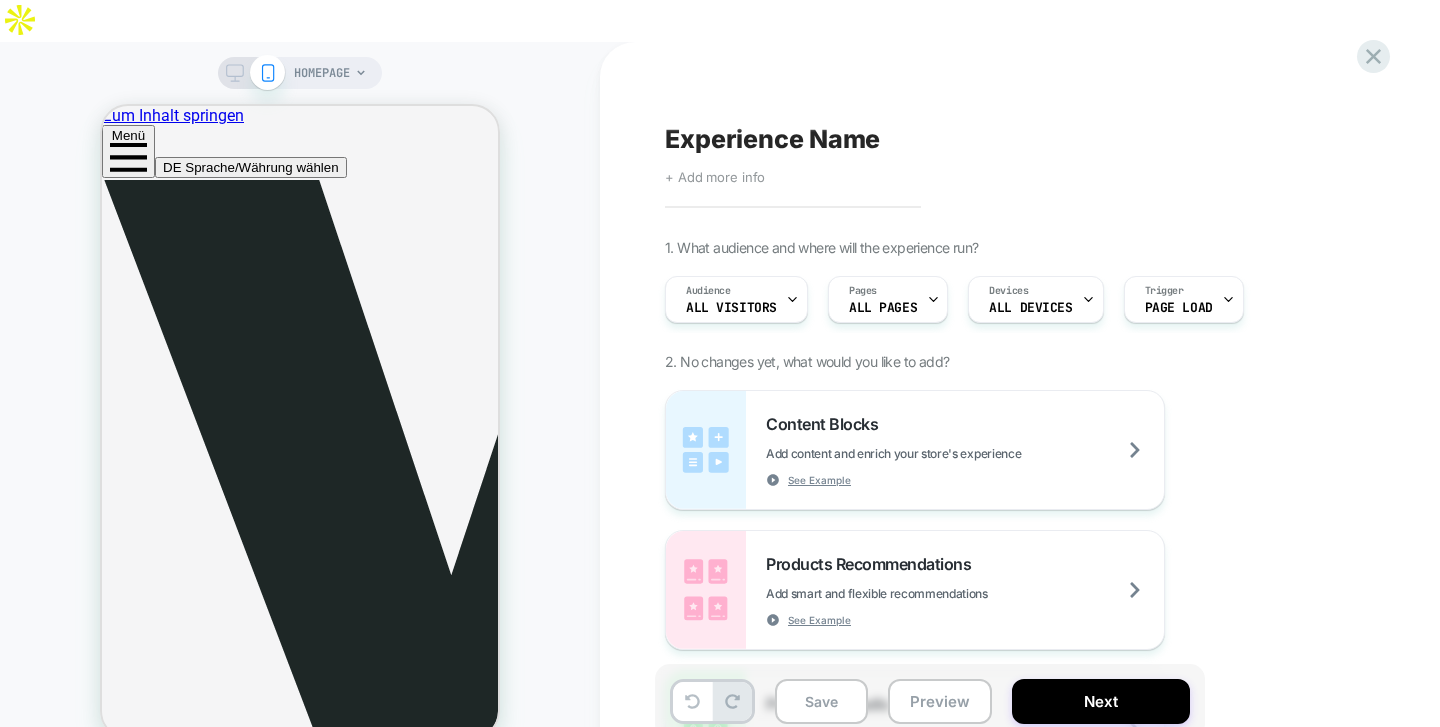 click on "Experience Name" at bounding box center [772, 139] 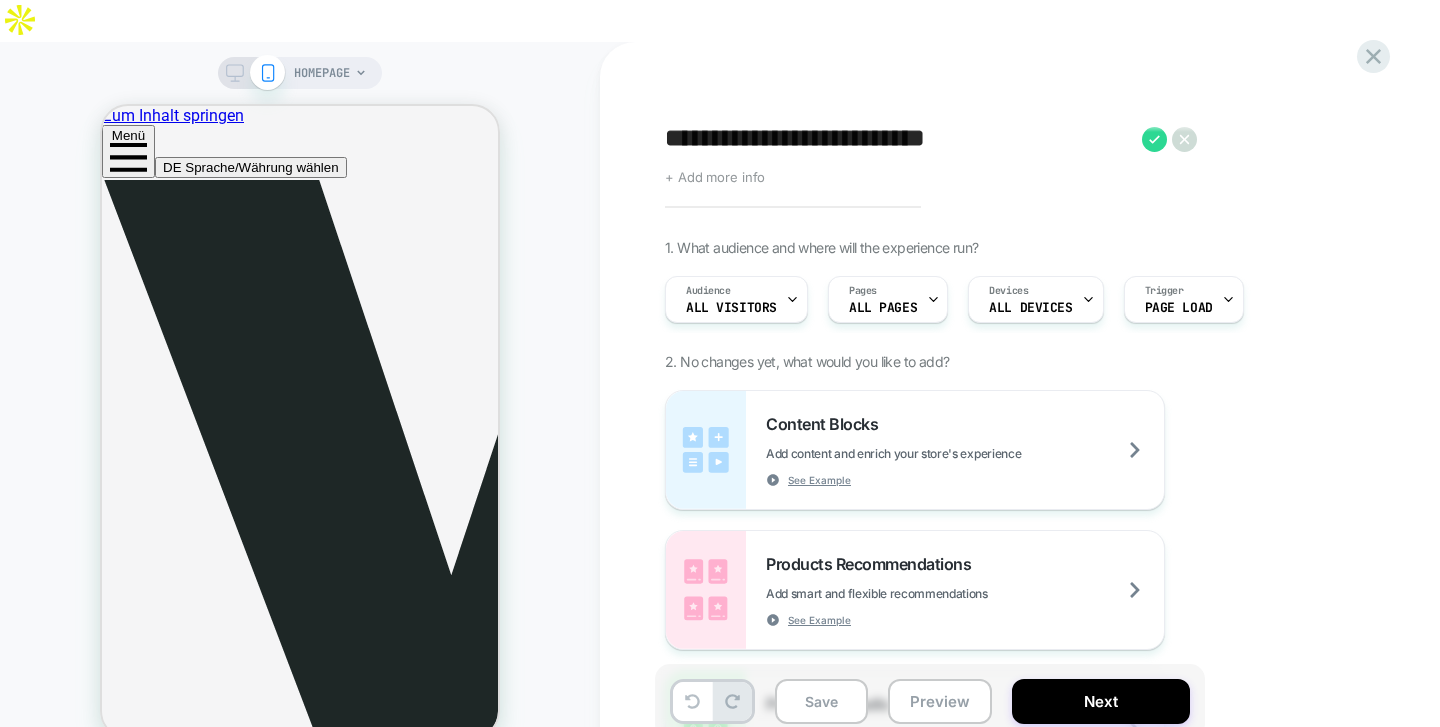 type on "**********" 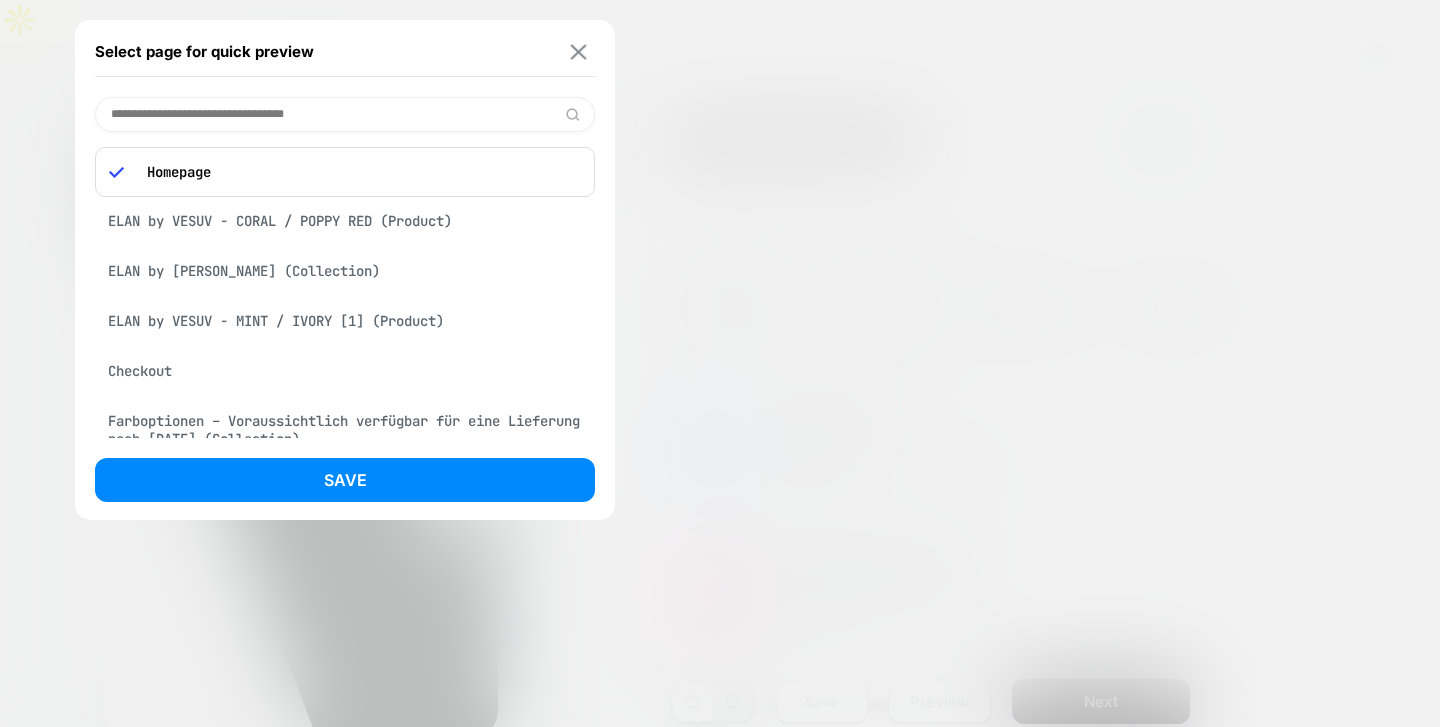 click at bounding box center (579, 51) 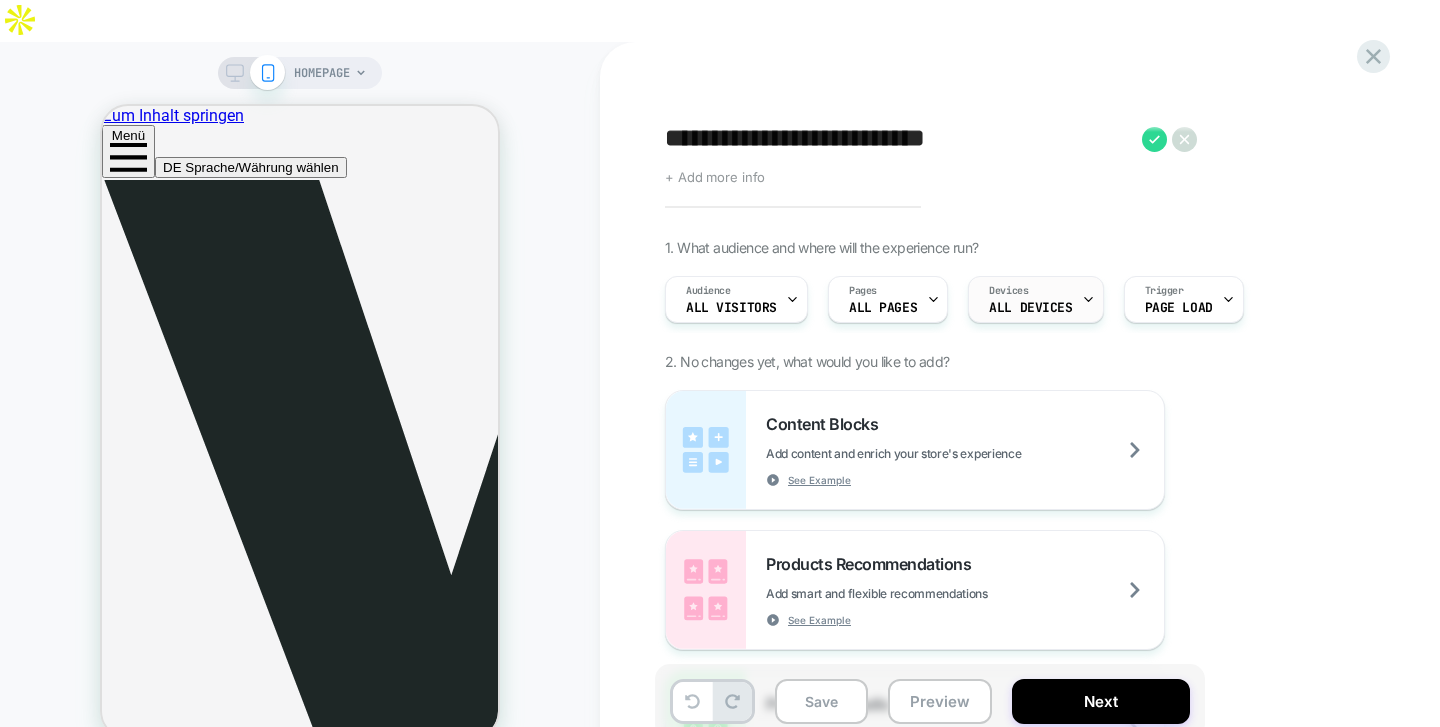 click on "Devices ALL DEVICES" at bounding box center (1030, 299) 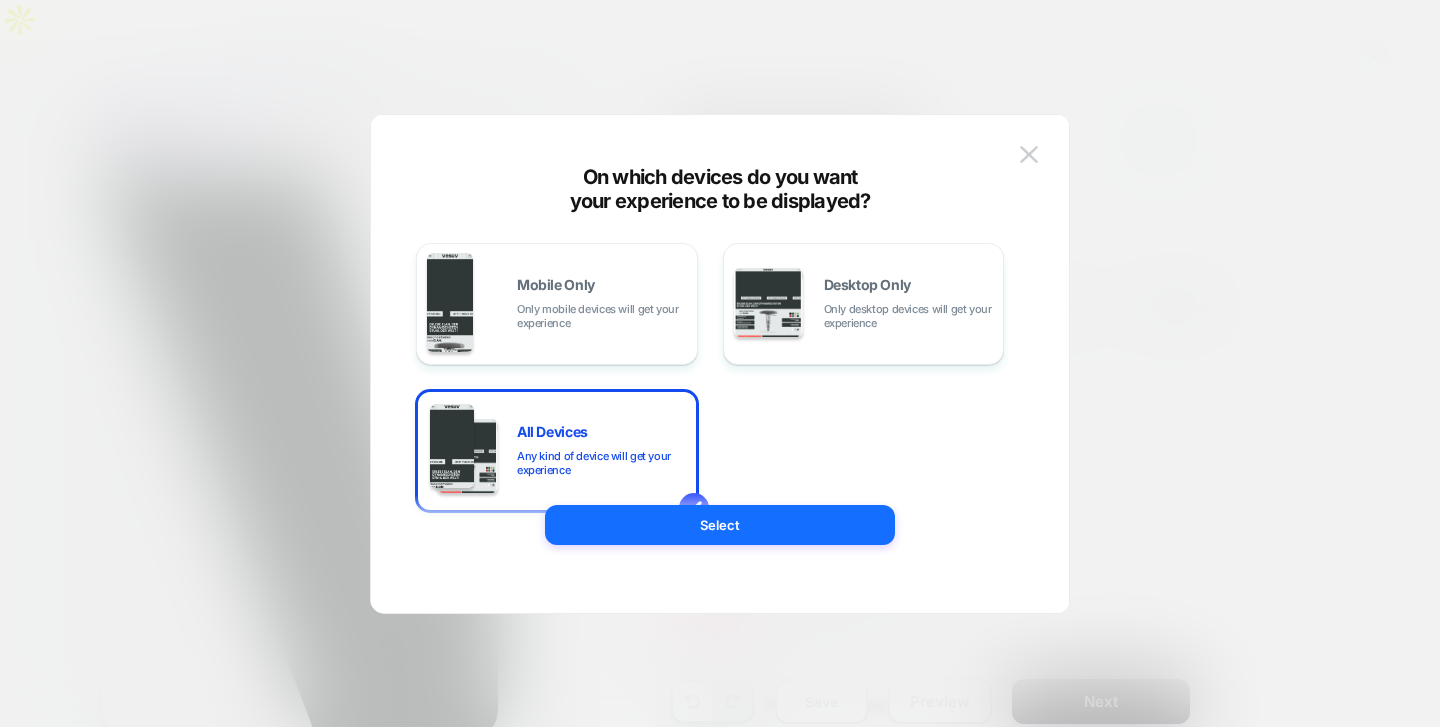 click at bounding box center (720, 363) 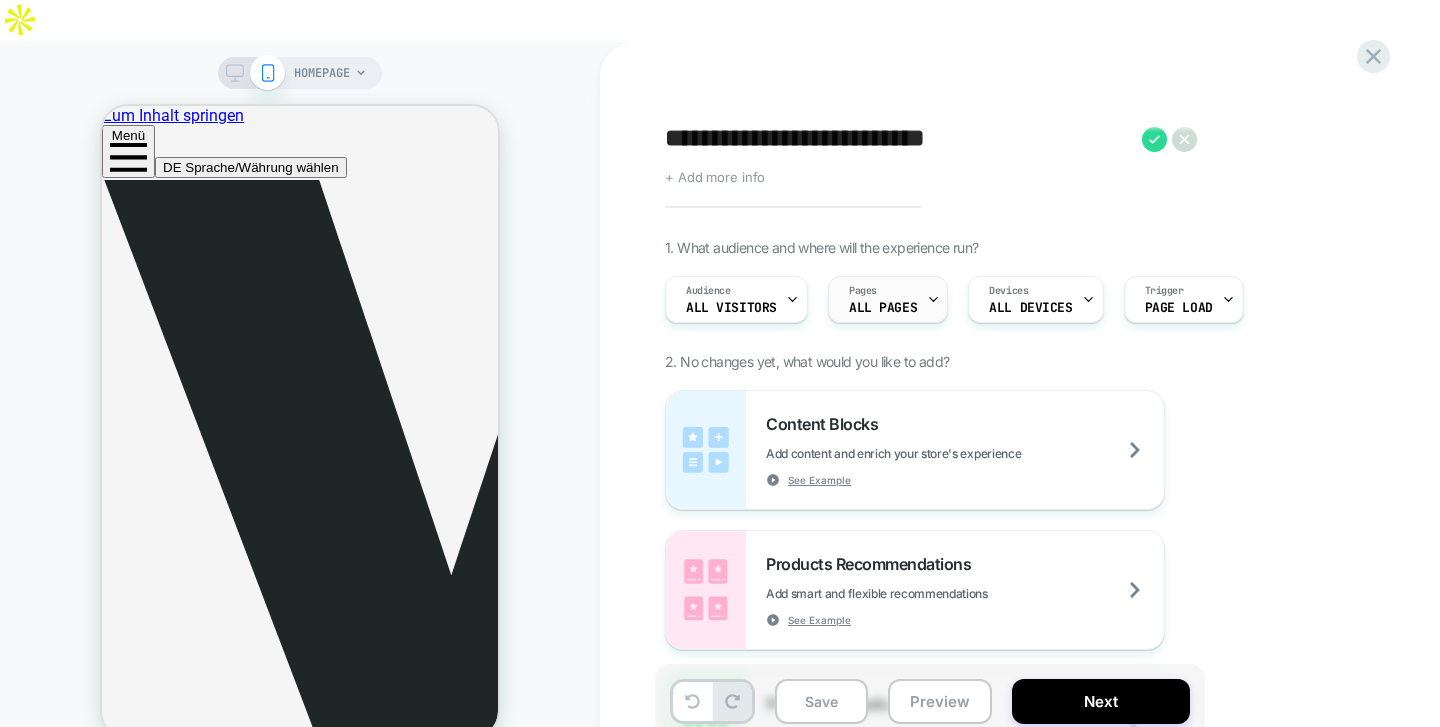 click on "ALL PAGES" at bounding box center (883, 308) 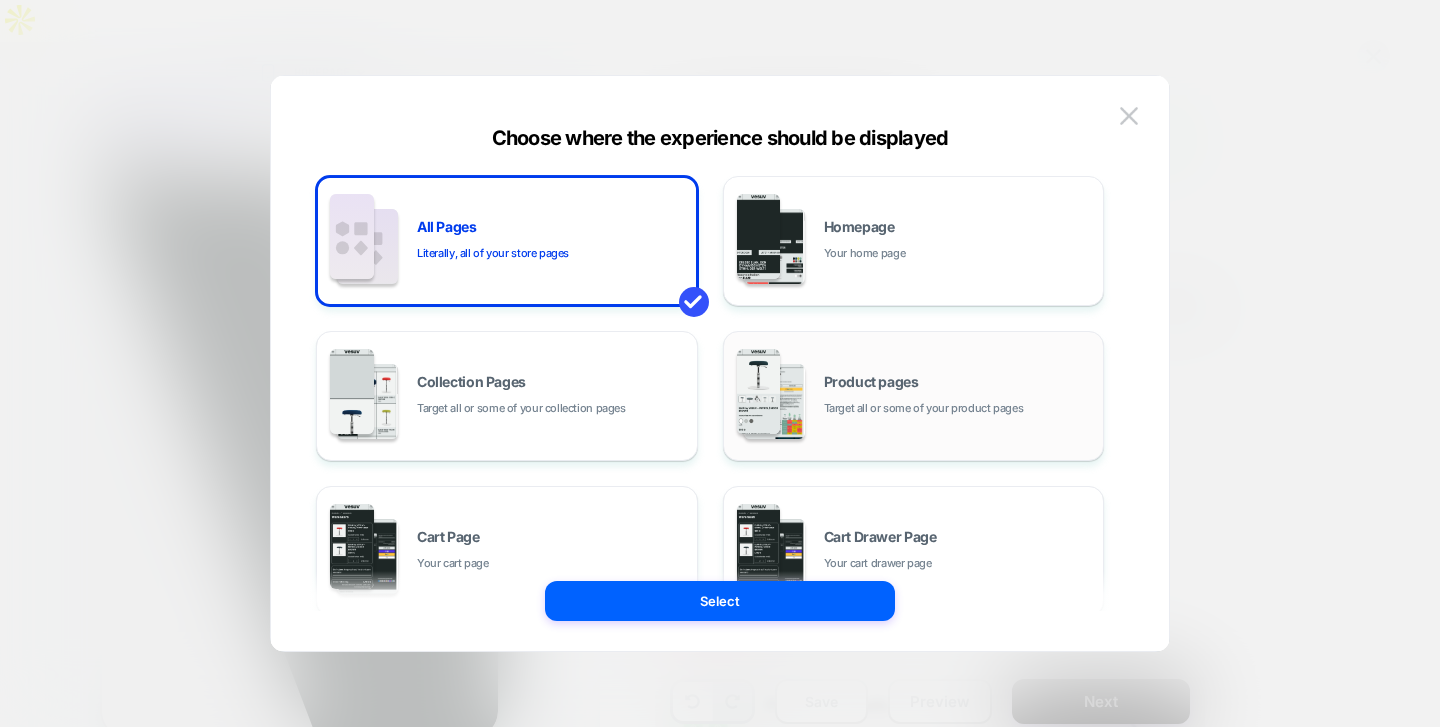 click on "Product pages Target all or some of your product pages" at bounding box center (914, 396) 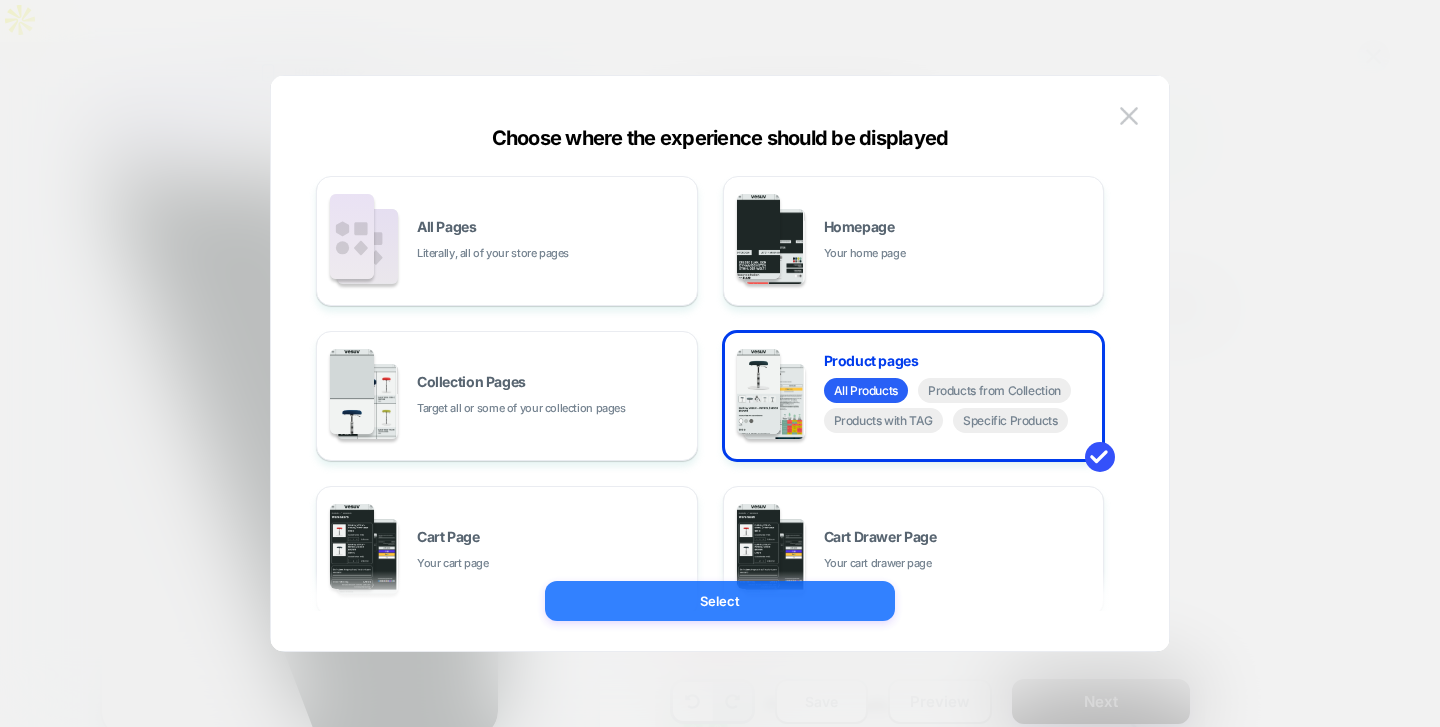 click on "Select" at bounding box center [720, 601] 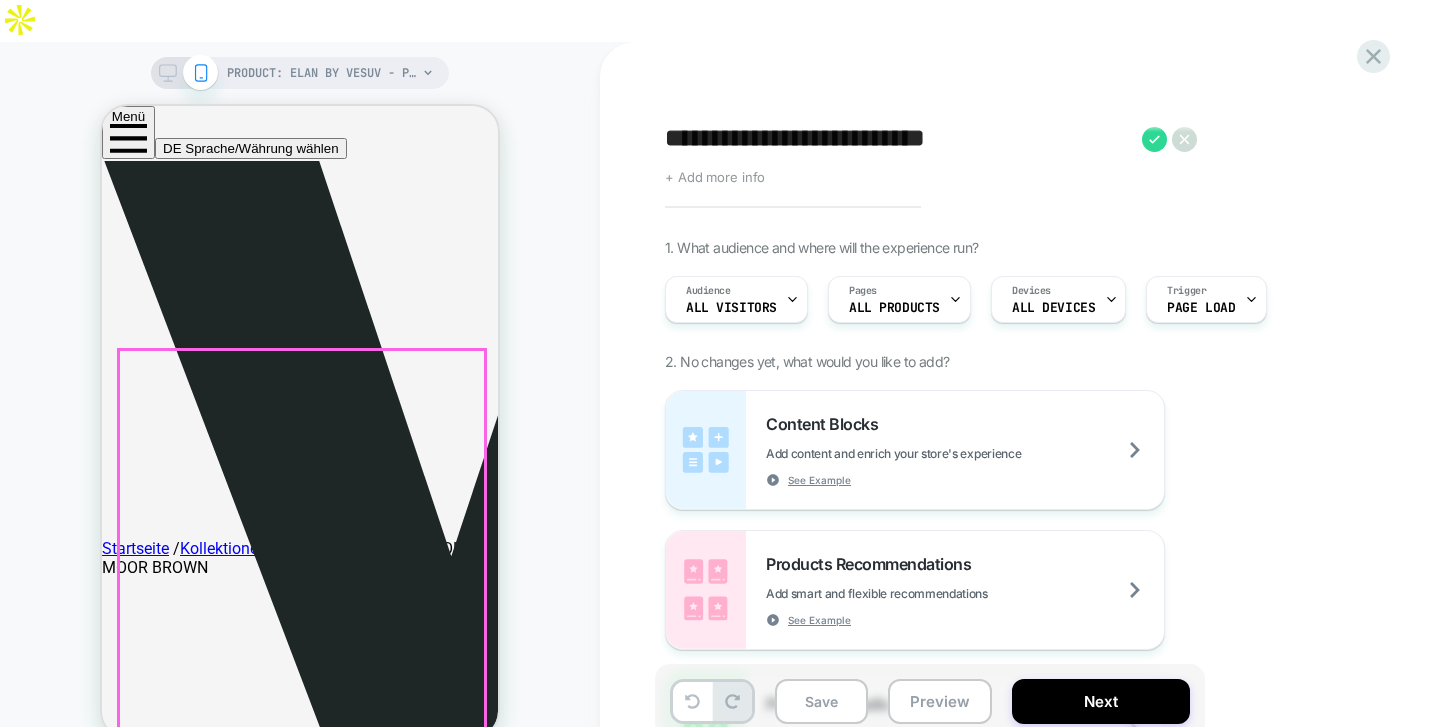 scroll, scrollTop: 836, scrollLeft: 0, axis: vertical 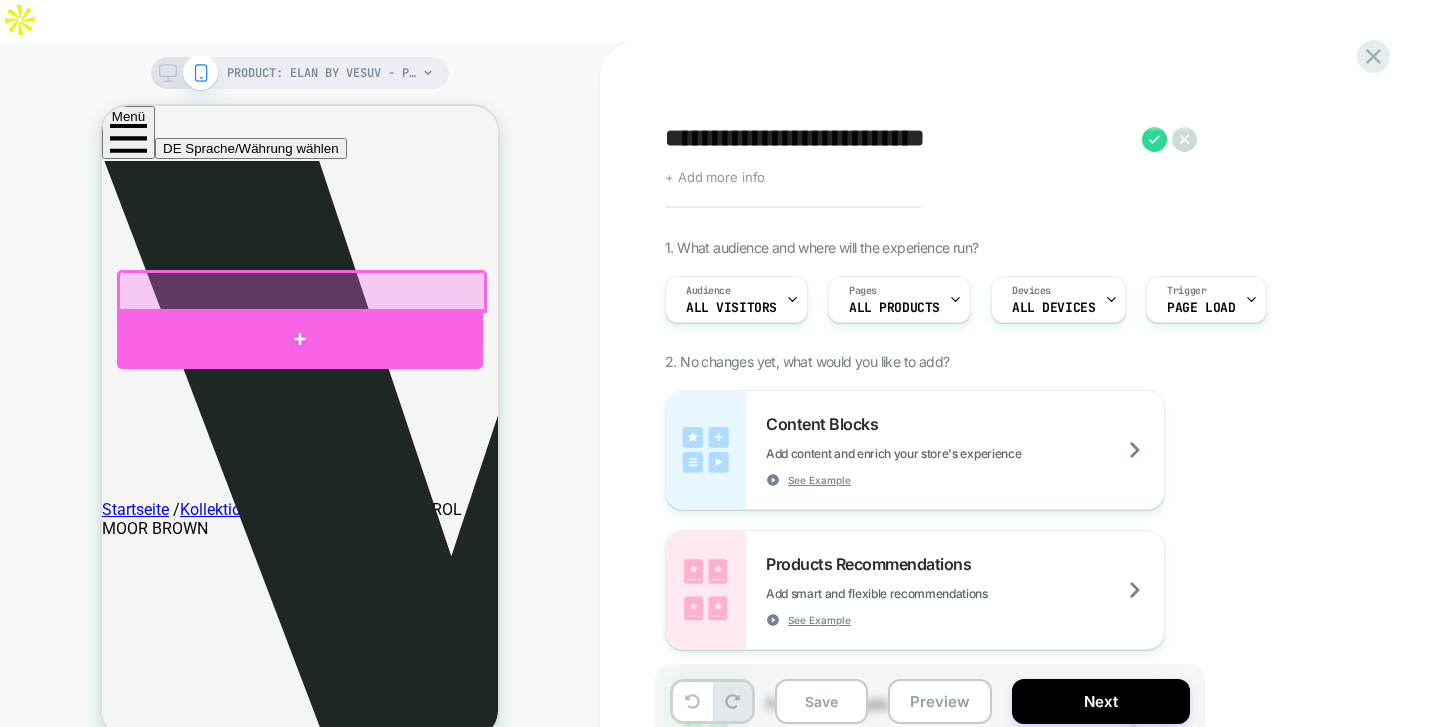 click at bounding box center [300, 339] 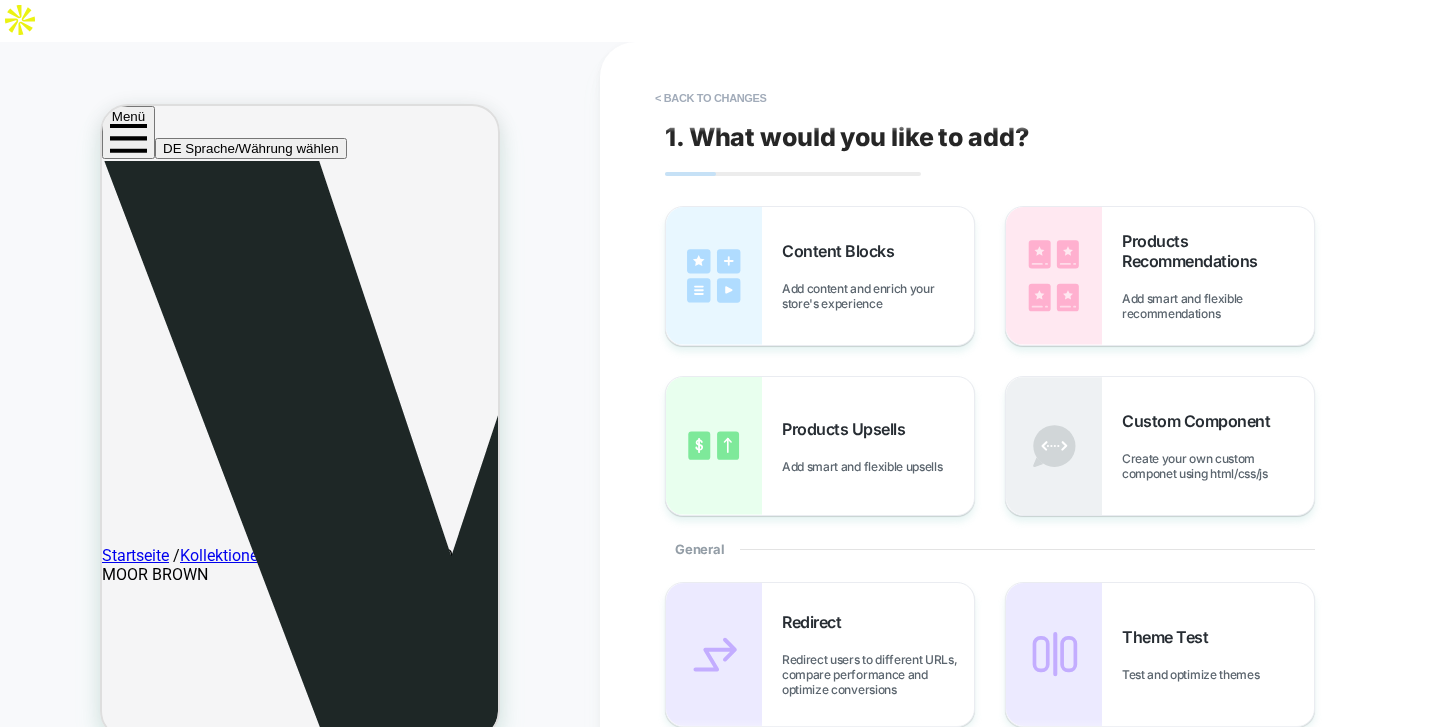 scroll, scrollTop: 763, scrollLeft: 0, axis: vertical 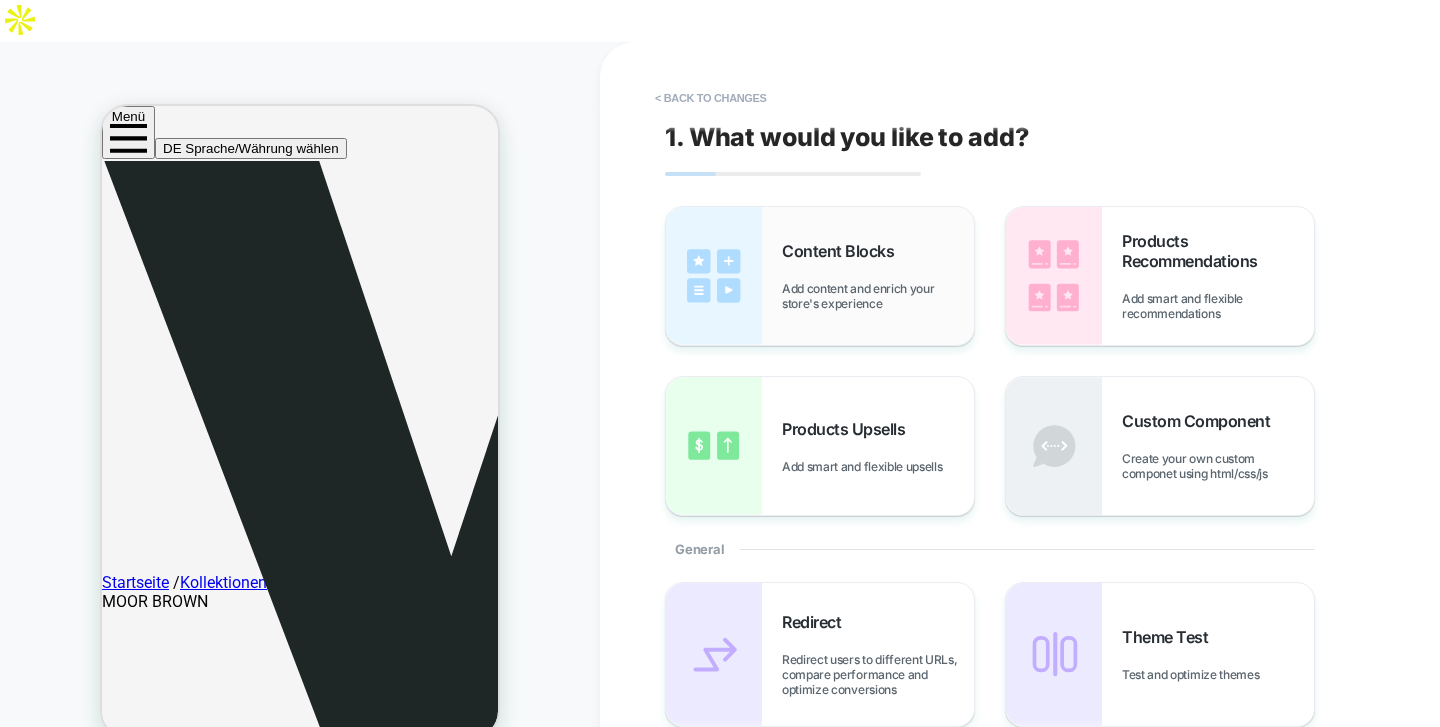 click on "Add content and enrich your store's experience" at bounding box center [878, 296] 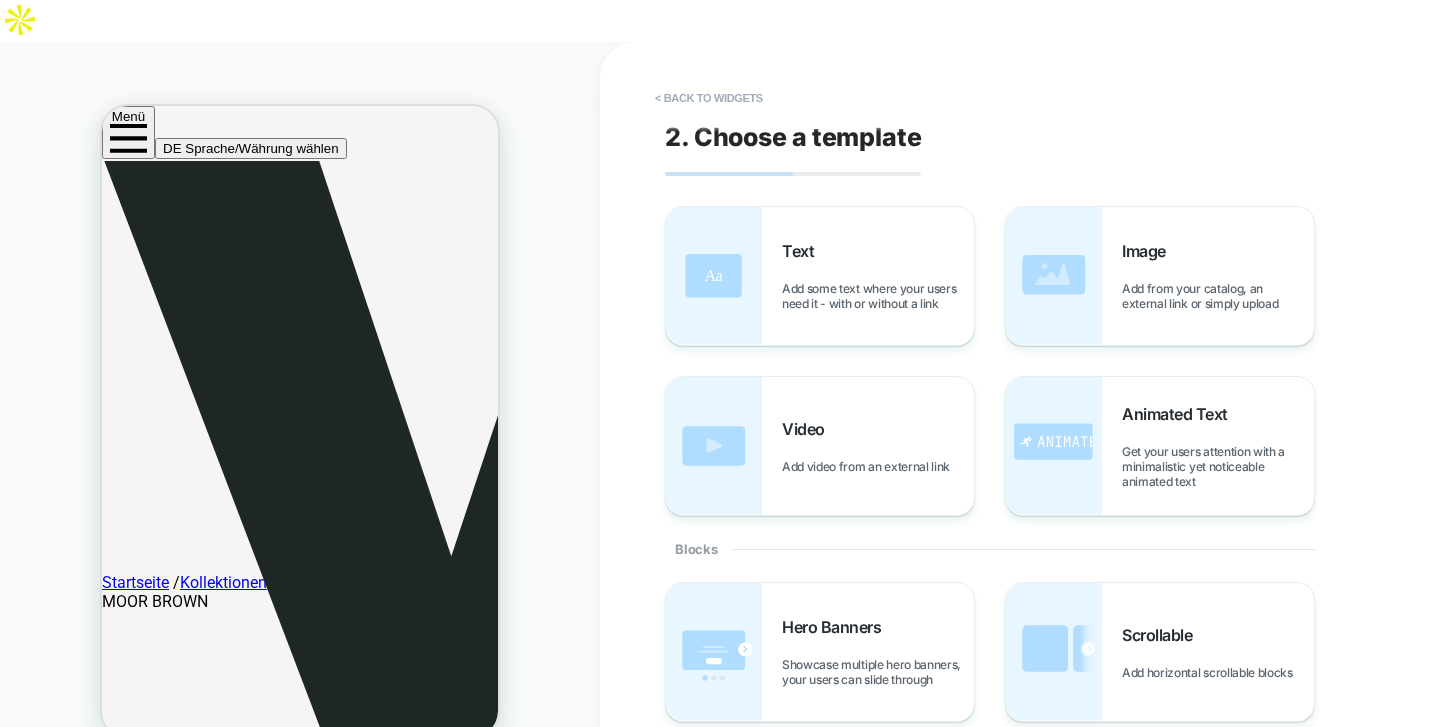 click on "Add some text where your users need it - with or without a link" at bounding box center [878, 296] 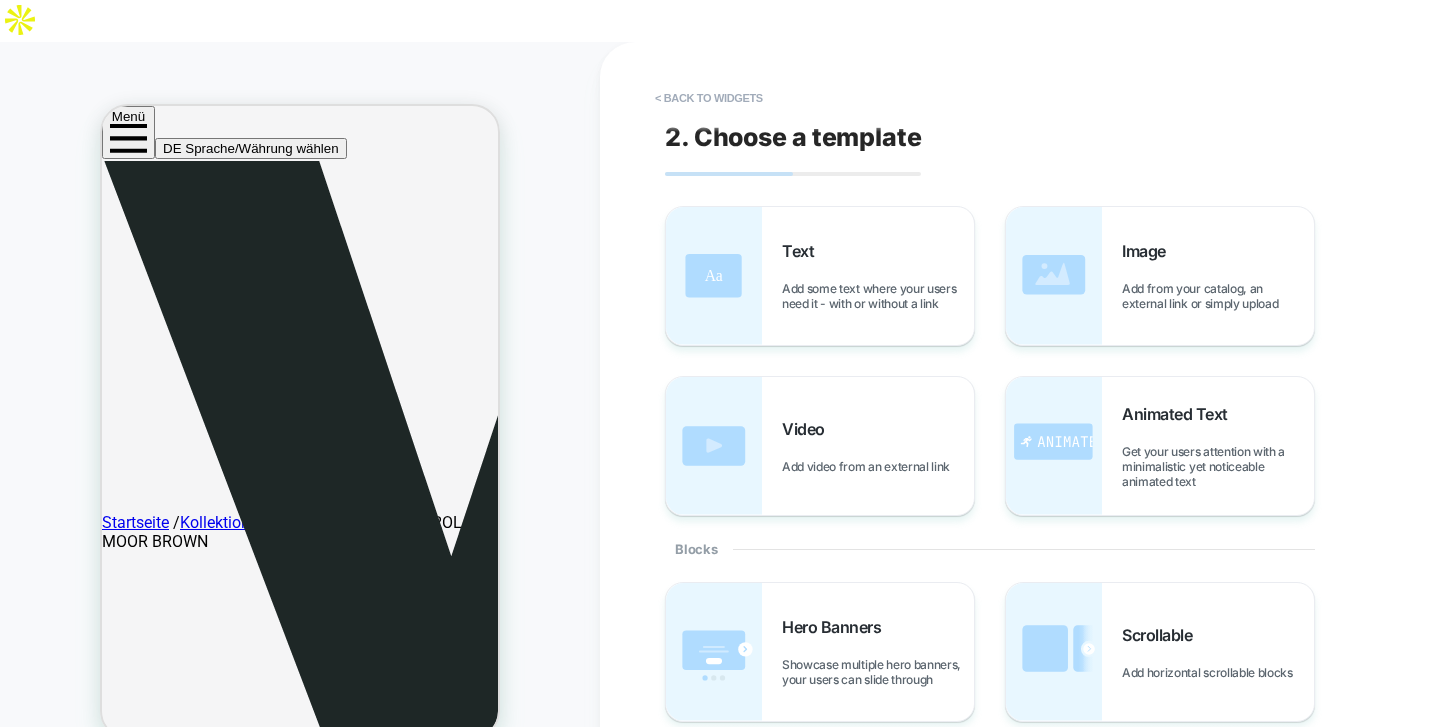 scroll, scrollTop: 859, scrollLeft: 0, axis: vertical 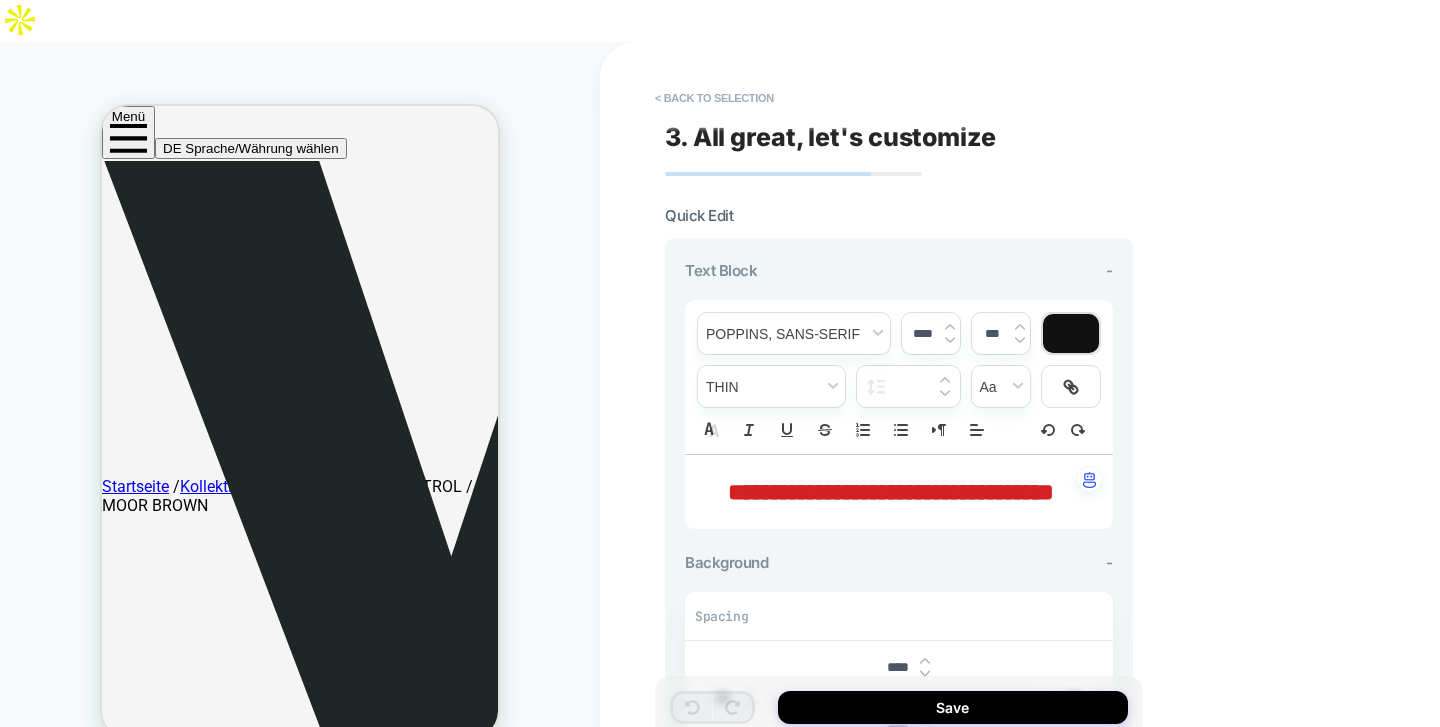 click on "**********" at bounding box center [891, 492] 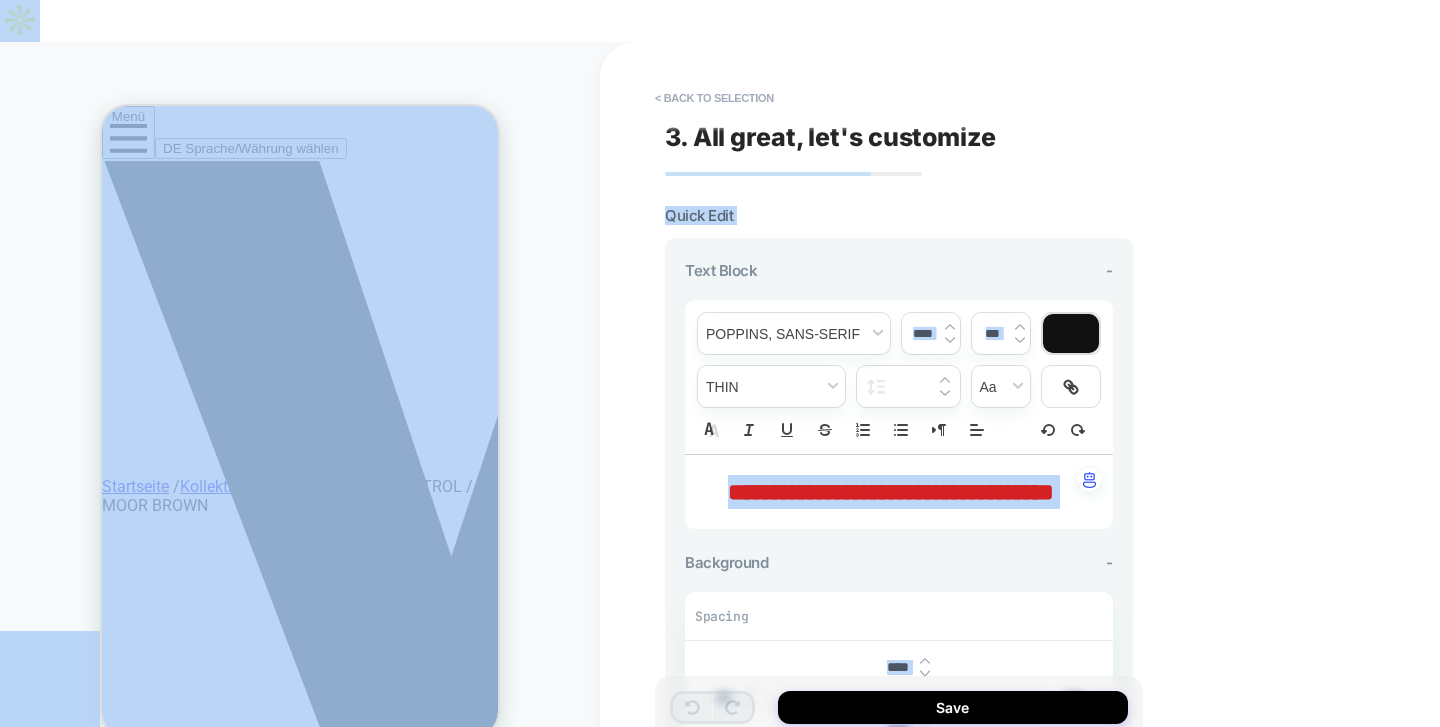 click on "**********" at bounding box center [891, 492] 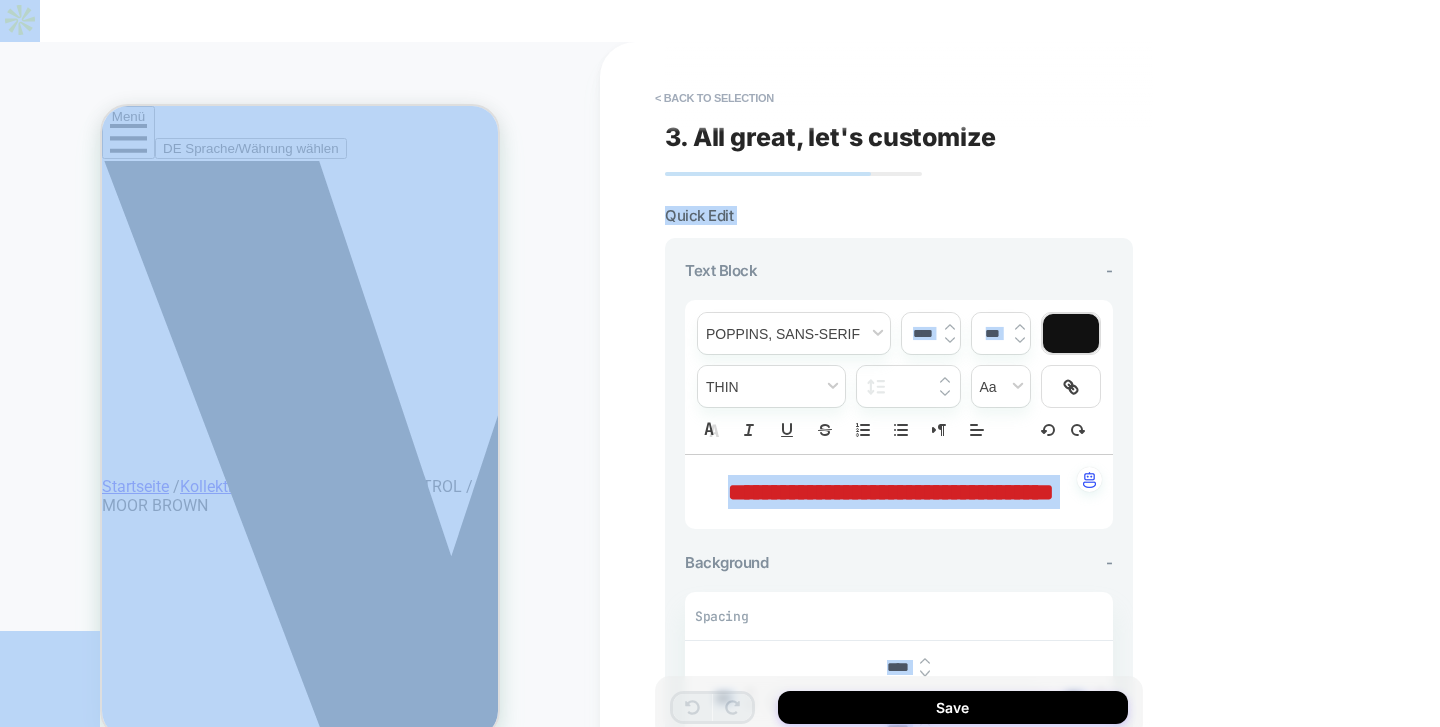 type on "****" 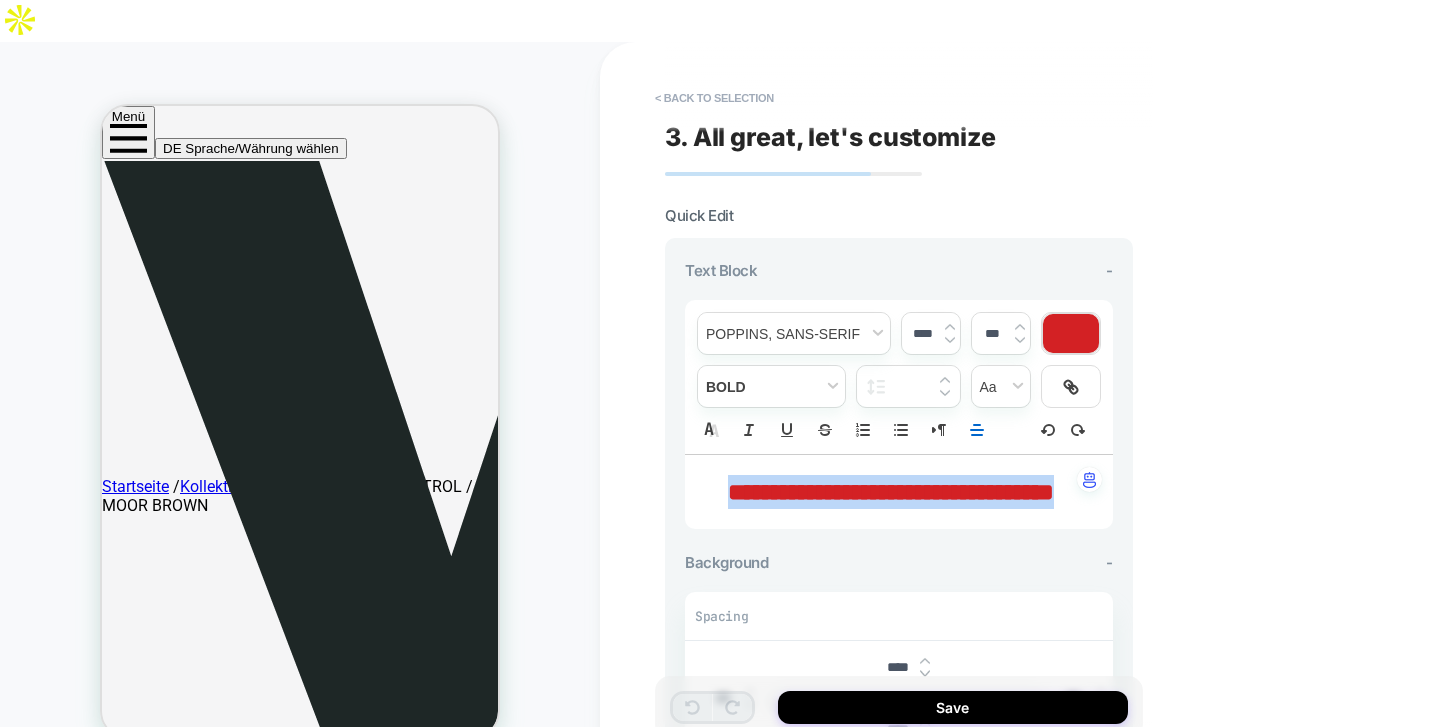drag, startPoint x: 966, startPoint y: 493, endPoint x: 634, endPoint y: 386, distance: 348.81656 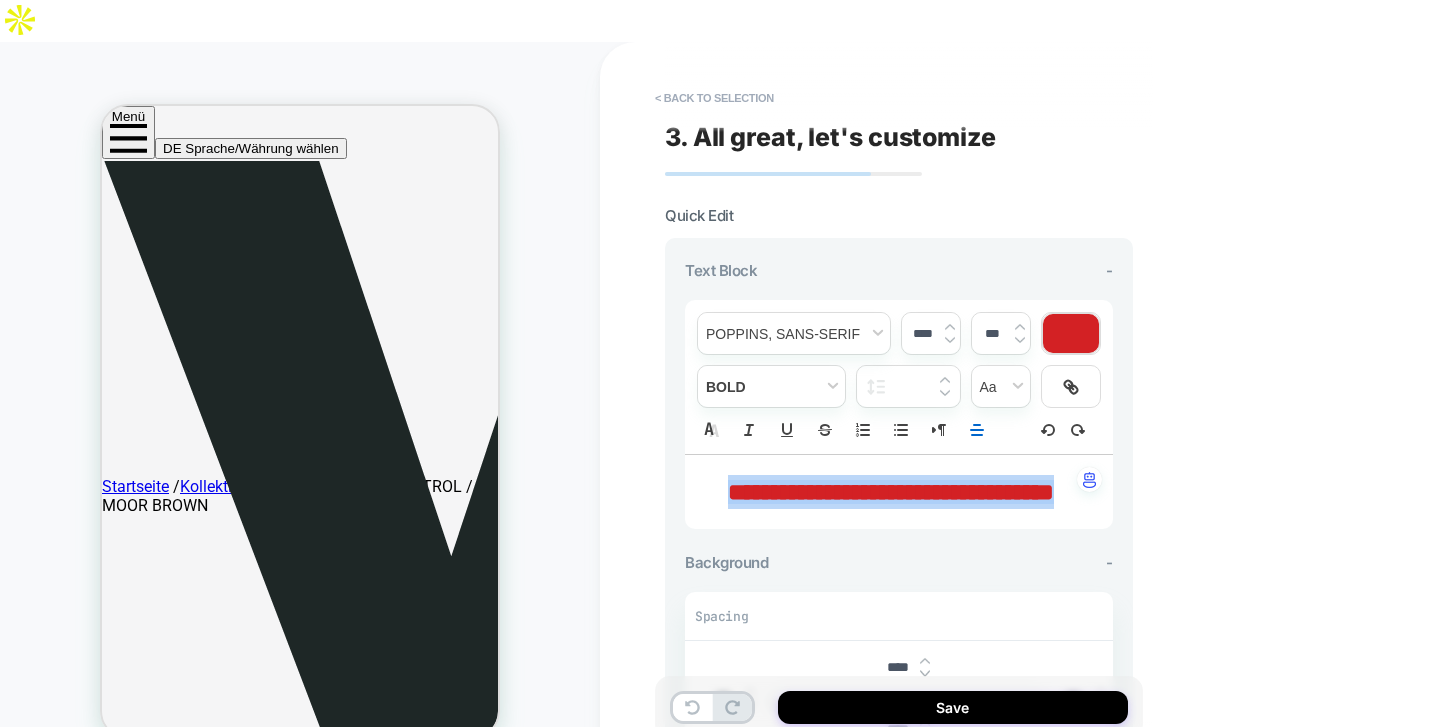 type 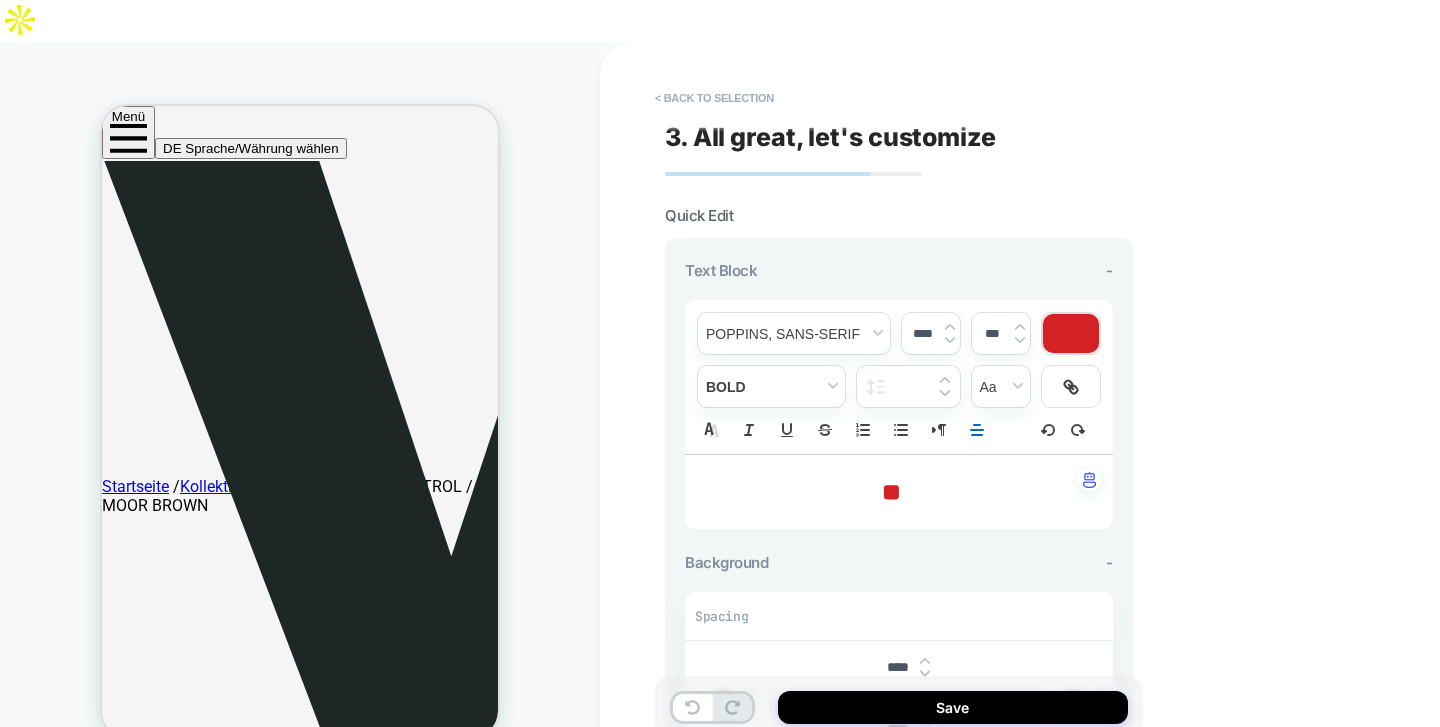 type on "****" 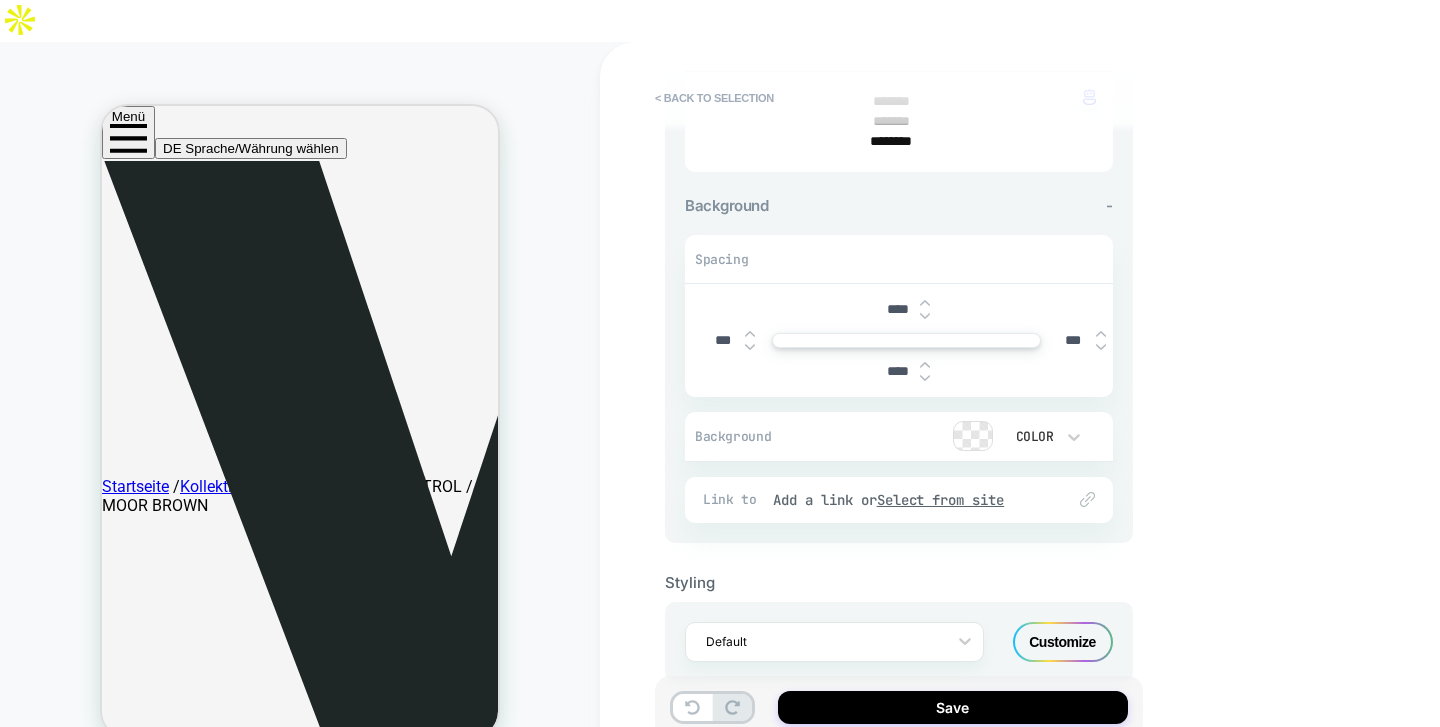 scroll, scrollTop: 422, scrollLeft: 0, axis: vertical 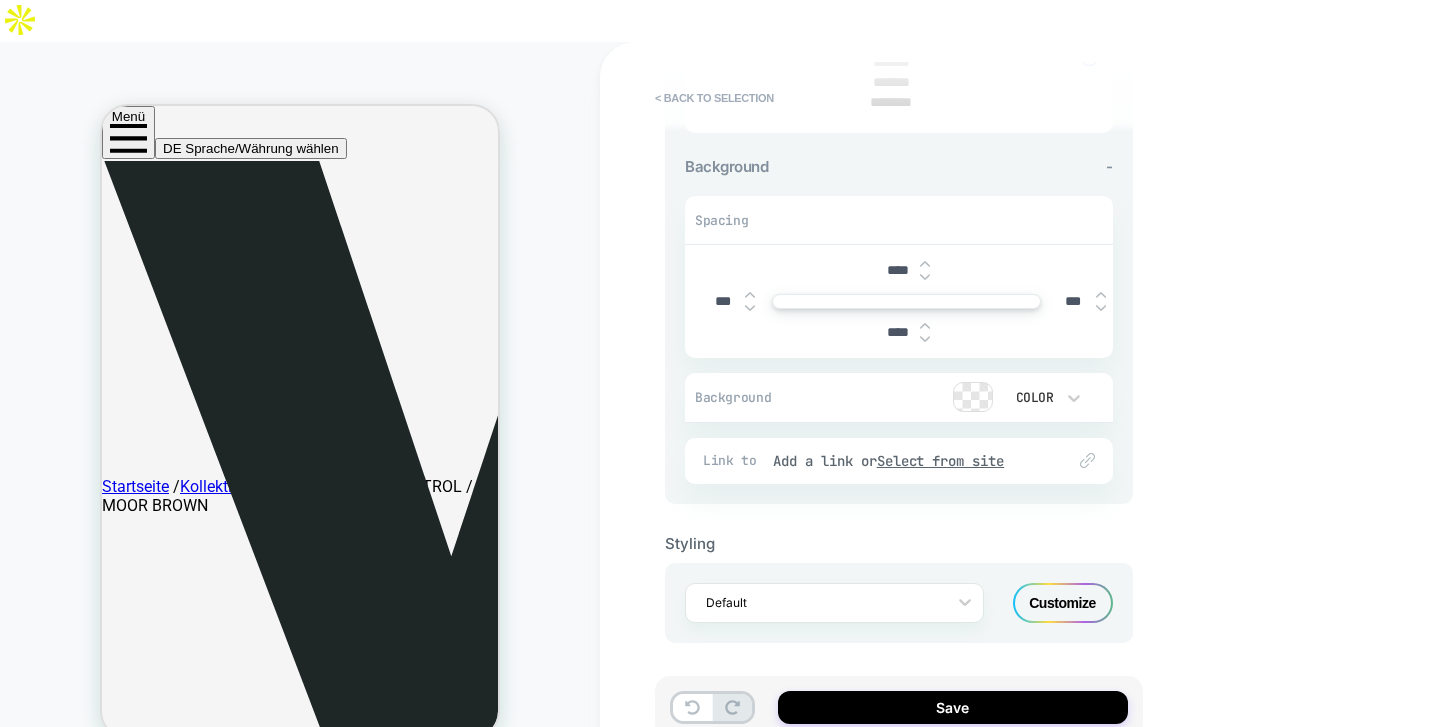 click at bounding box center [973, 397] 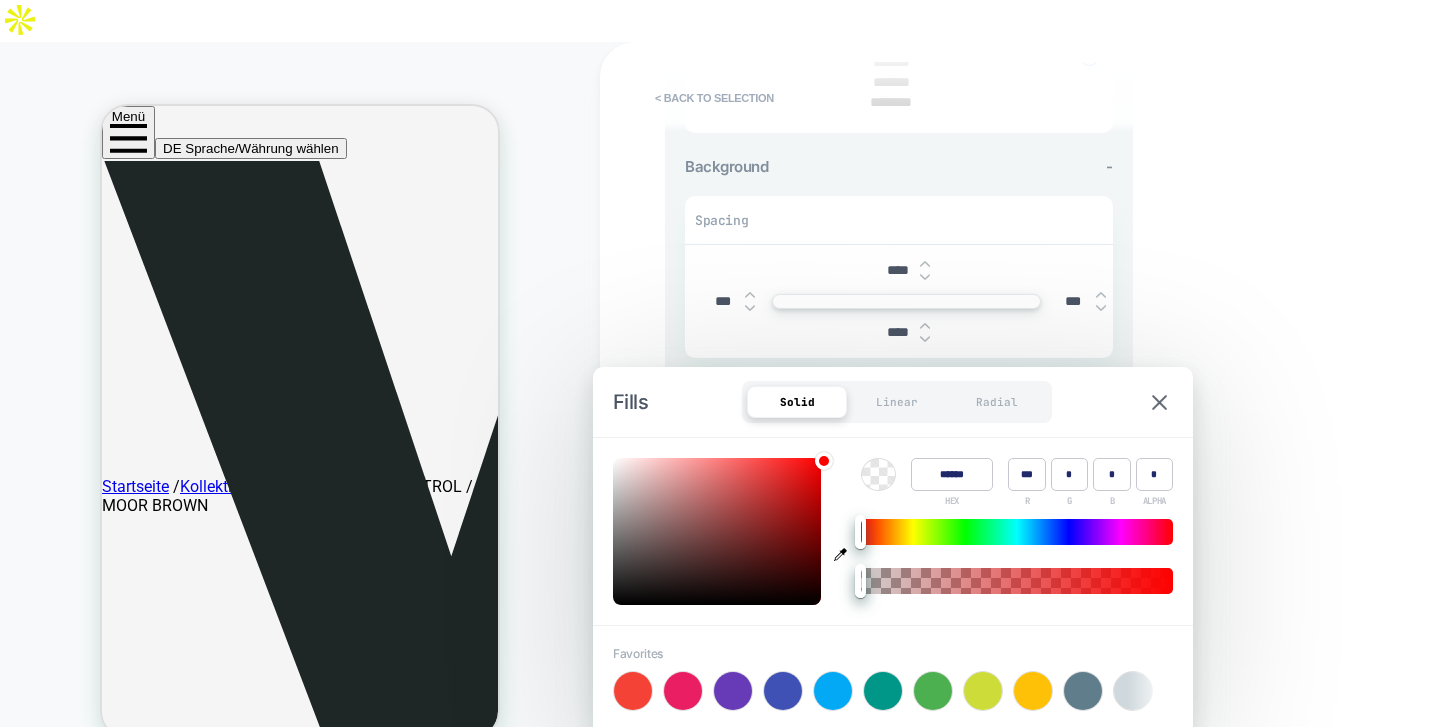 click on "Favorites +" at bounding box center (893, 678) 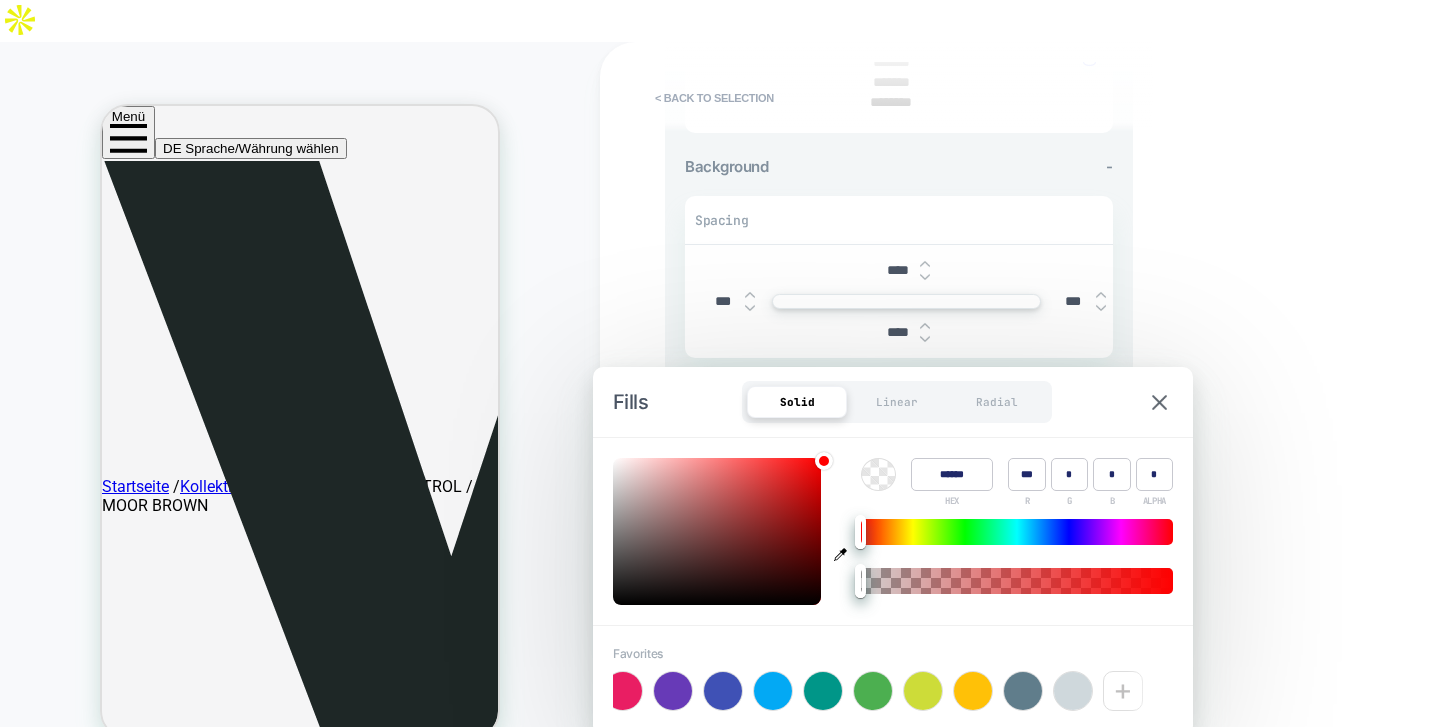 click at bounding box center [1073, 691] 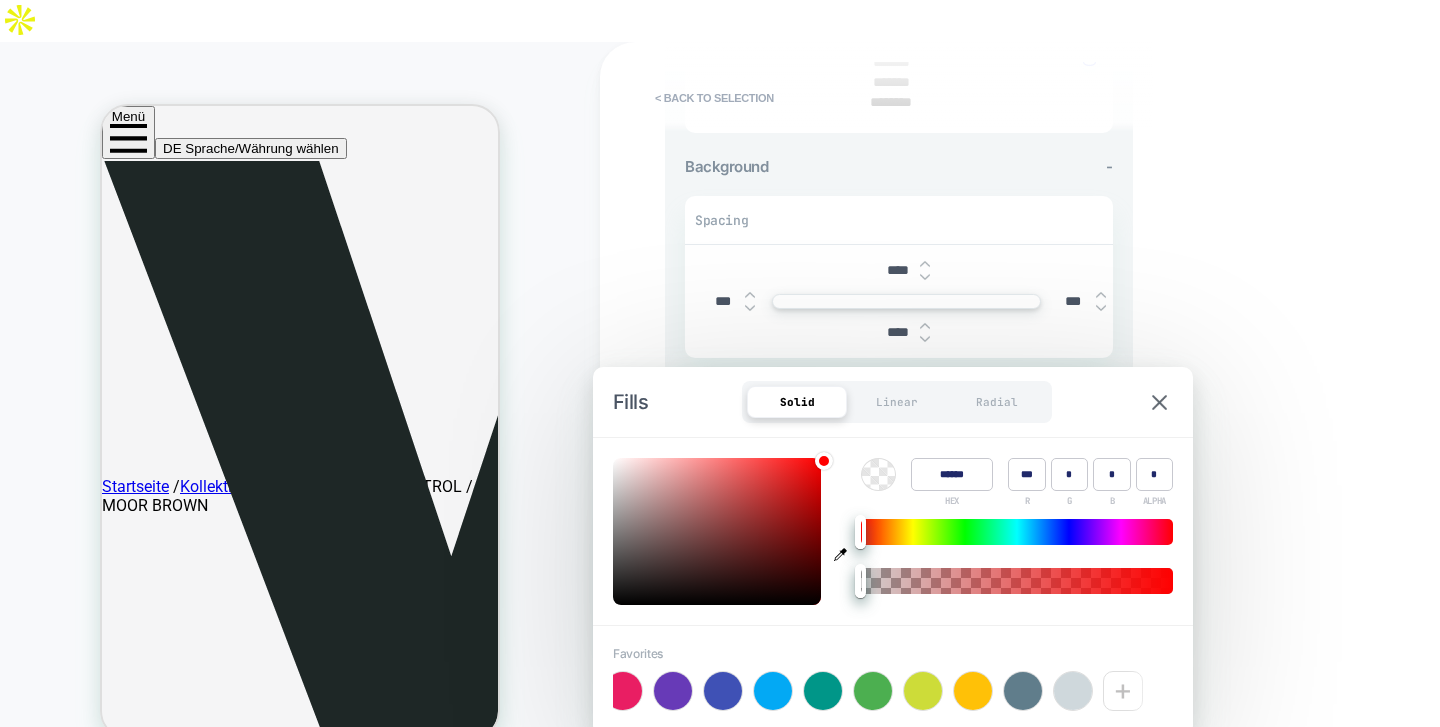 type on "******" 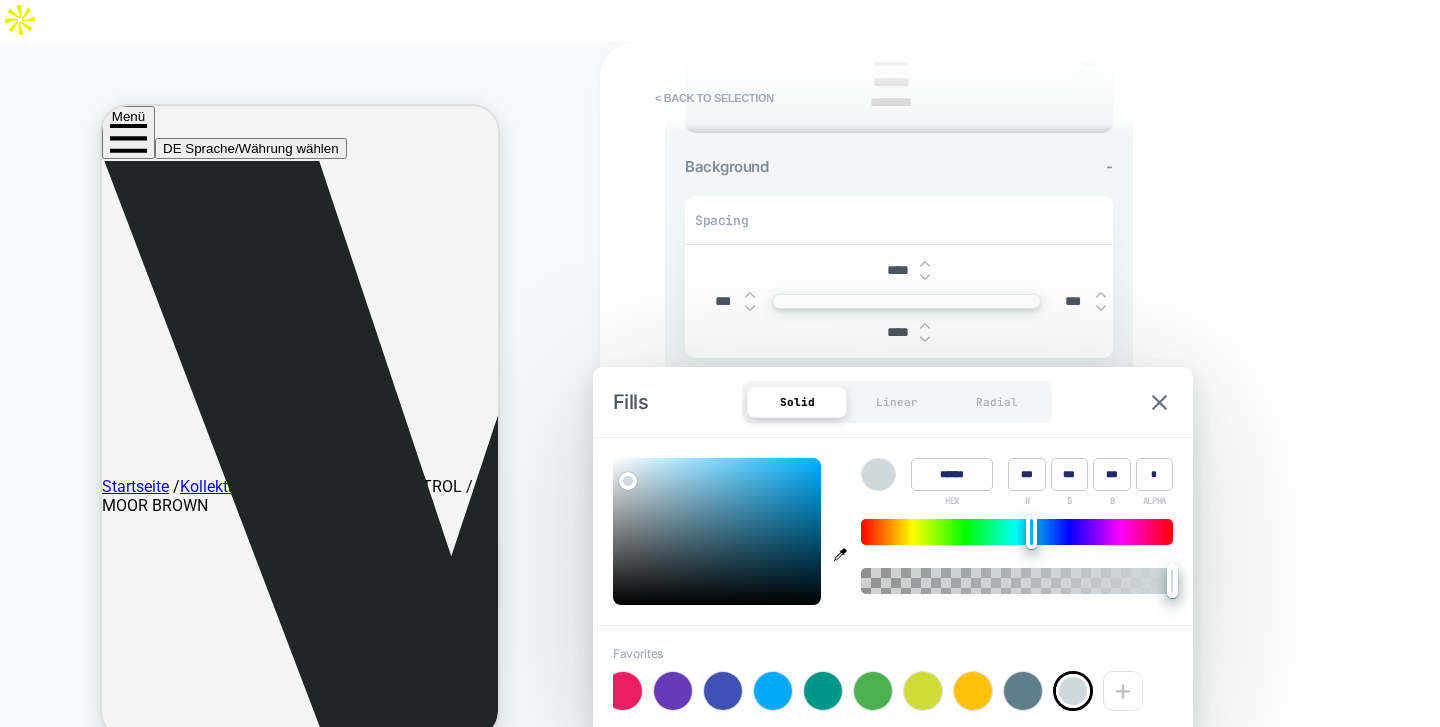 click on "**********" at bounding box center [1040, 405] 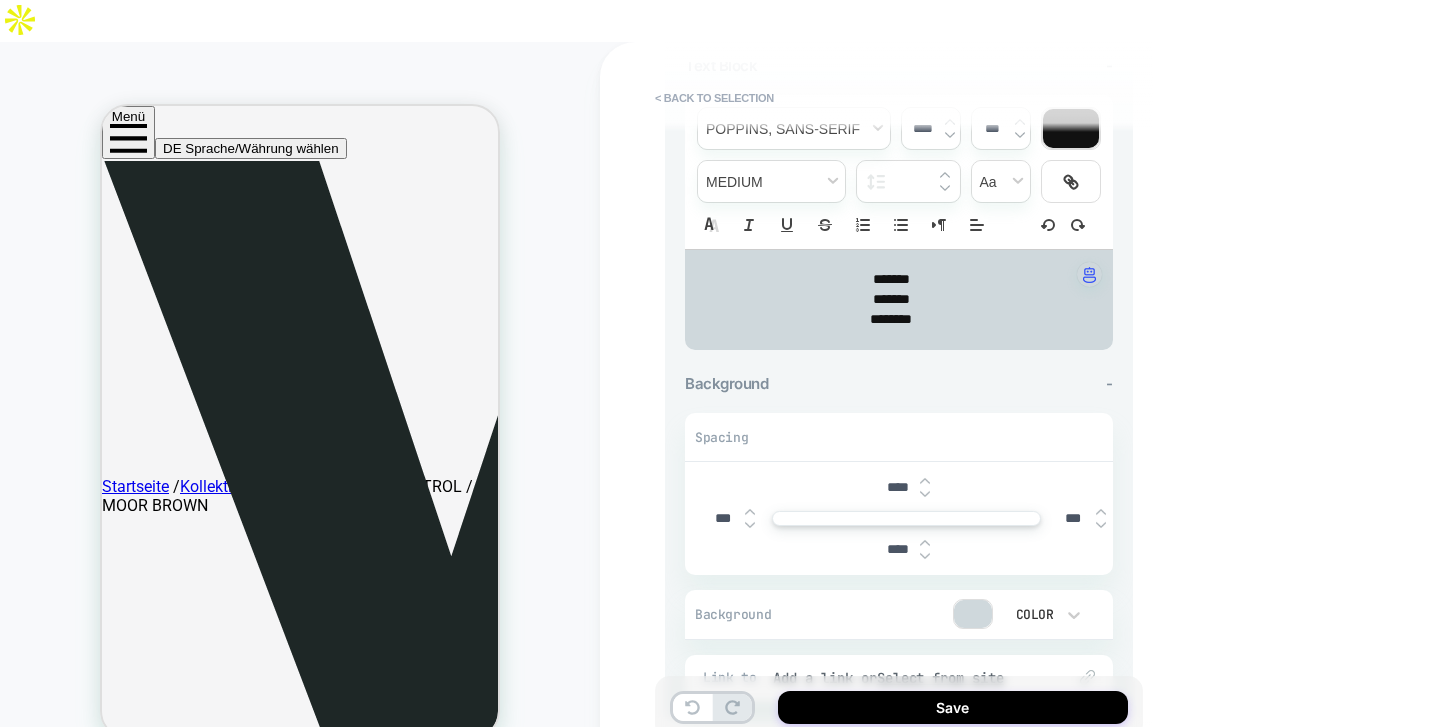 scroll, scrollTop: 106, scrollLeft: 0, axis: vertical 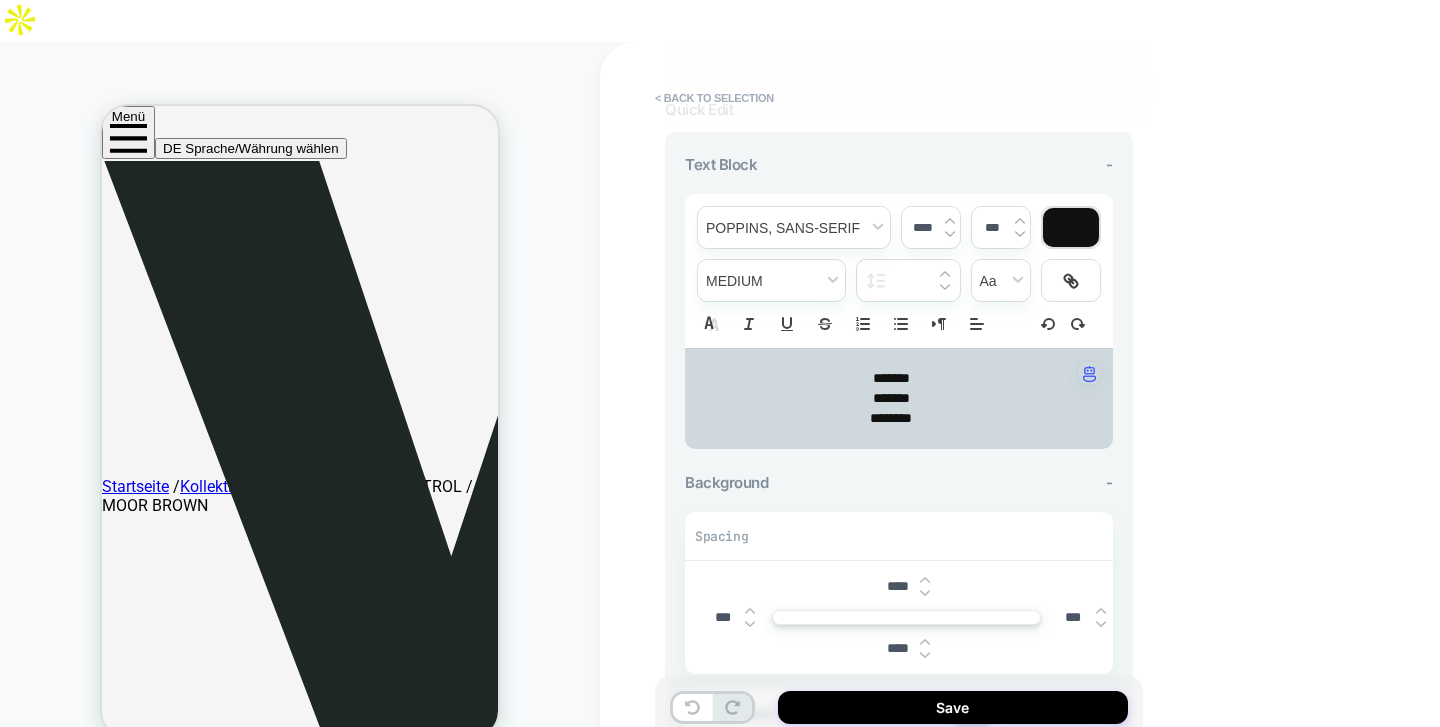click on "*******" at bounding box center [891, 379] 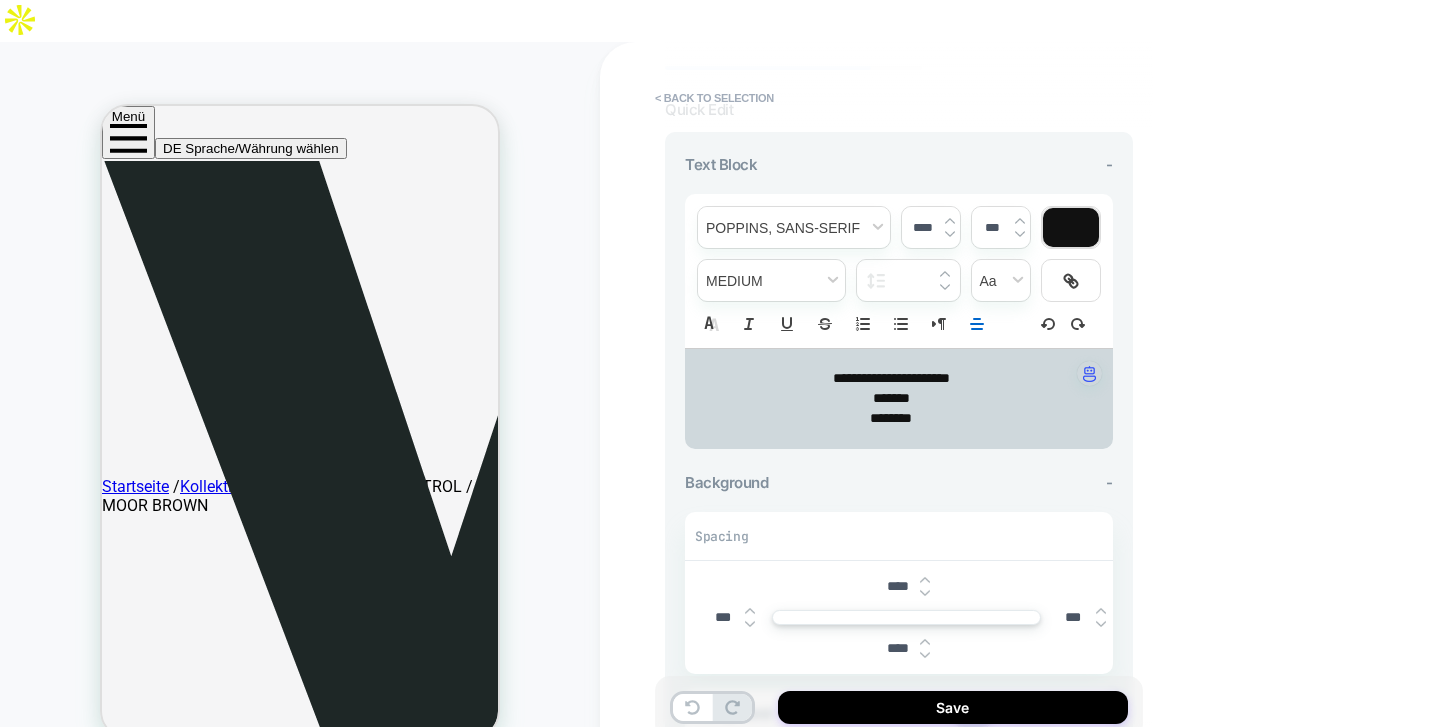 click on "**********" at bounding box center (891, 378) 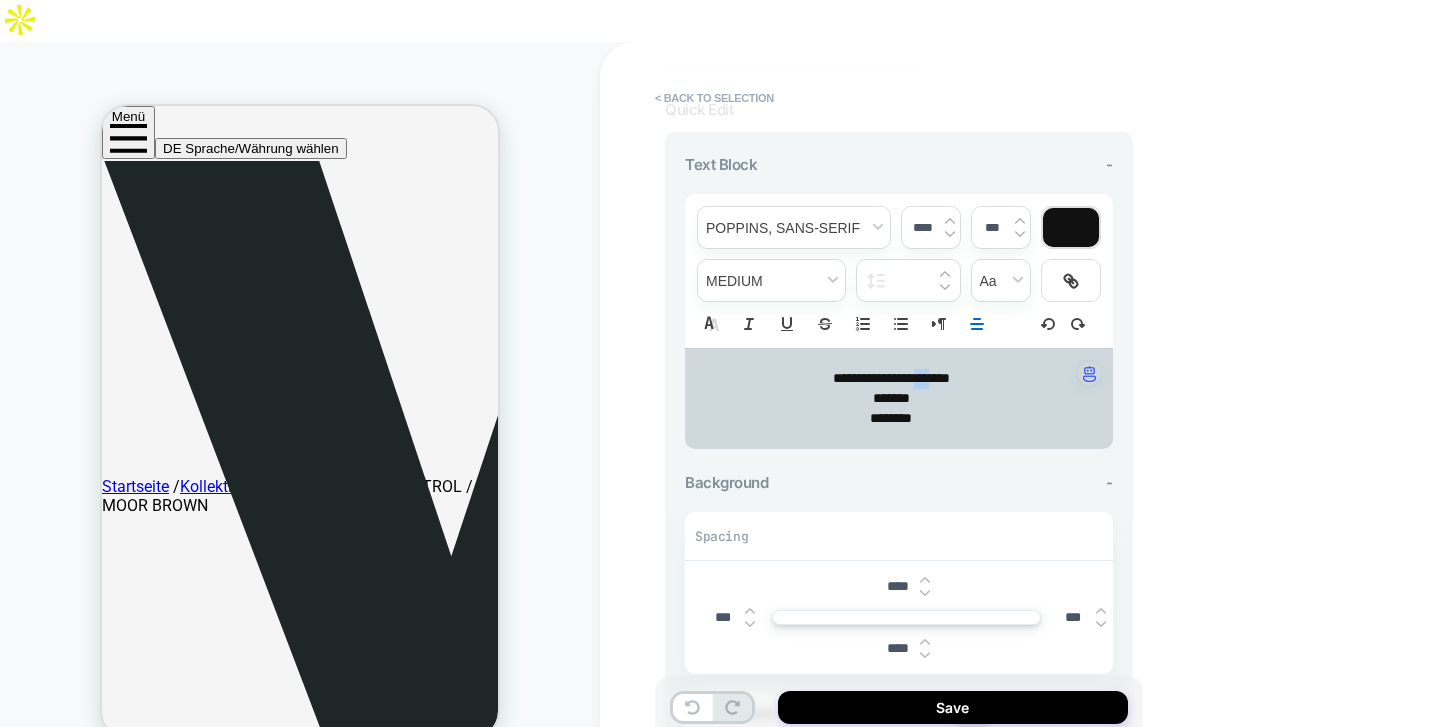 click on "**********" at bounding box center [891, 378] 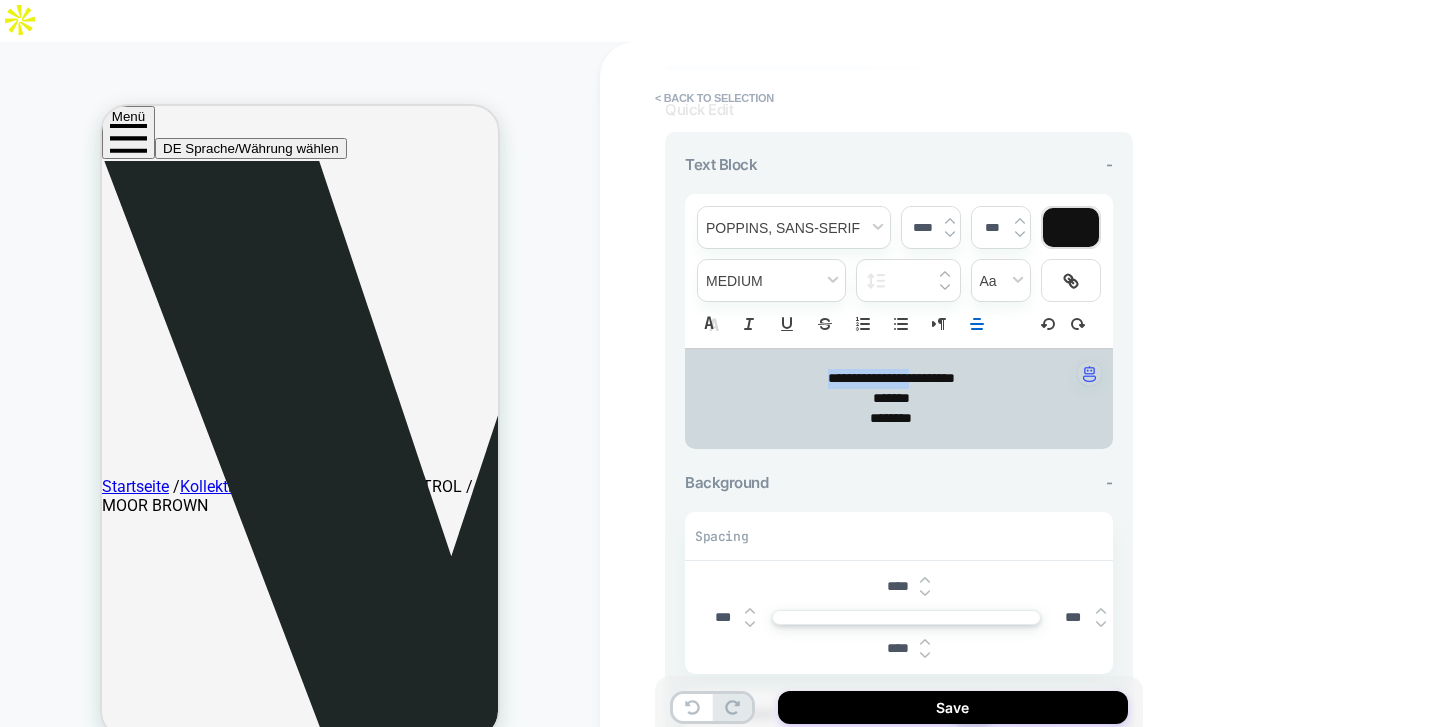 drag, startPoint x: 901, startPoint y: 336, endPoint x: 795, endPoint y: 336, distance: 106 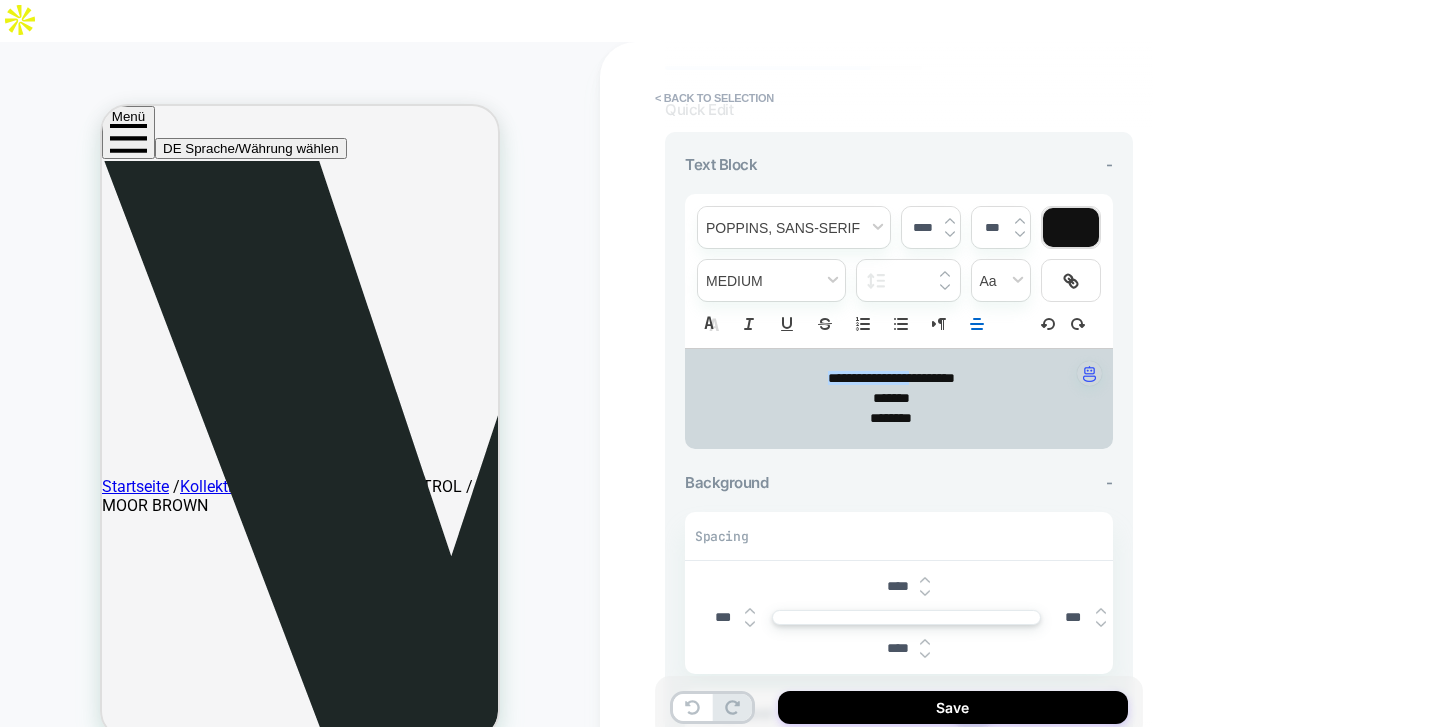 click on "*******" at bounding box center [891, 399] 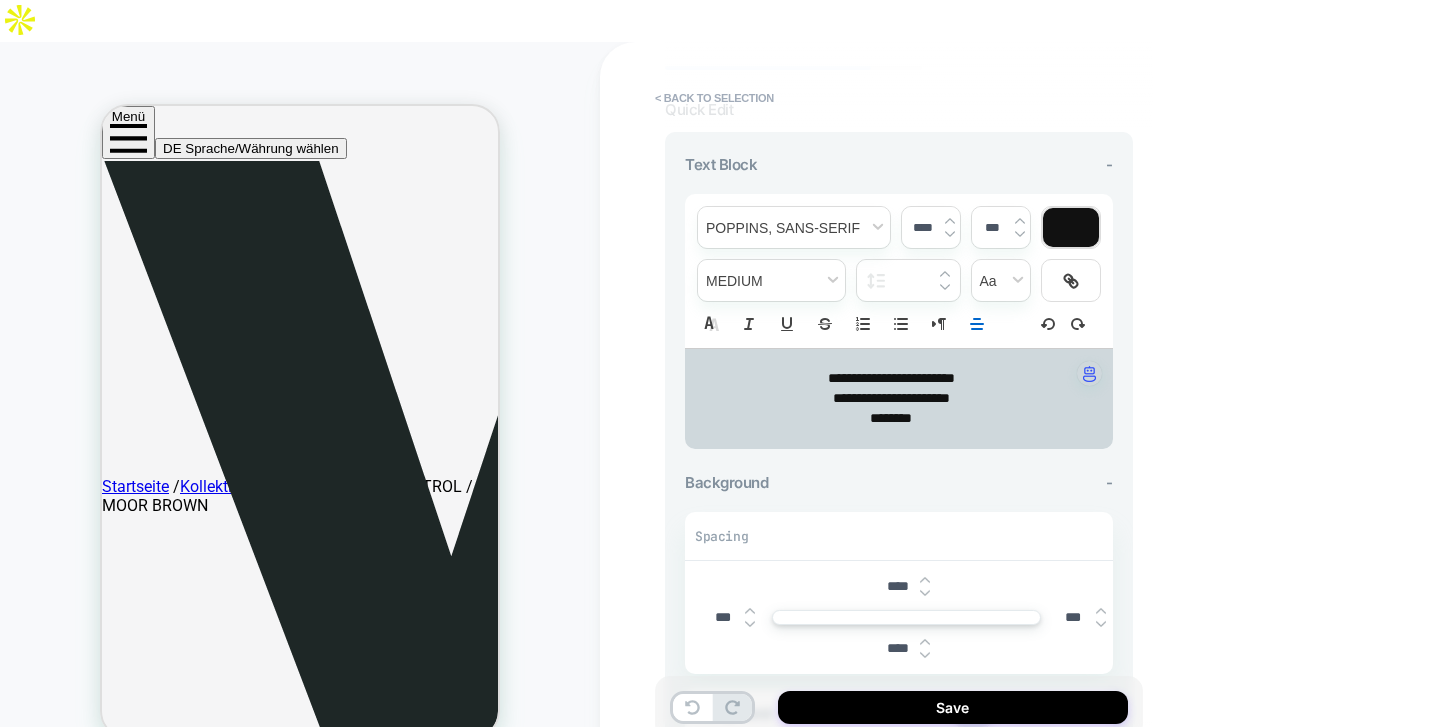 click on "*******" at bounding box center [891, 419] 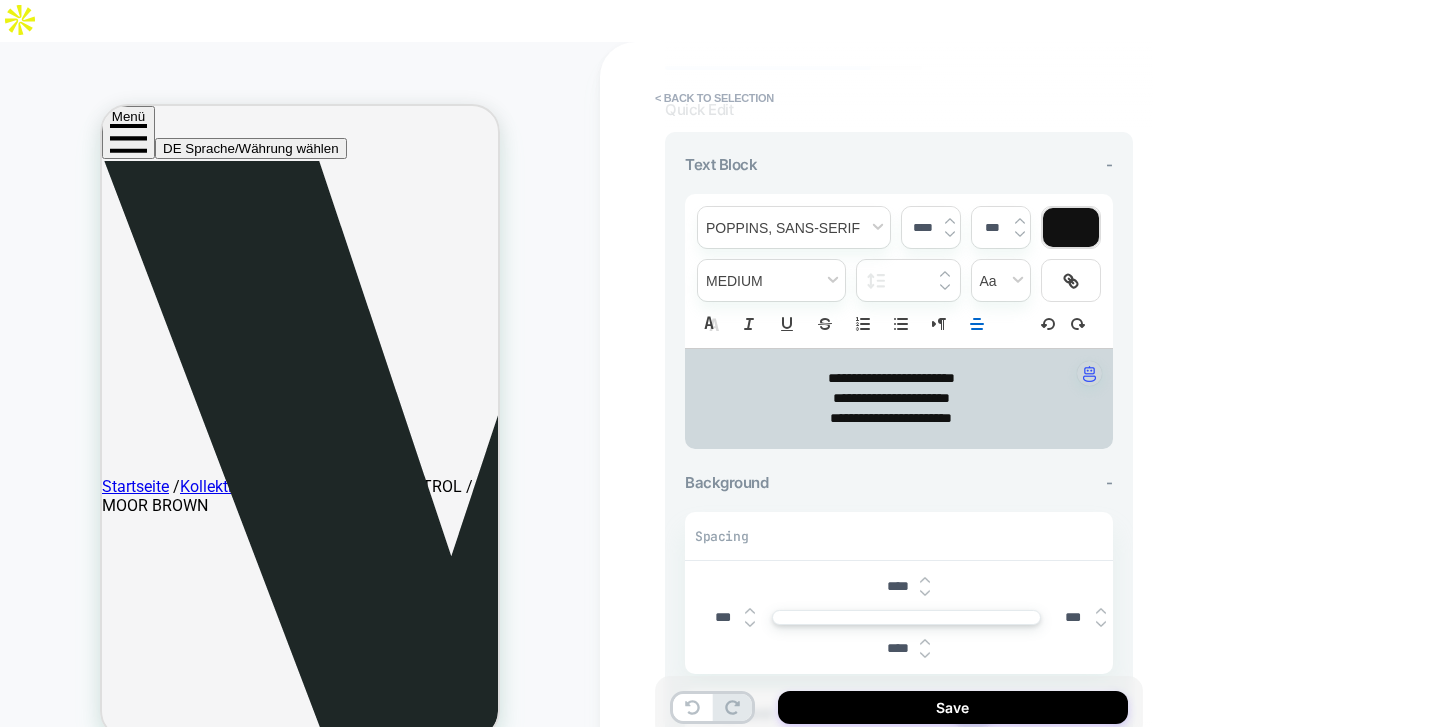 click 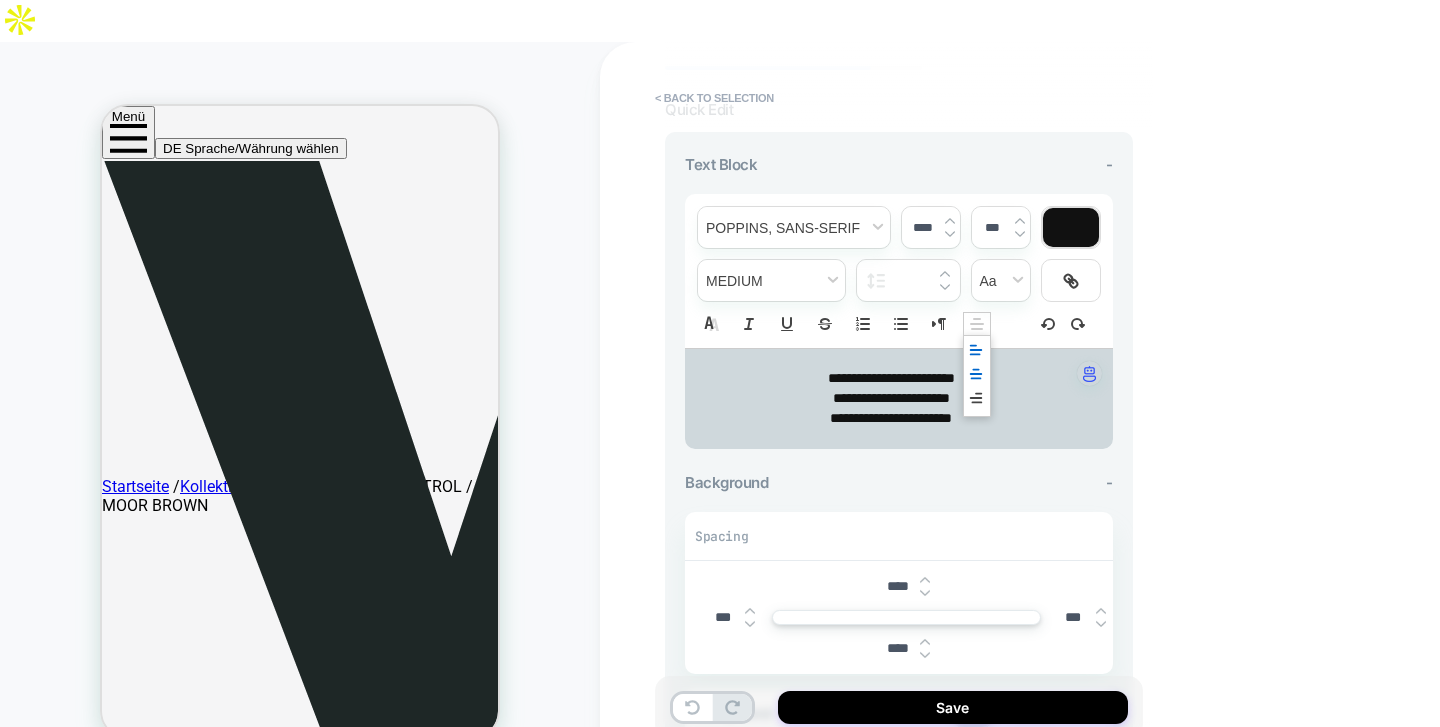 click 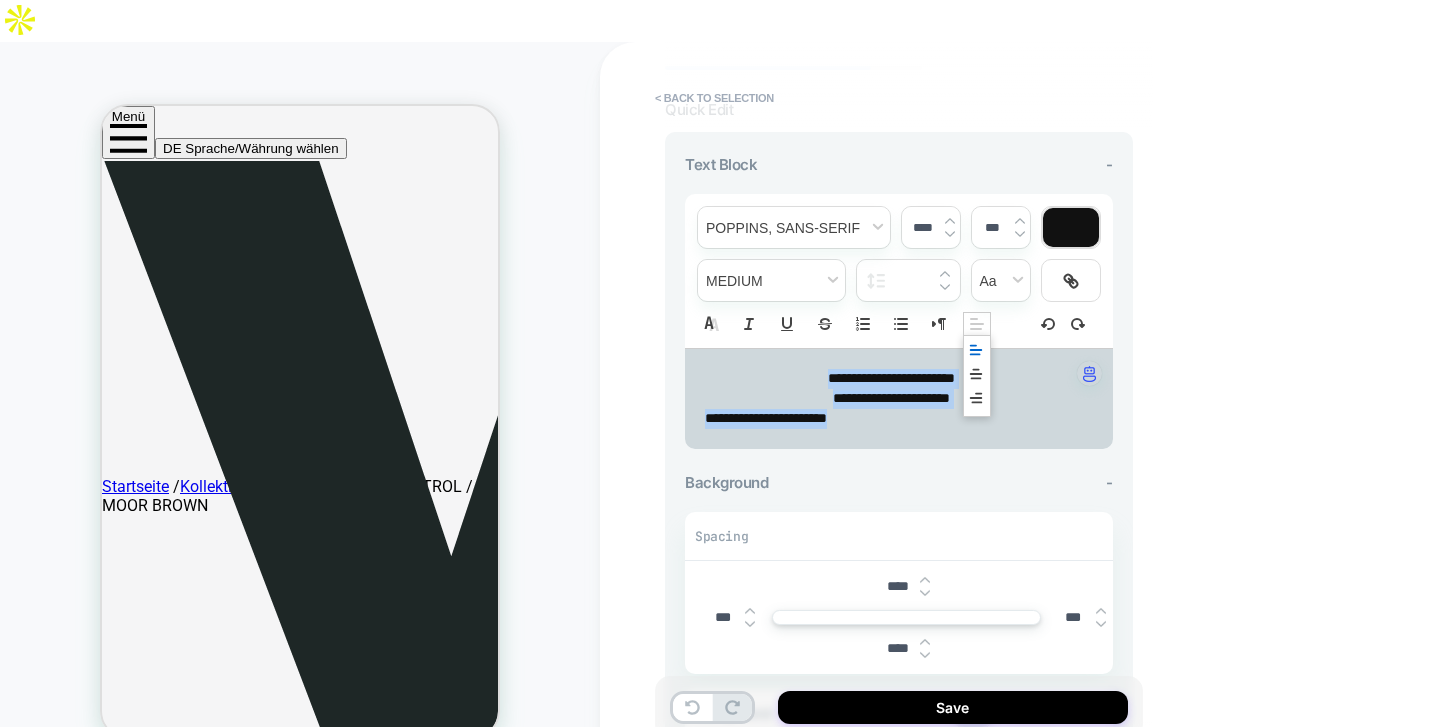 click 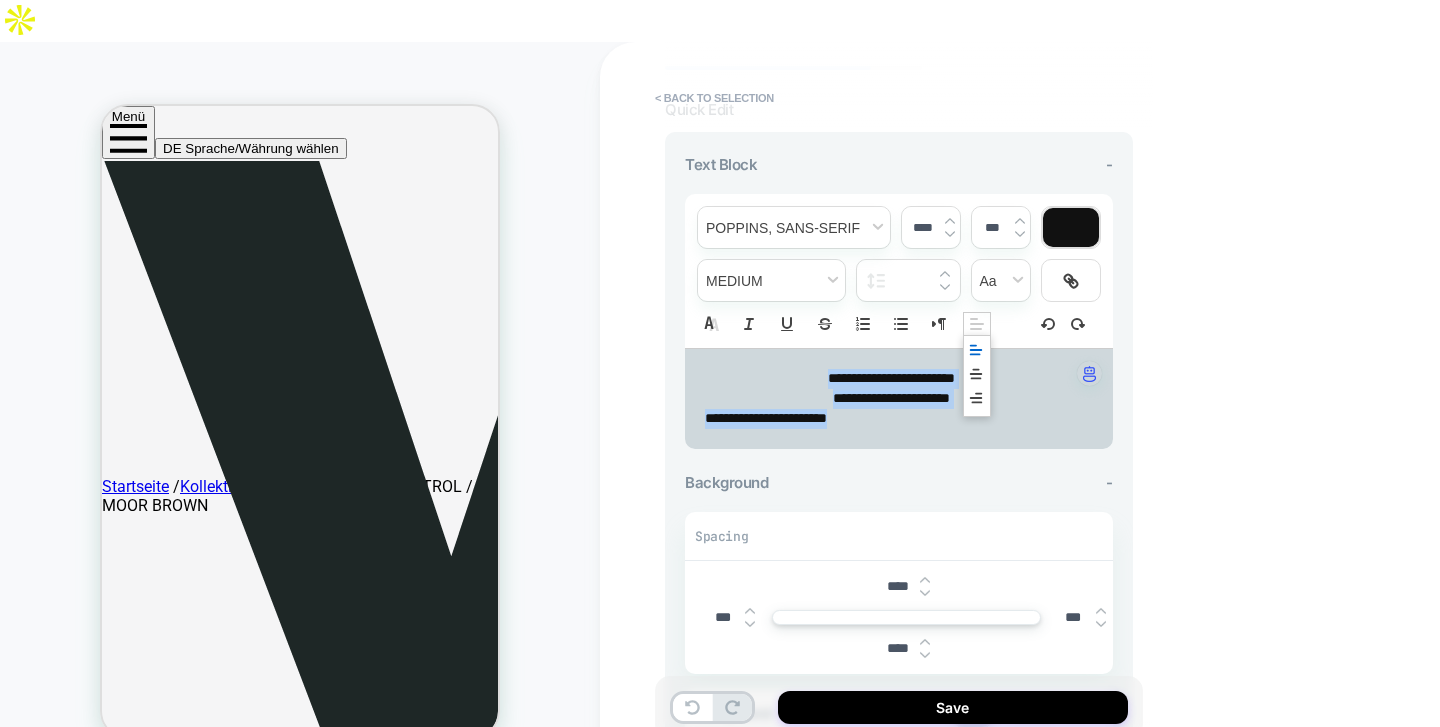 click 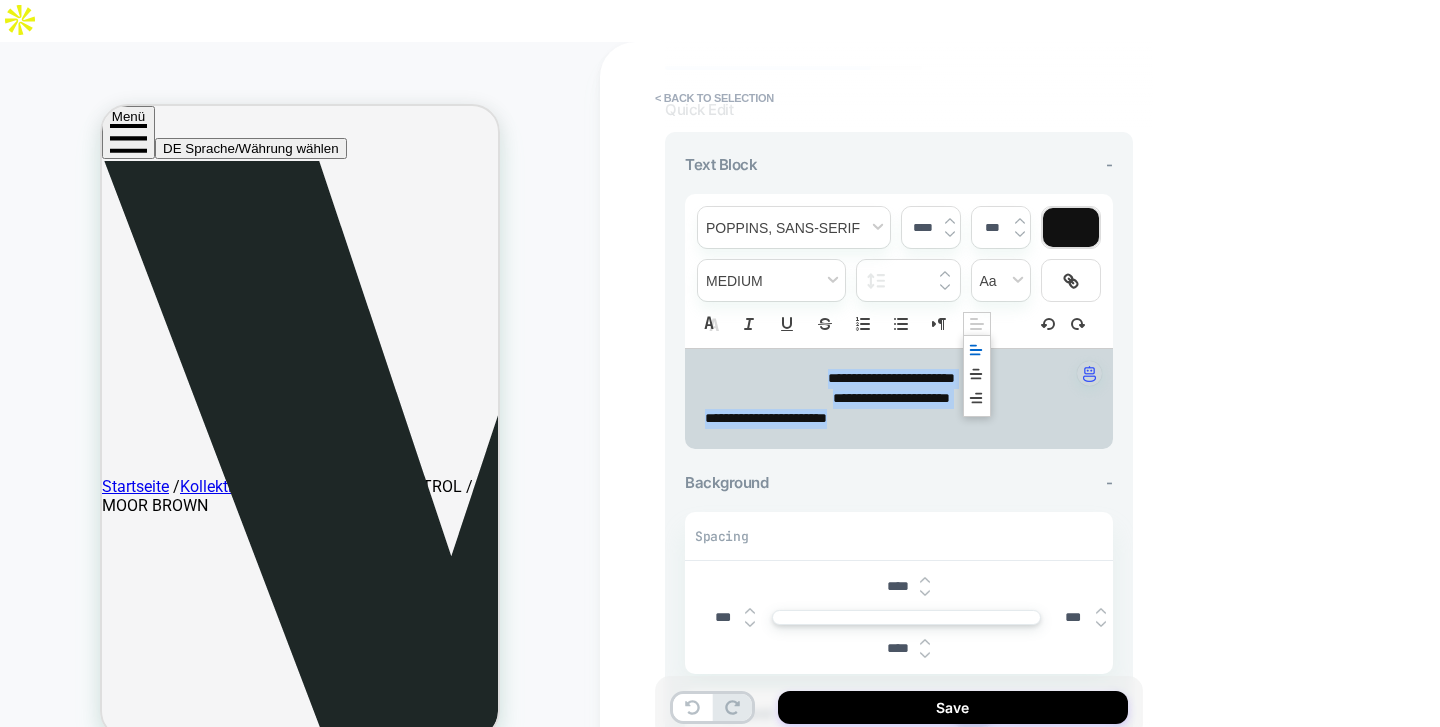 click 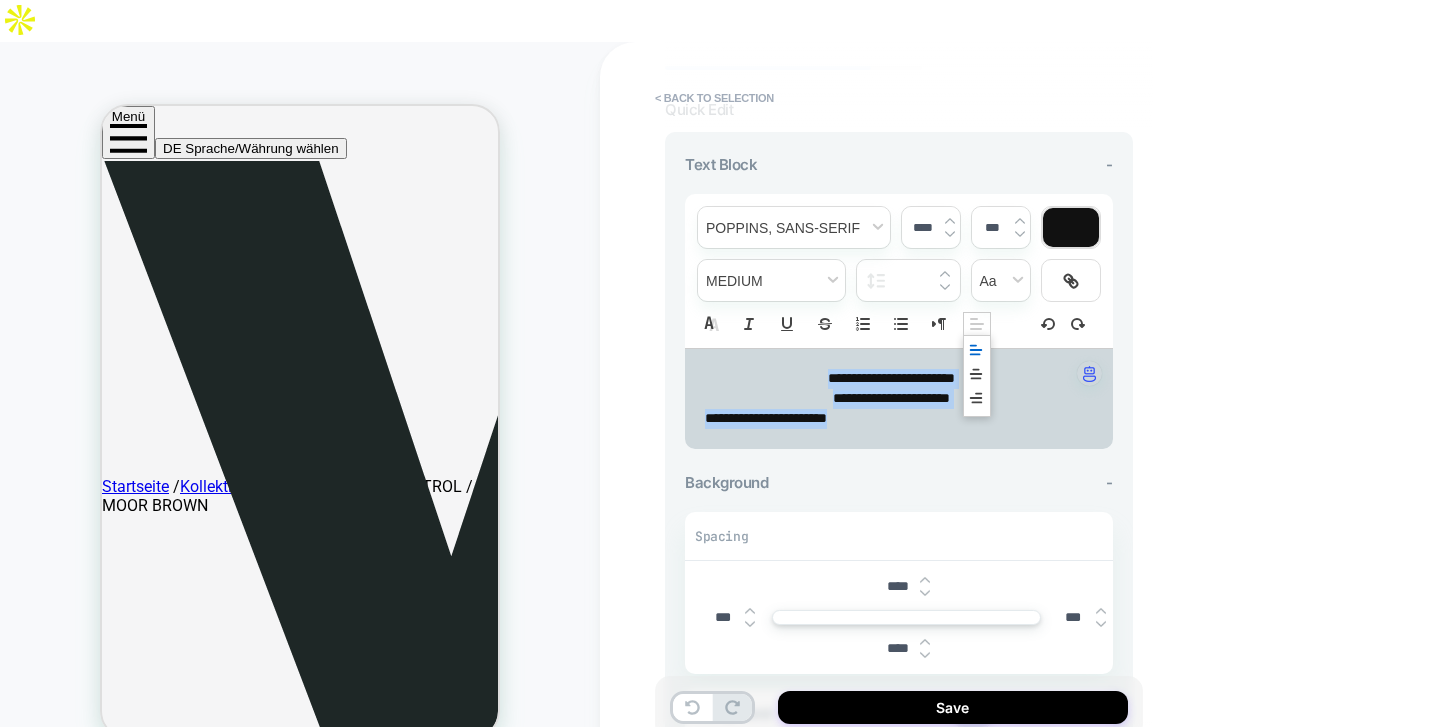 click on "**********" at bounding box center (891, 398) 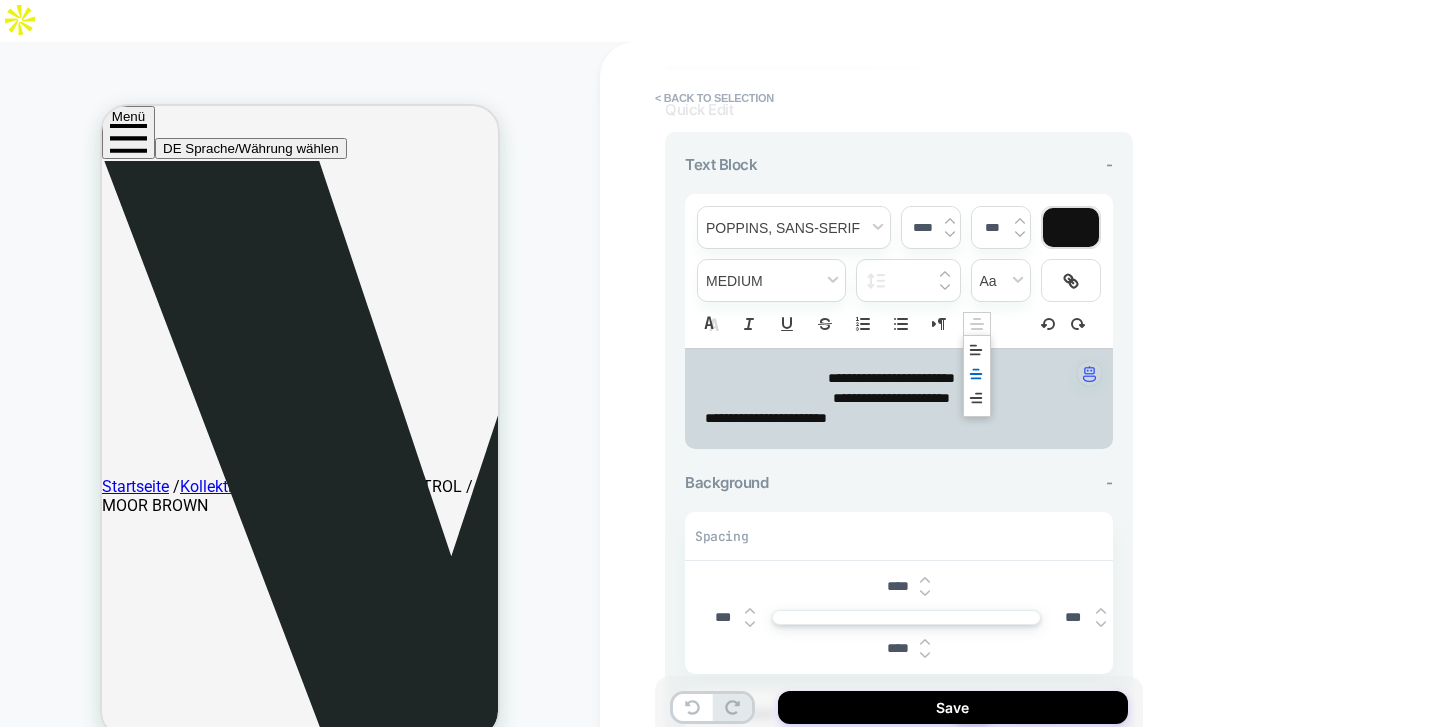 click 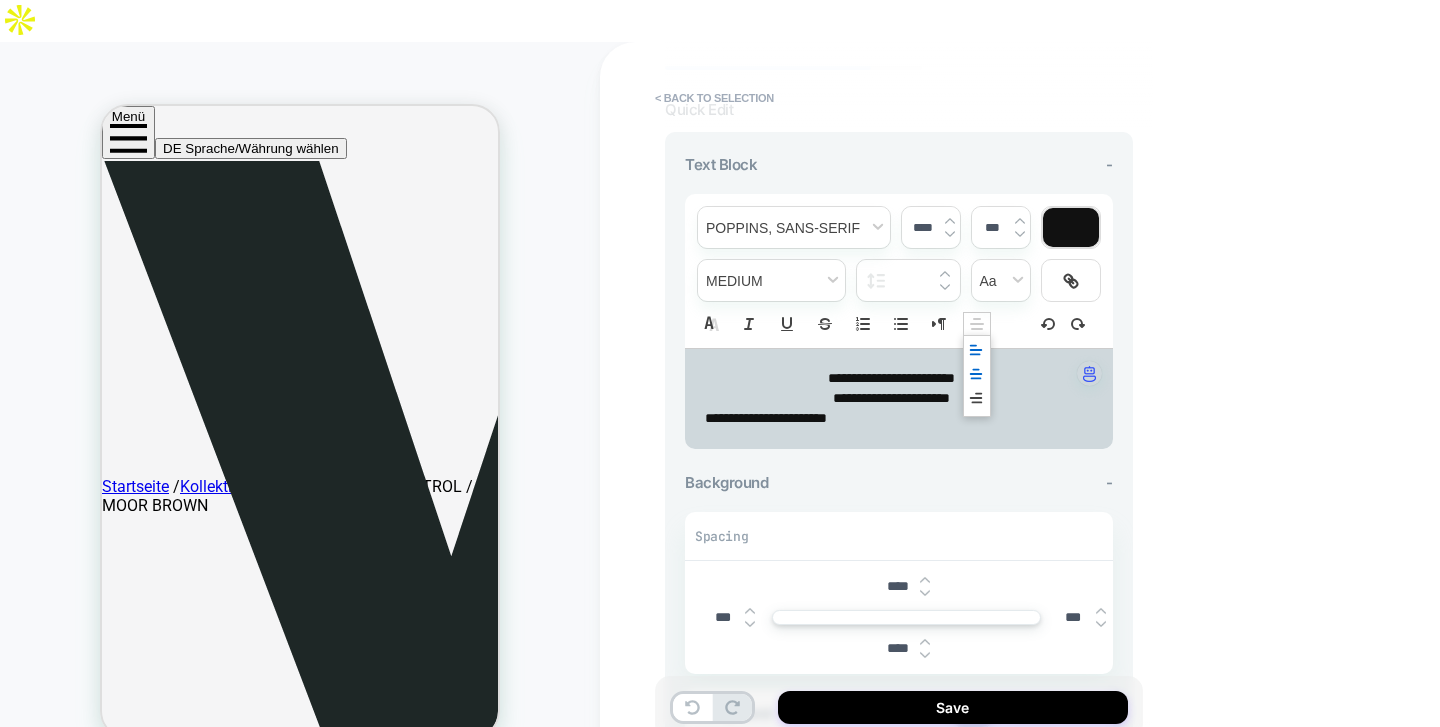 click 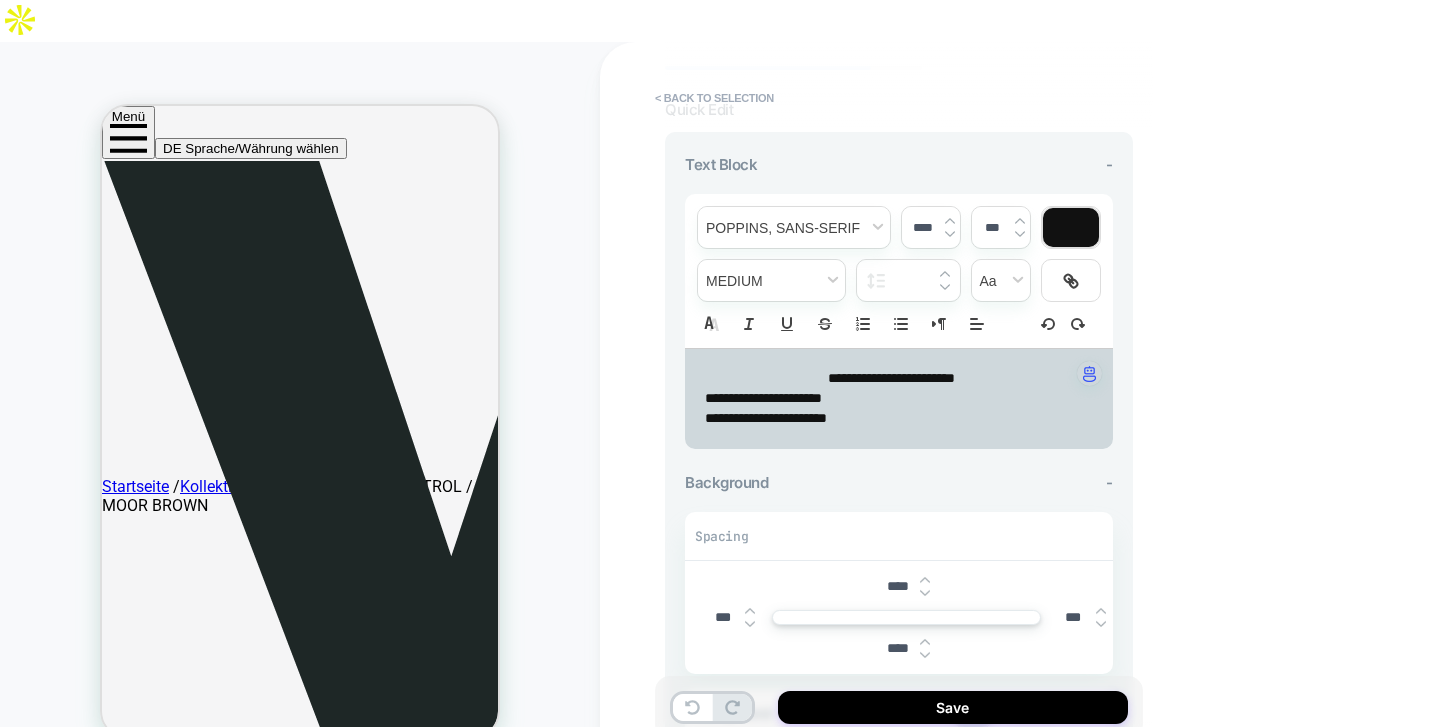 click on "**********" at bounding box center (891, 378) 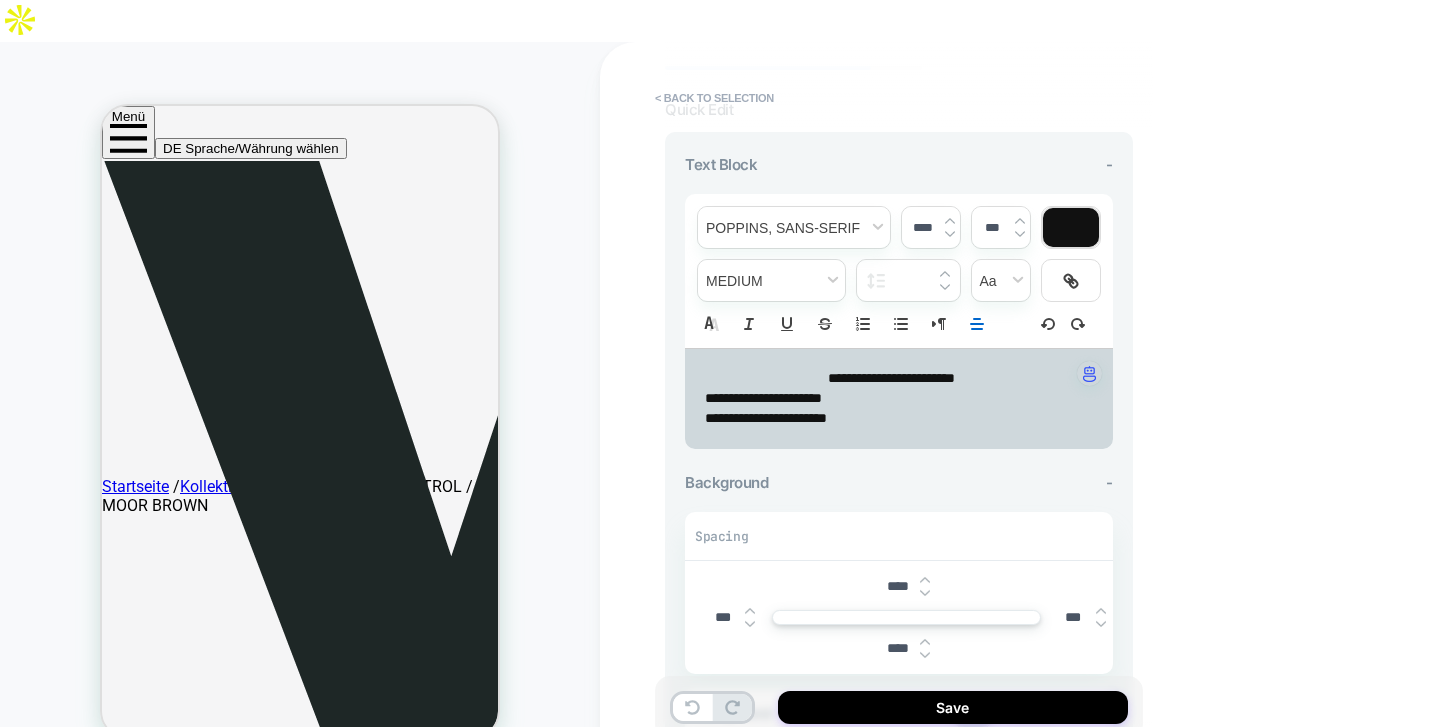 click 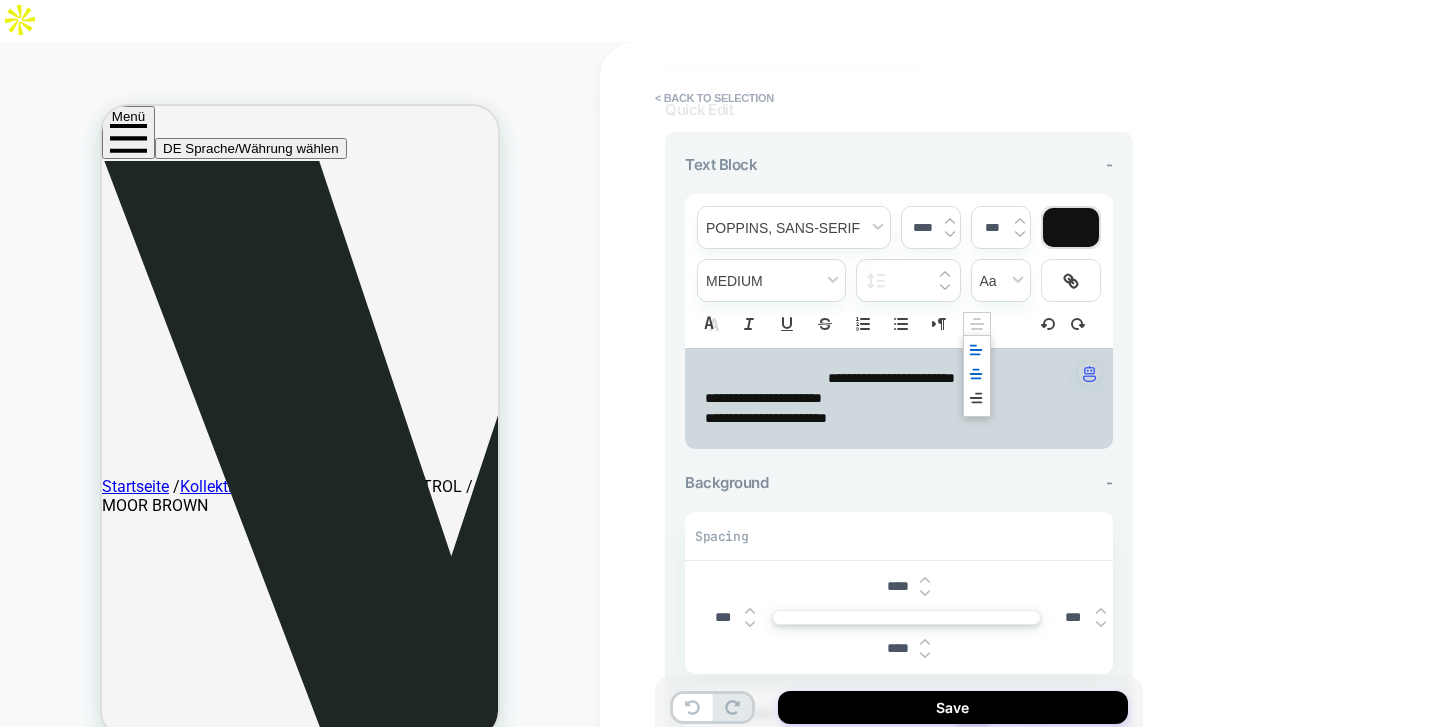 click 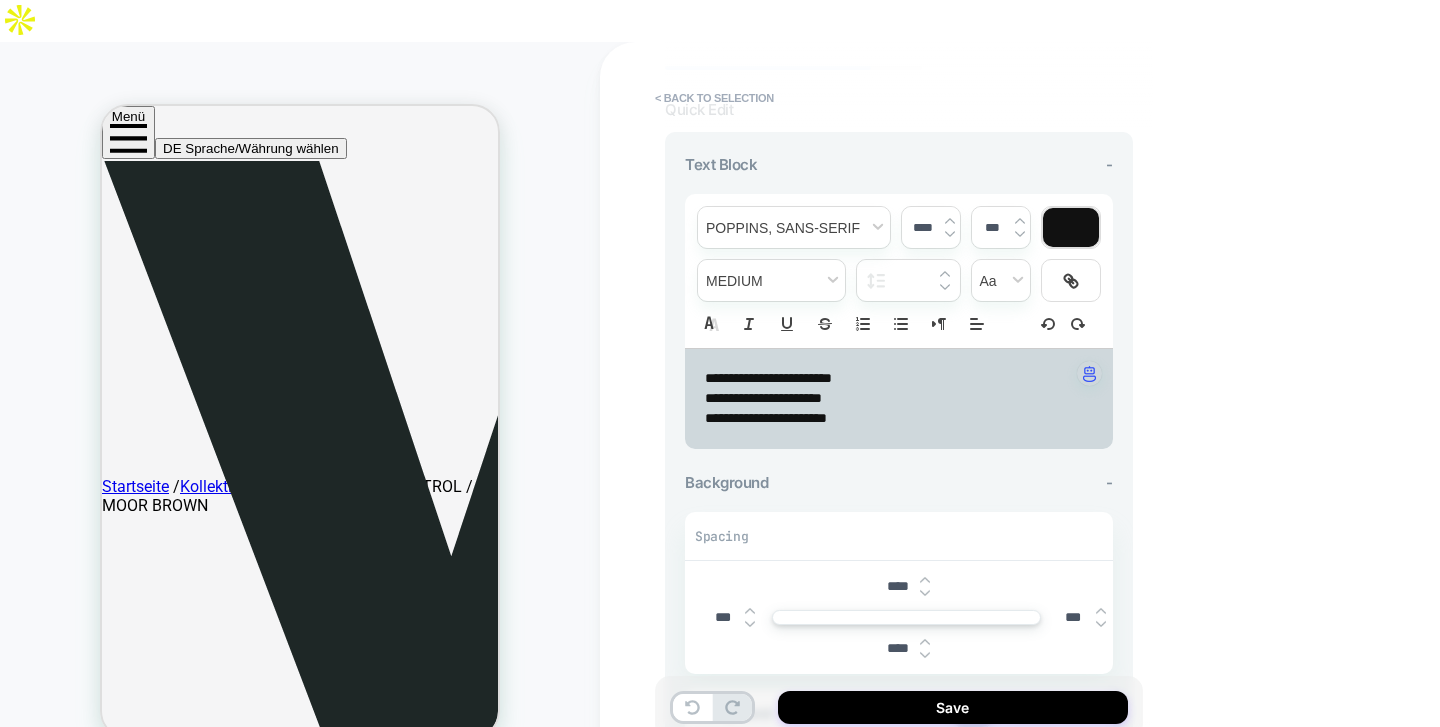 click on "**********" at bounding box center [768, 378] 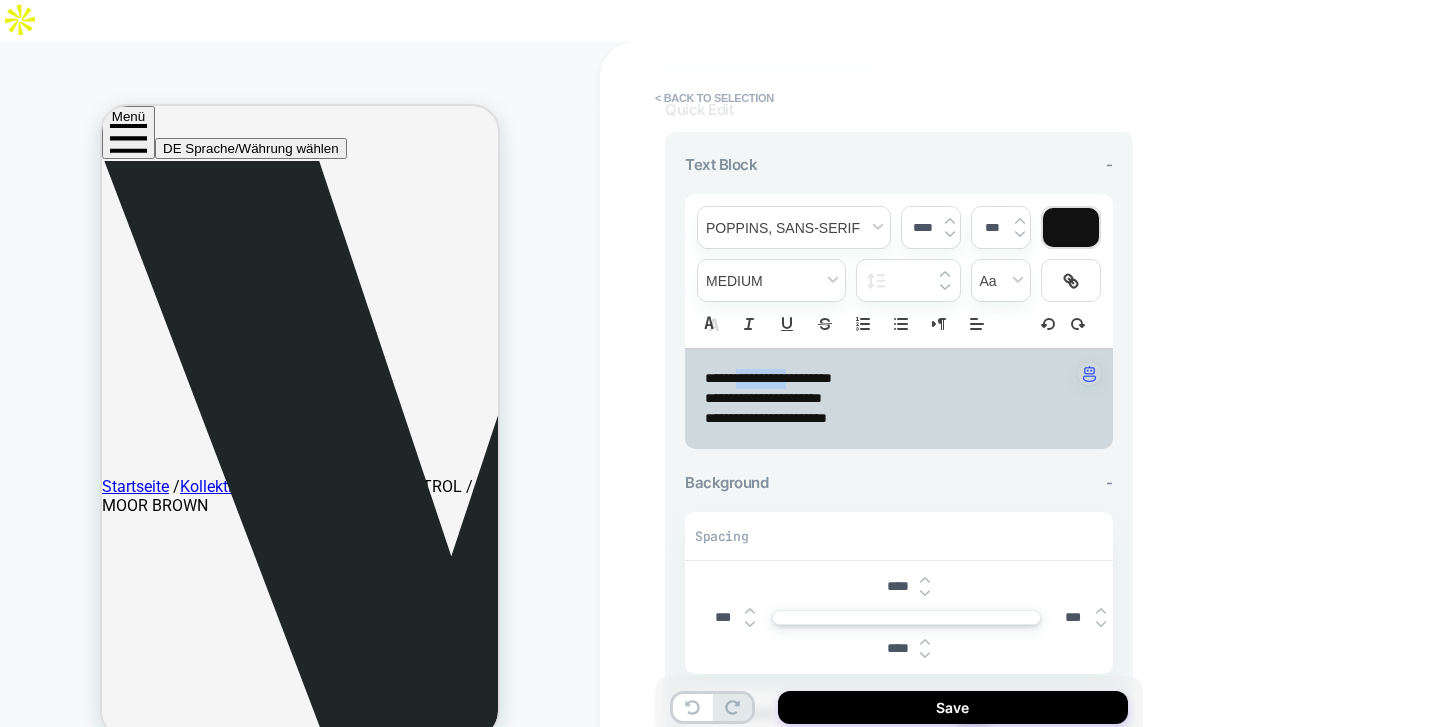 click on "**********" at bounding box center [768, 378] 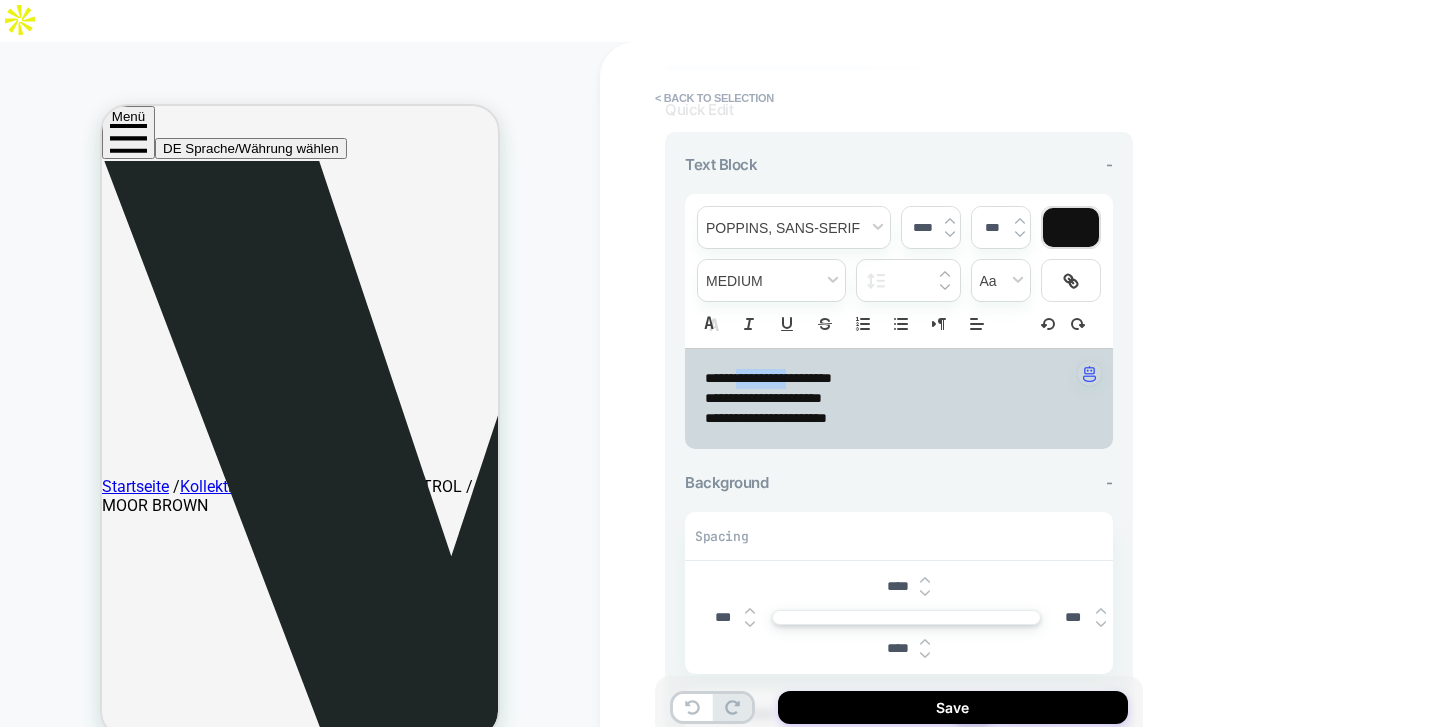 copy 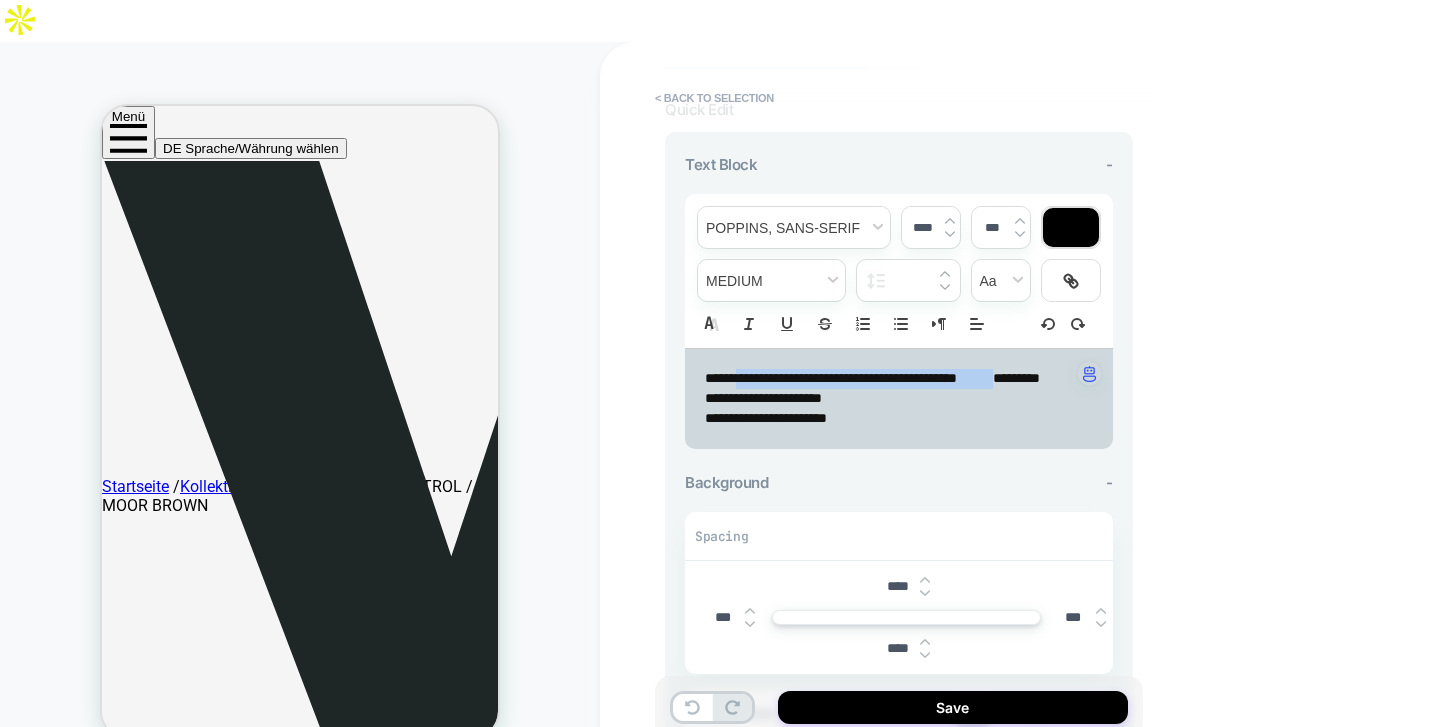drag, startPoint x: 963, startPoint y: 335, endPoint x: 750, endPoint y: 335, distance: 213 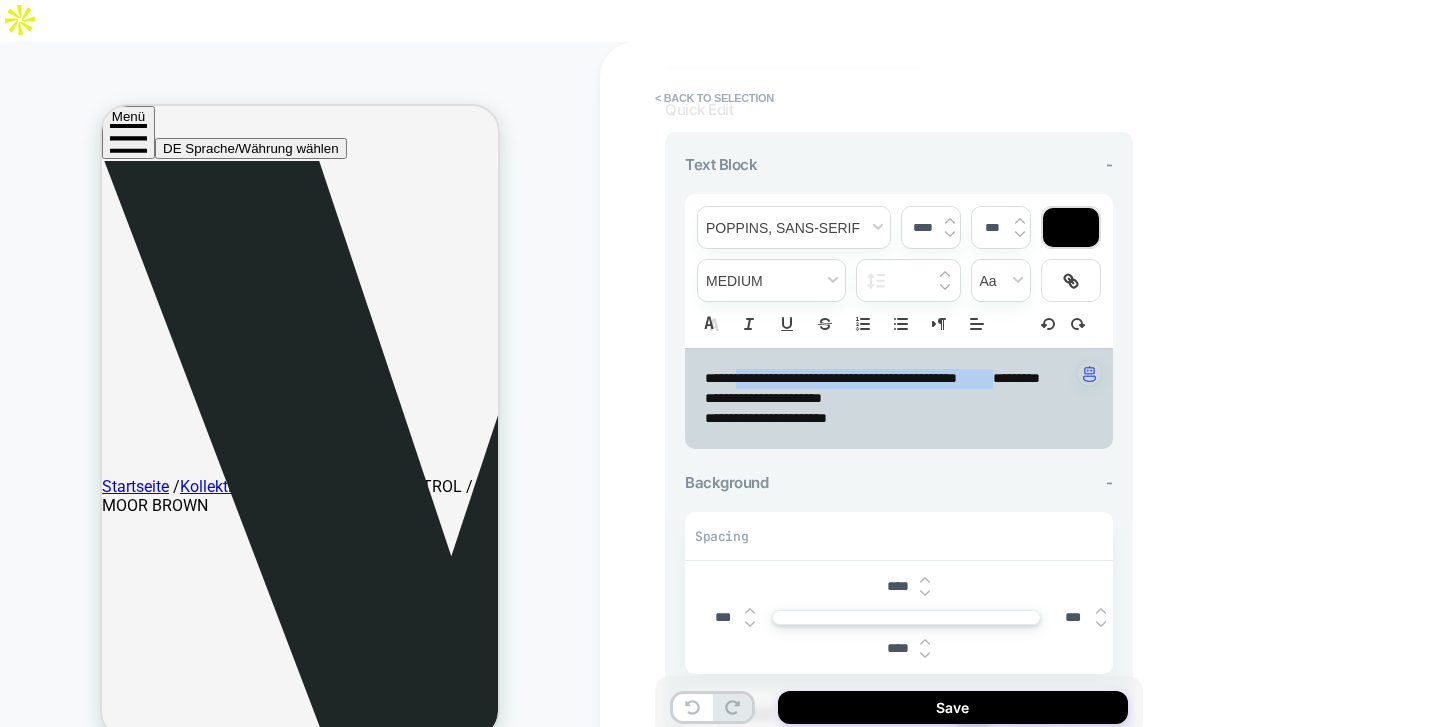 click on "****** 			 *********" at bounding box center (891, 379) 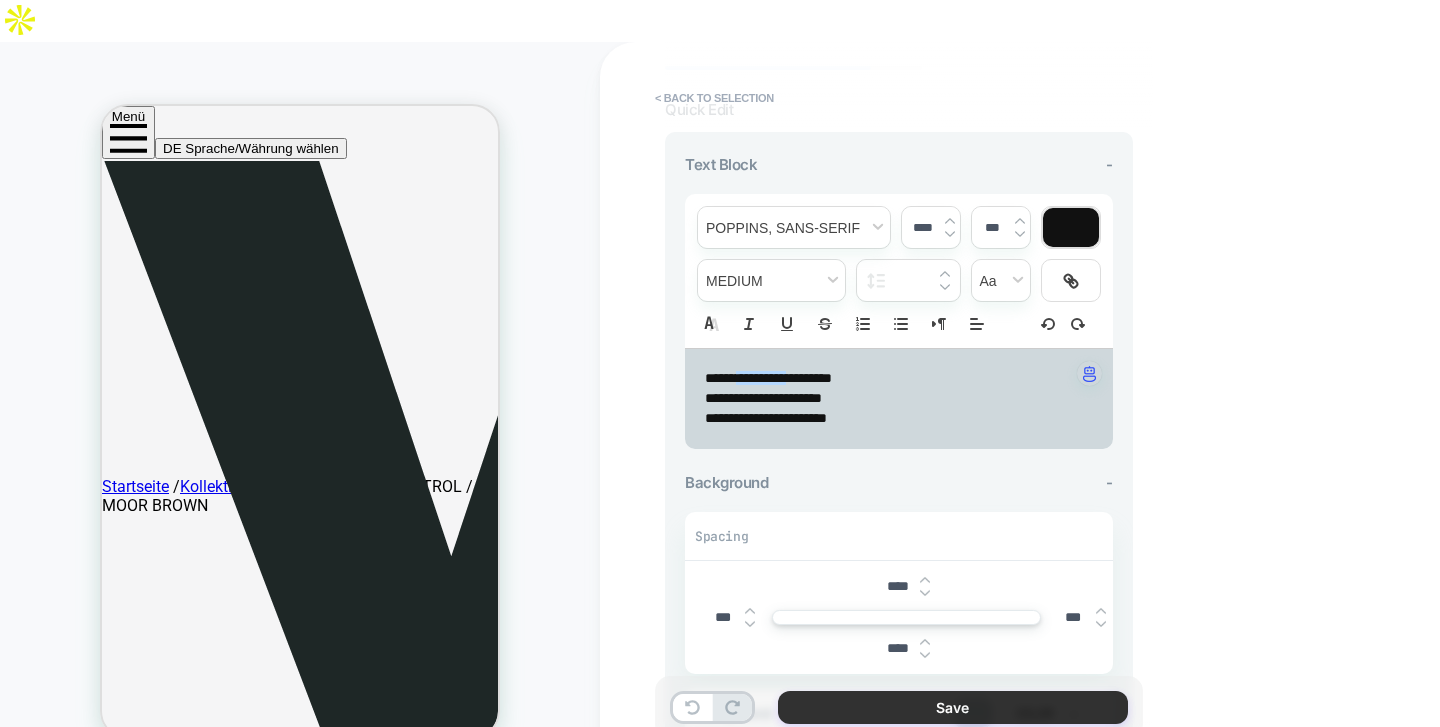 click on "Save" at bounding box center (953, 707) 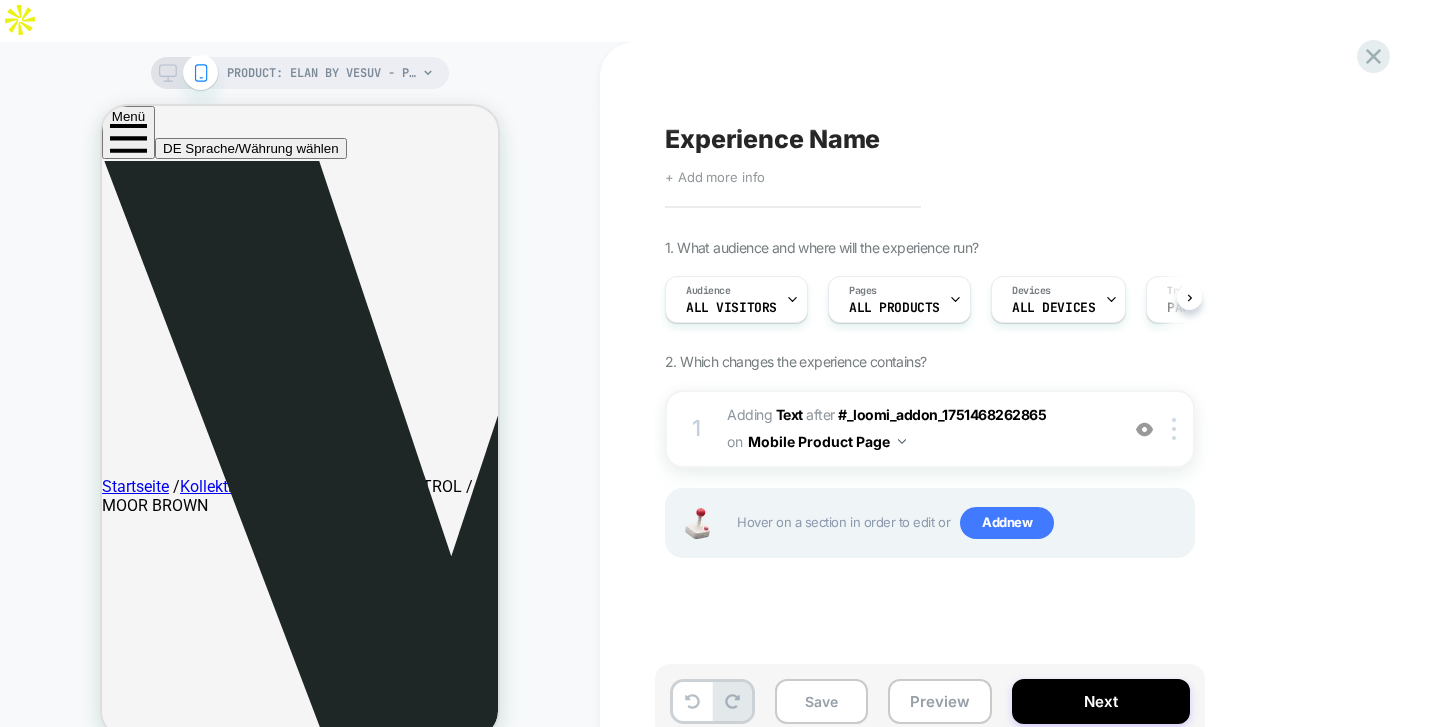 scroll, scrollTop: 0, scrollLeft: 1, axis: horizontal 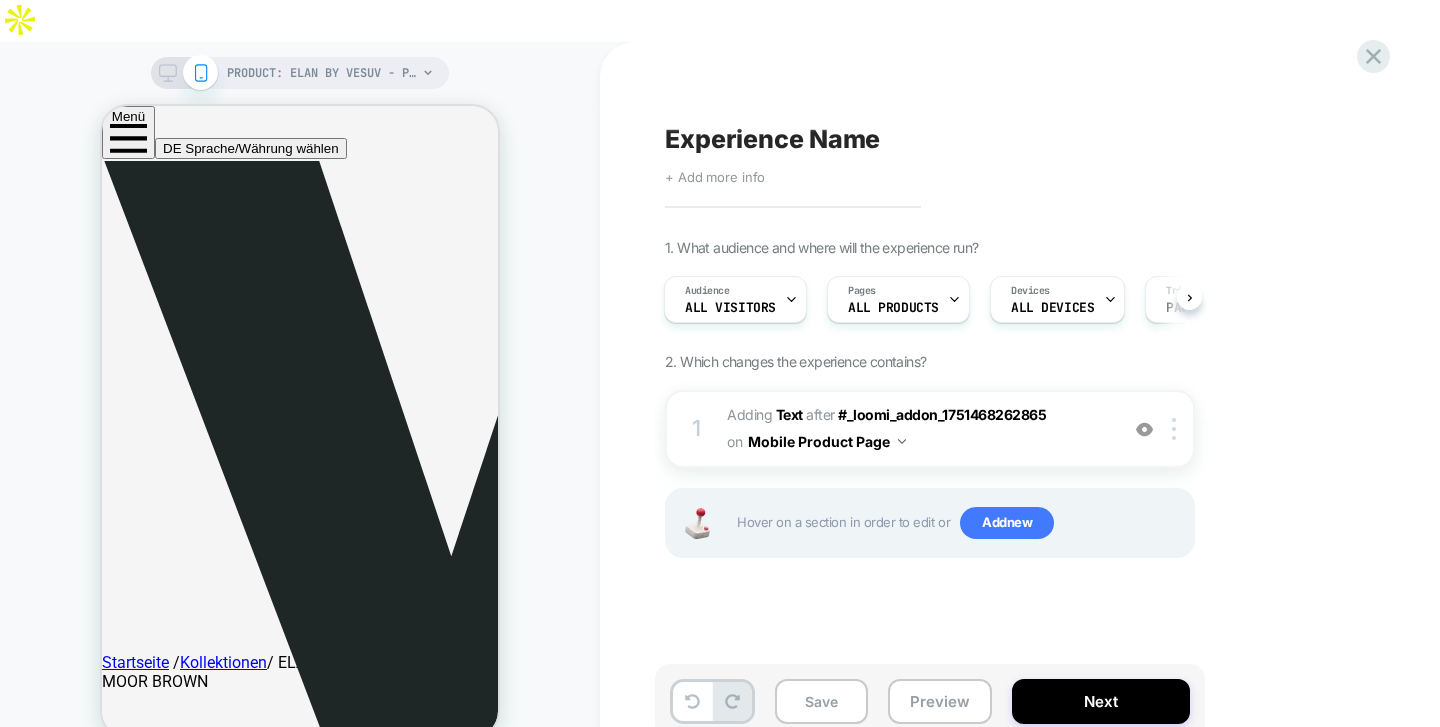 click on "Experience Name" at bounding box center (772, 139) 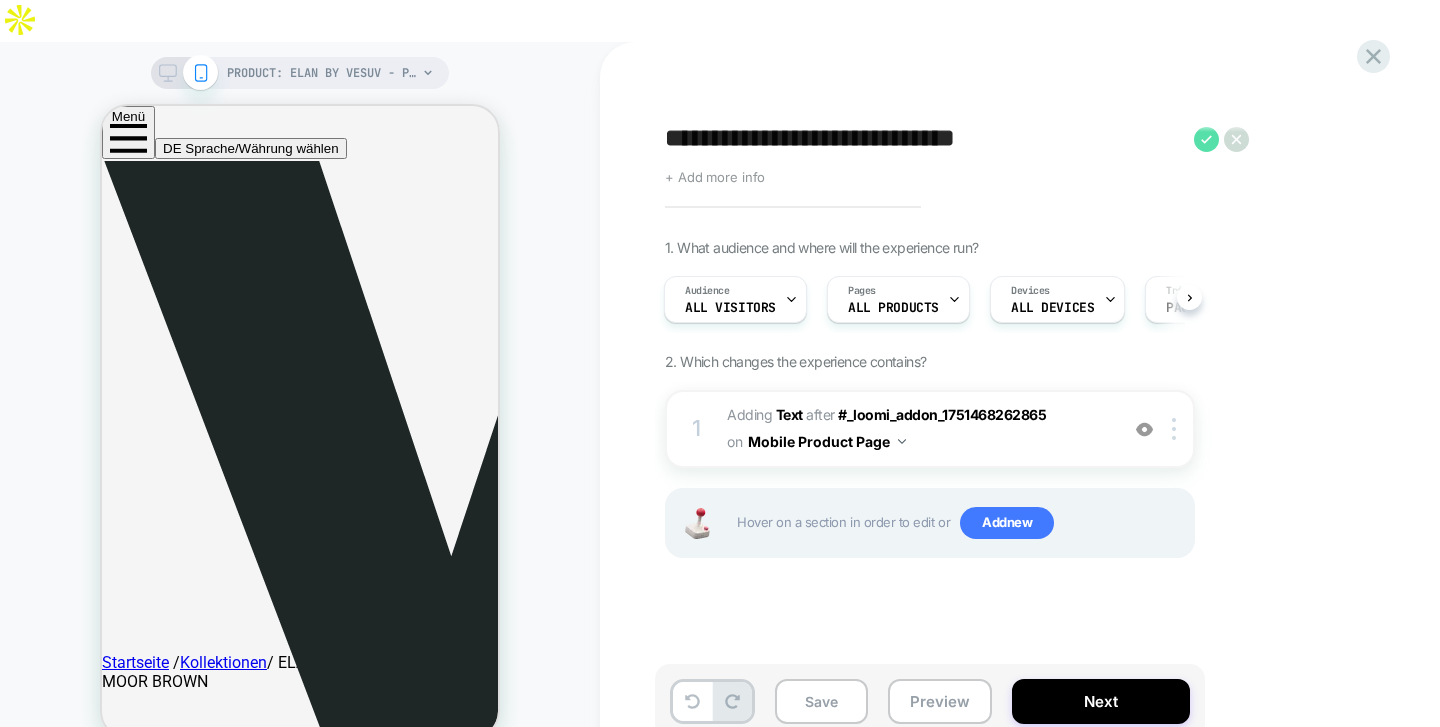 type on "**********" 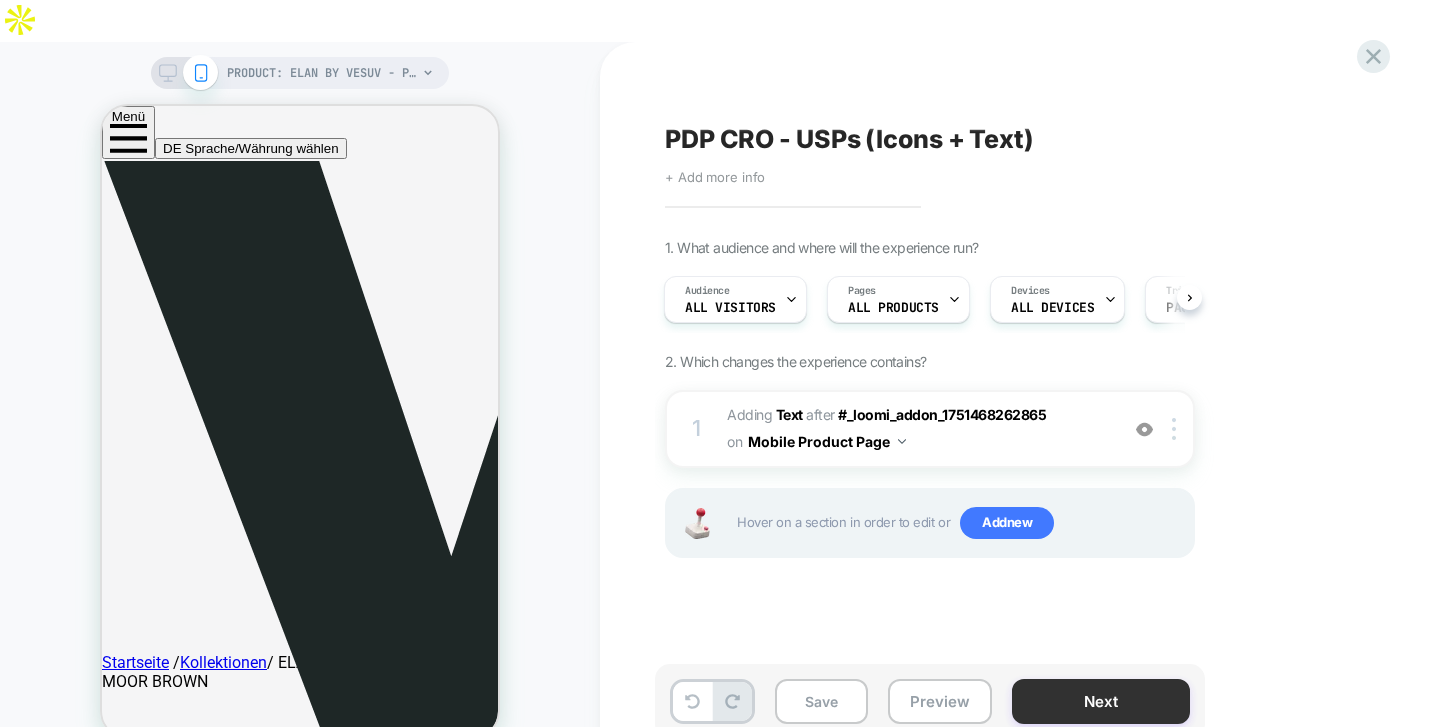 click on "Next" at bounding box center (1101, 701) 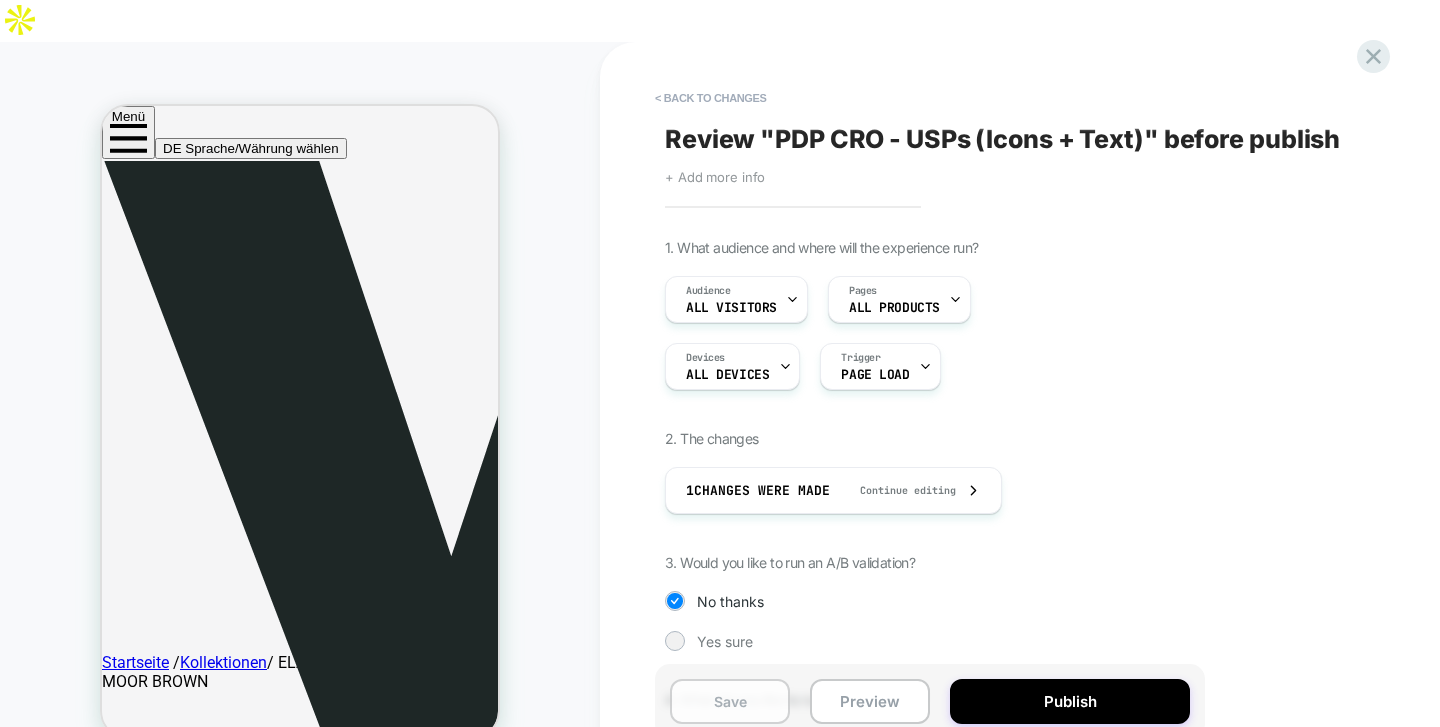 click on "Save" at bounding box center [730, 701] 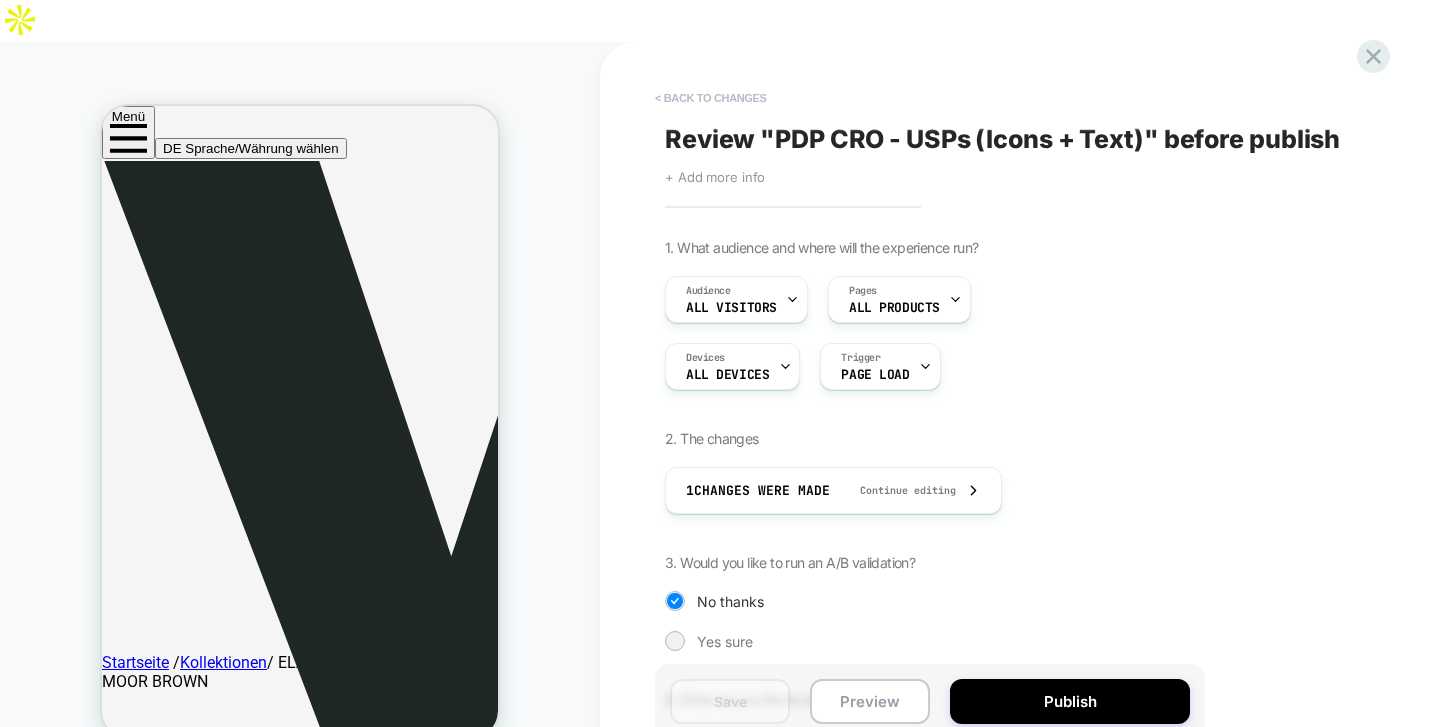 click on "< Back to changes" at bounding box center (711, 98) 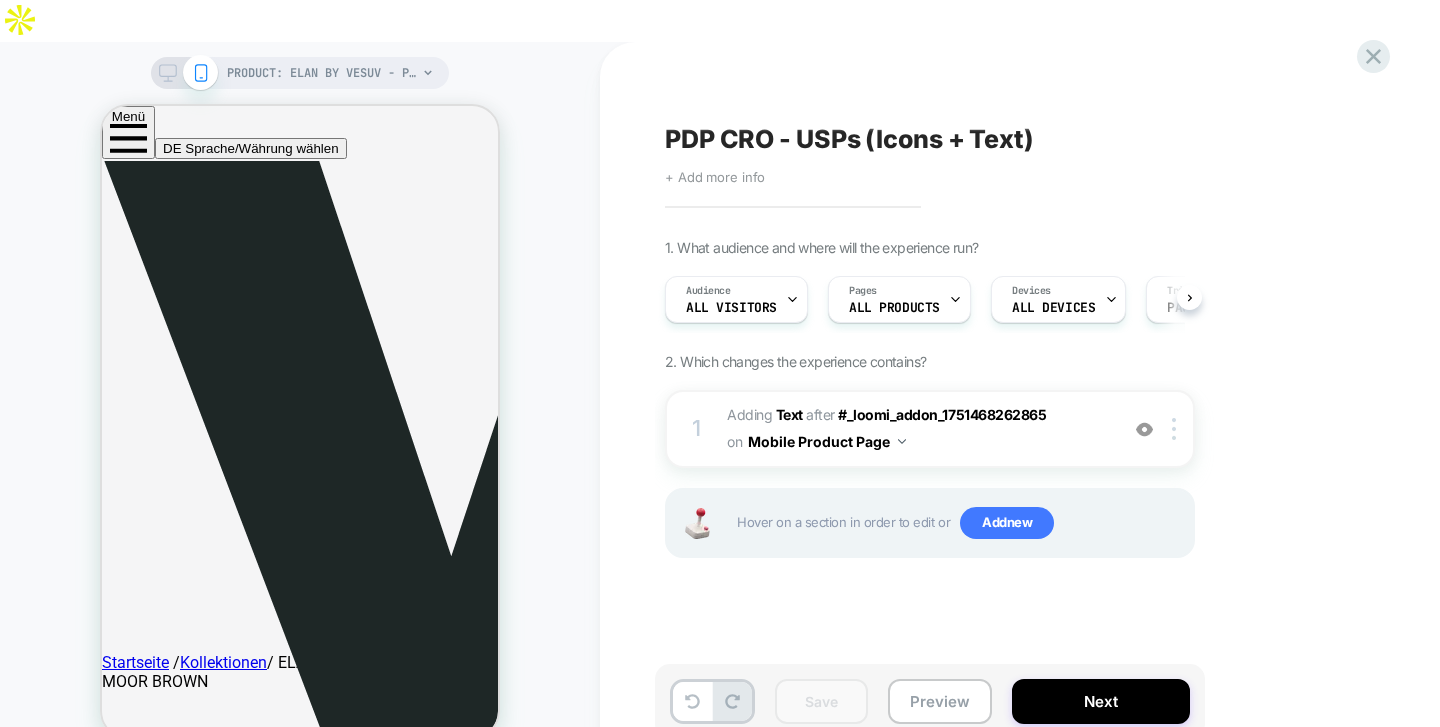 scroll, scrollTop: 0, scrollLeft: 1, axis: horizontal 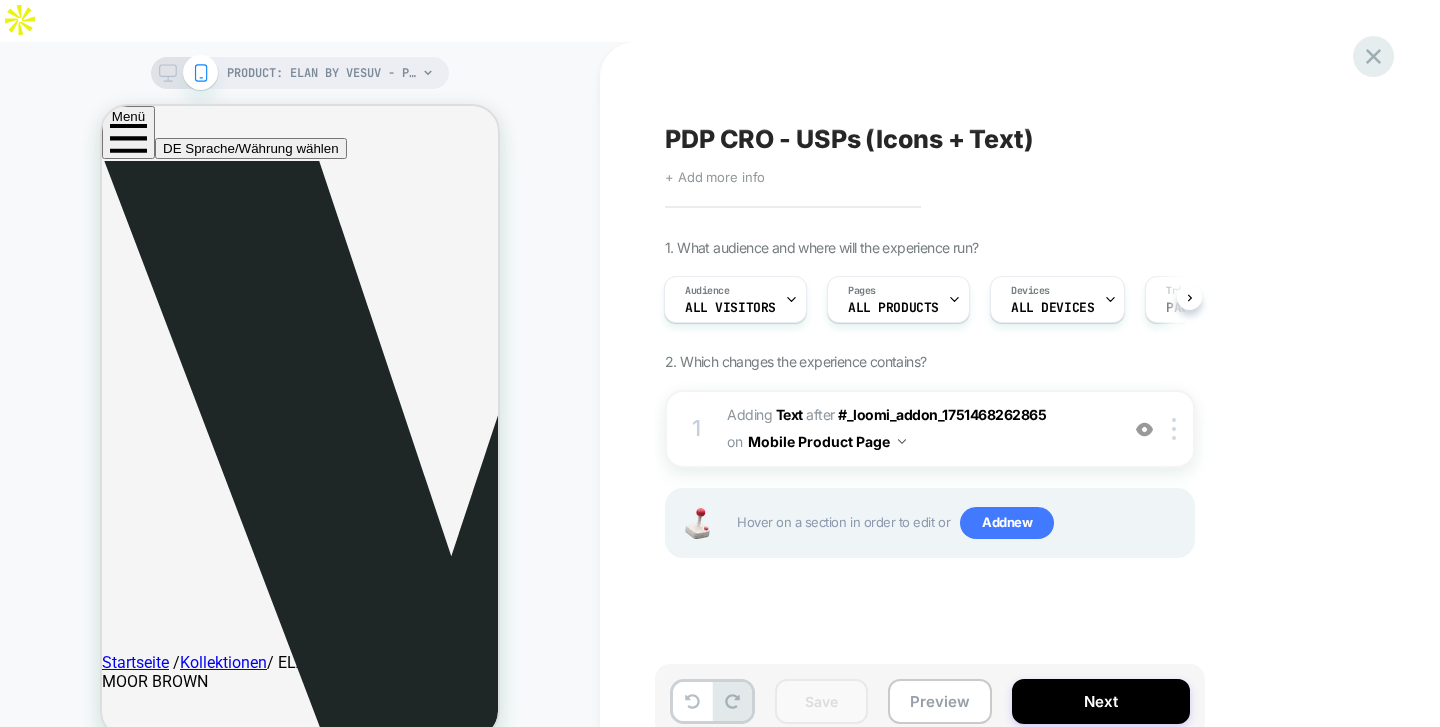 click 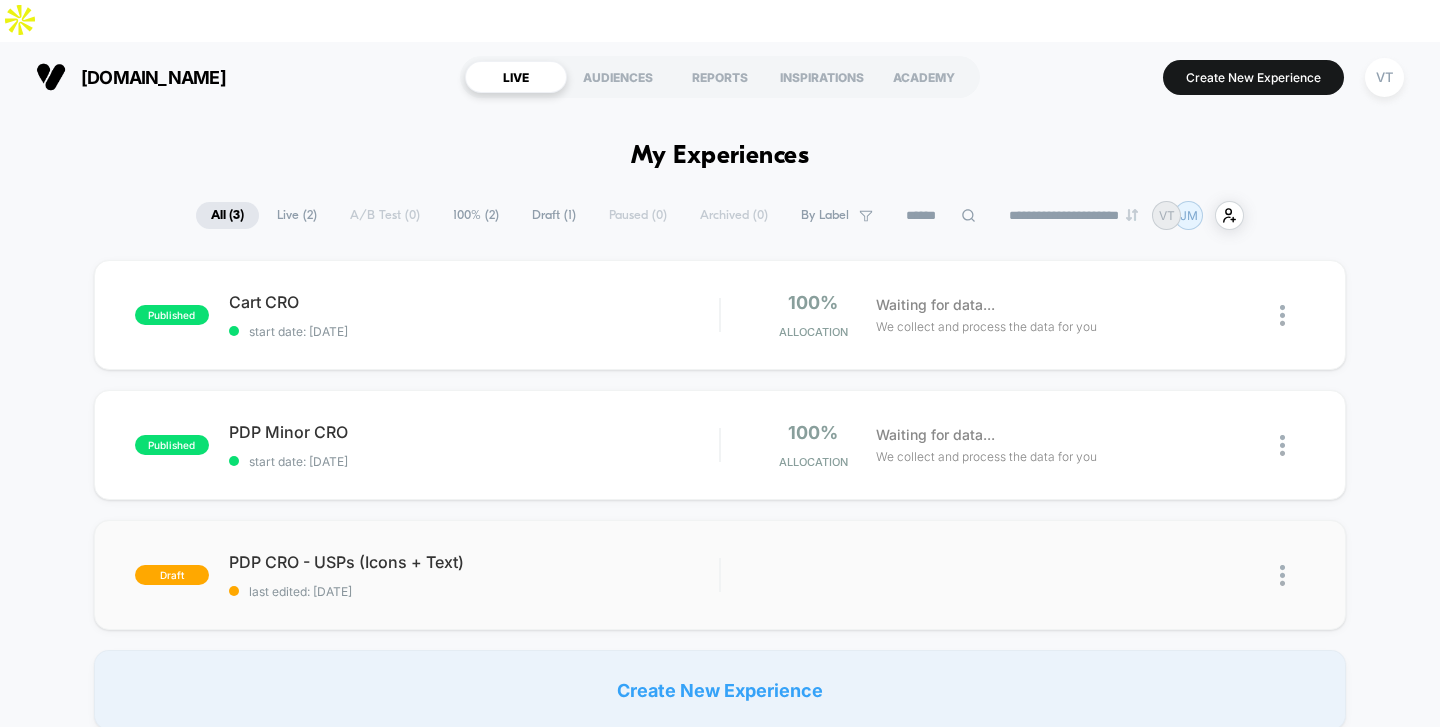 scroll, scrollTop: 0, scrollLeft: 0, axis: both 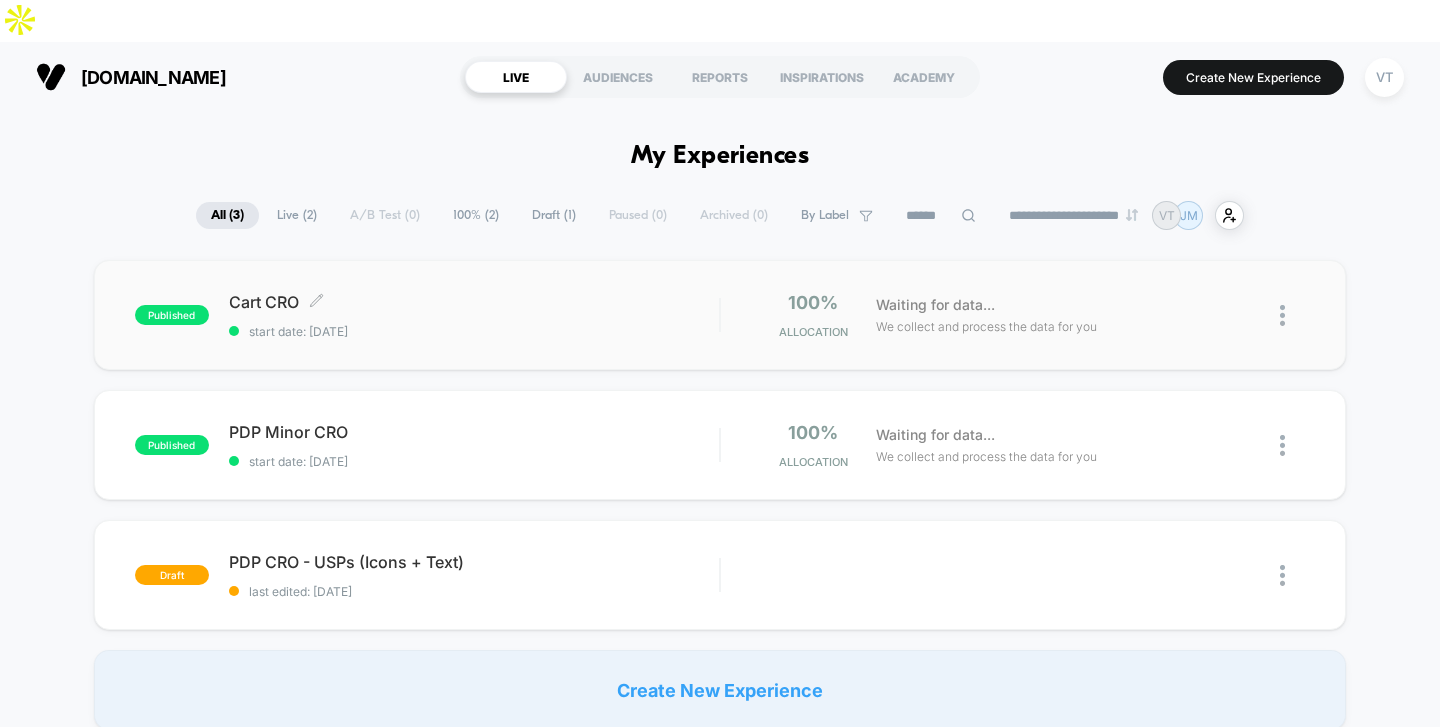 click on "start date: [DATE]" at bounding box center (474, 331) 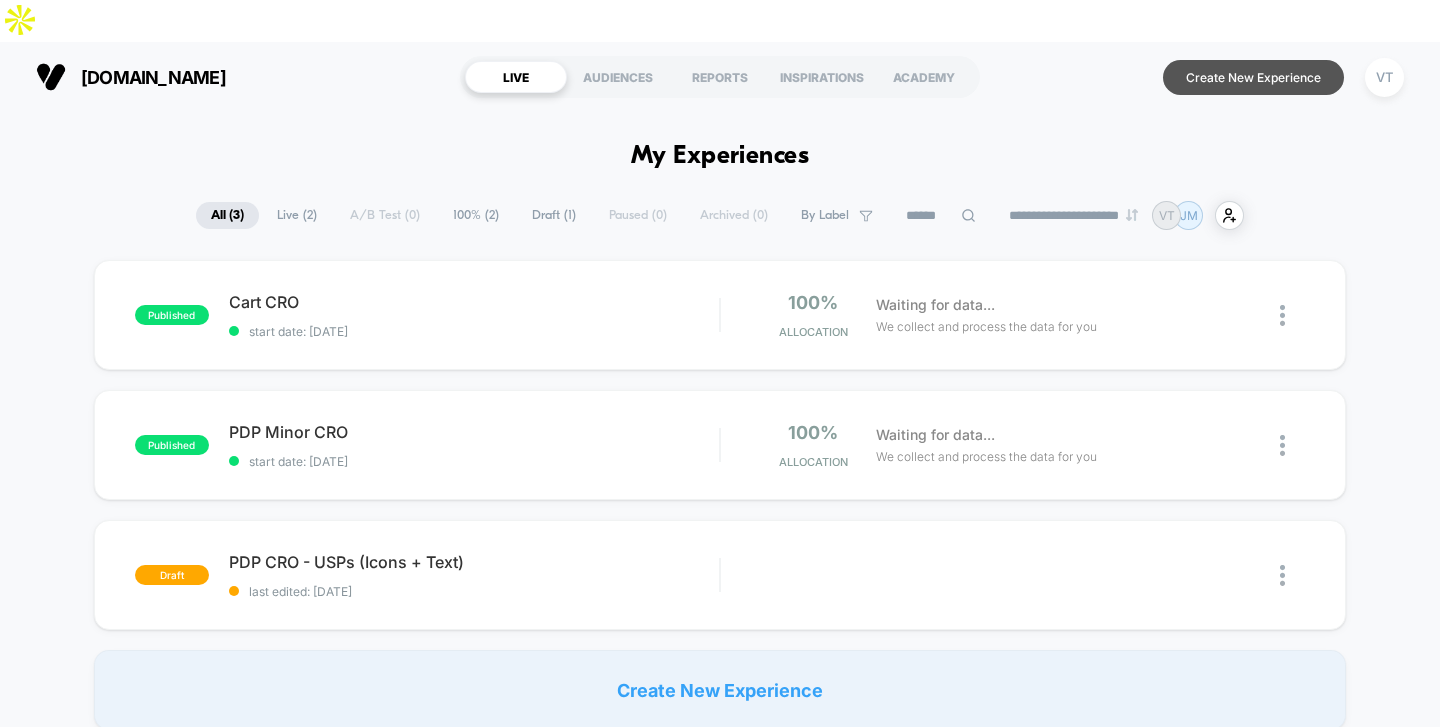 scroll, scrollTop: 0, scrollLeft: 0, axis: both 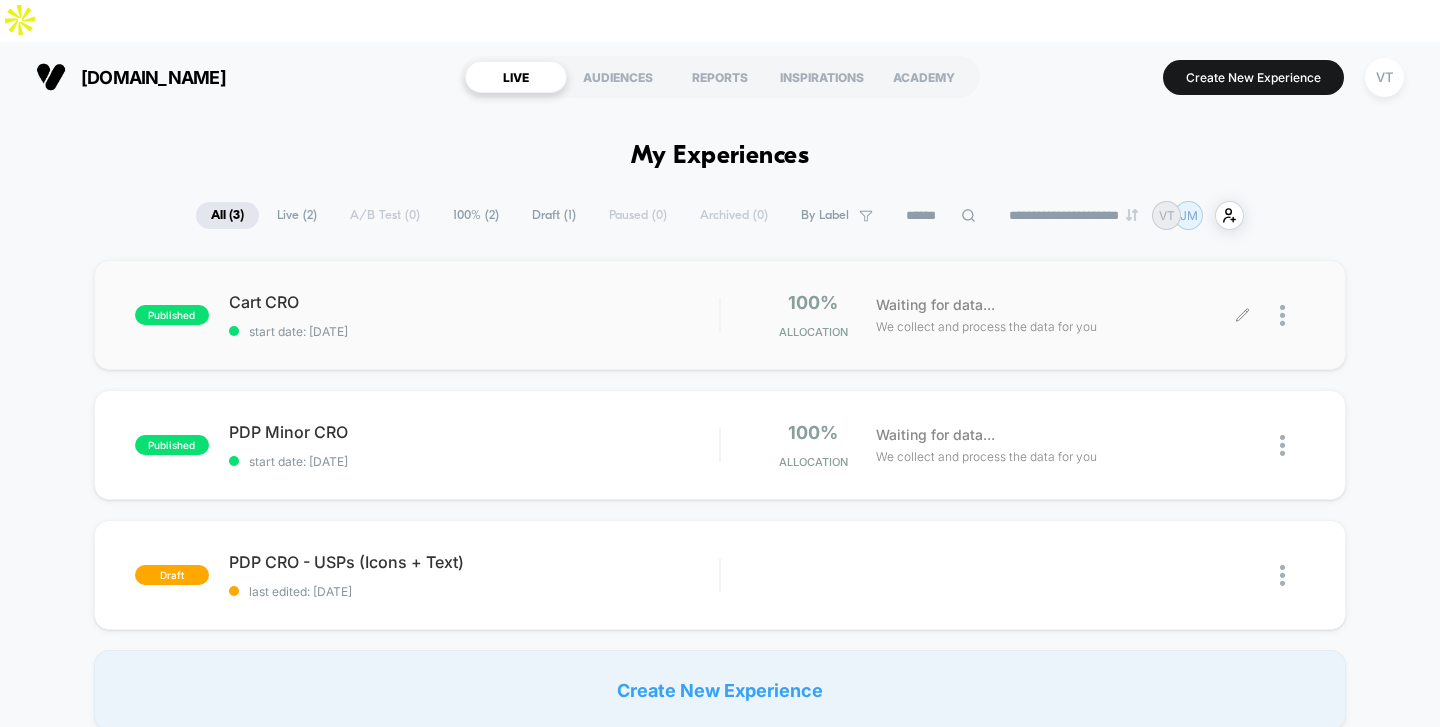 click at bounding box center (1282, 315) 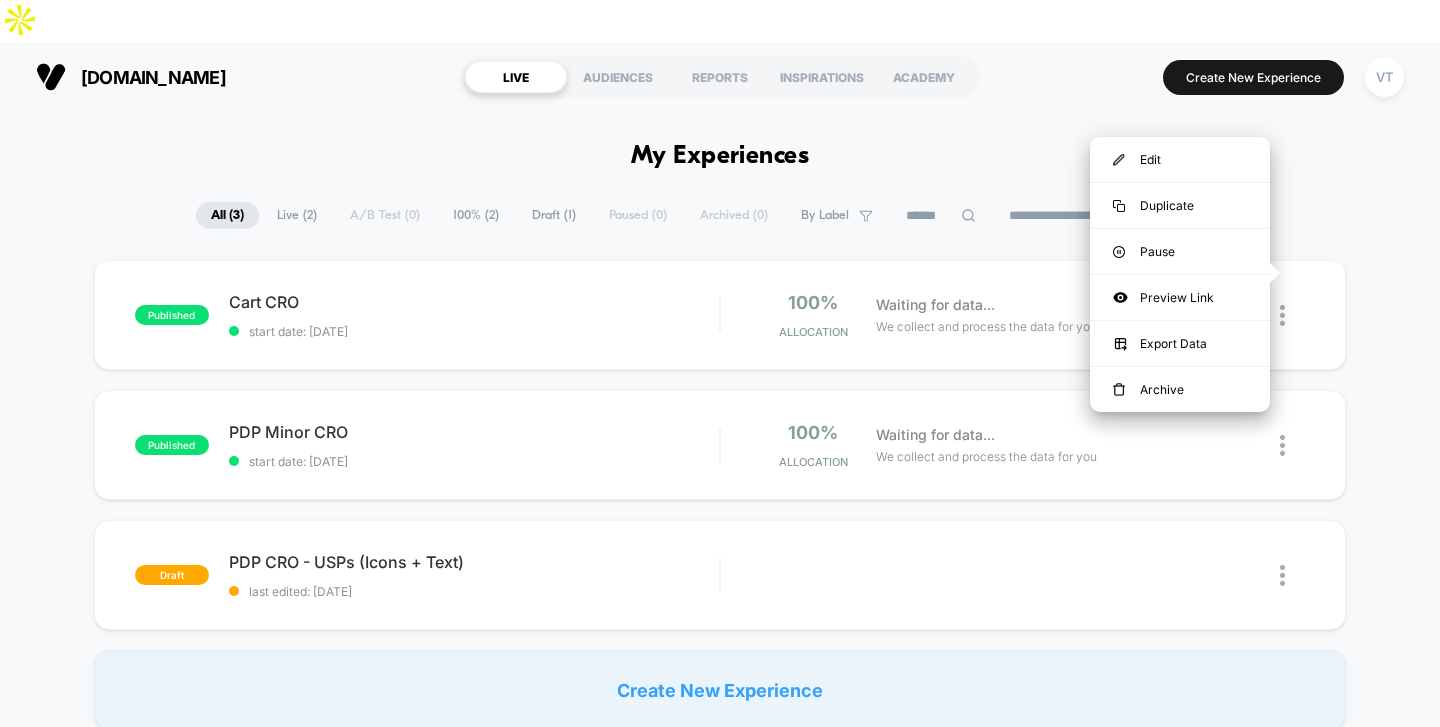 click on "[DOMAIN_NAME]" at bounding box center [237, 77] 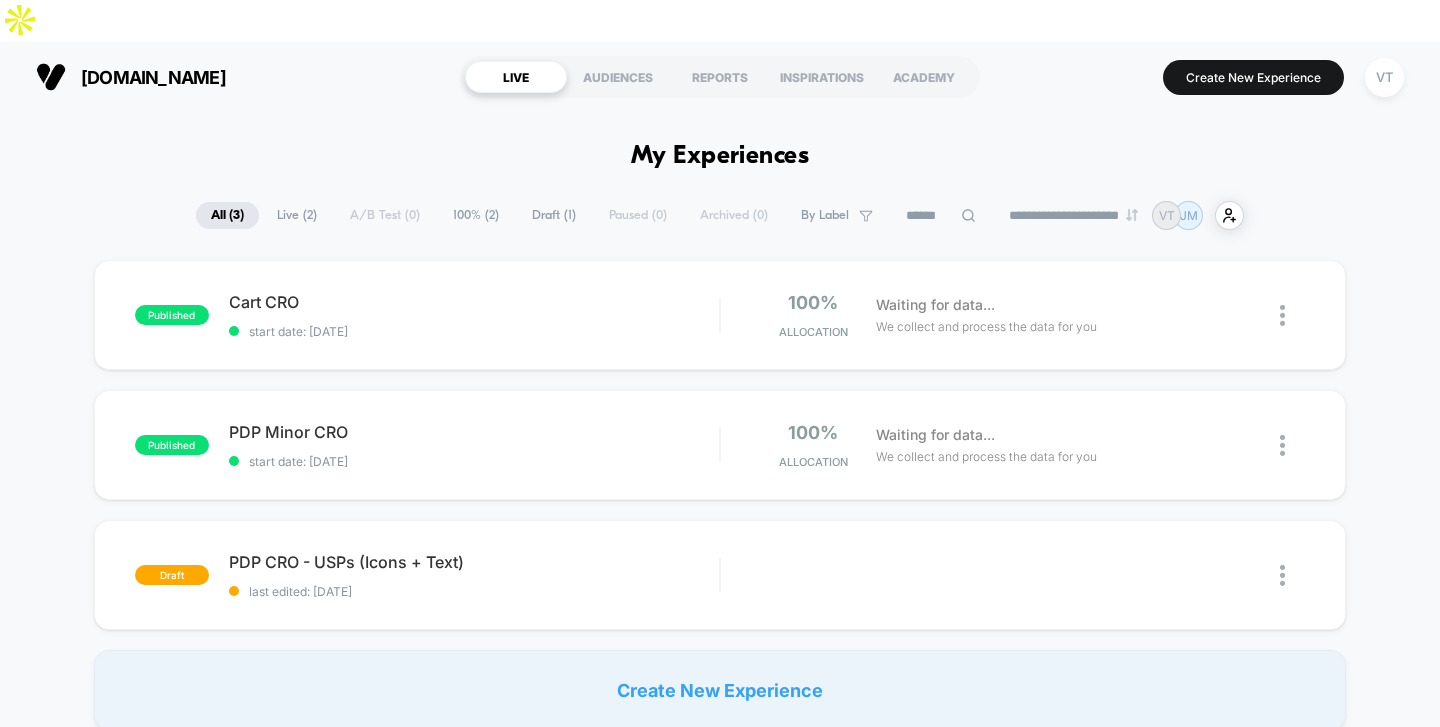 click on "published Cart CRO start date: [DATE] 100% Allocation Waiting for data... We collect and process the data for you published PDP Minor CRO start date: [DATE] 100% Allocation Waiting for data... We collect and process the data for you draft PDP CRO - USPs (Icons + Text) last edited: [DATE] Edit Duplicate Preview Start Create New Experience" at bounding box center (720, 495) 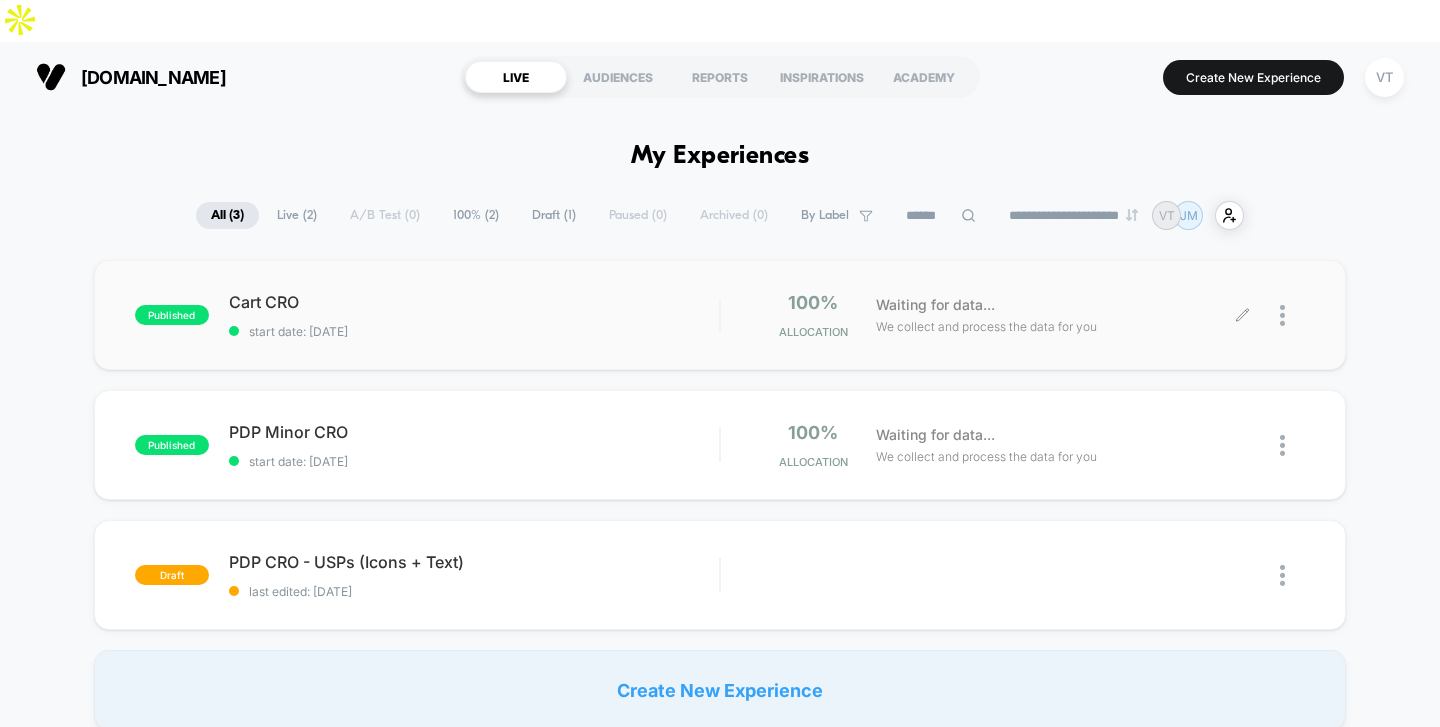 click 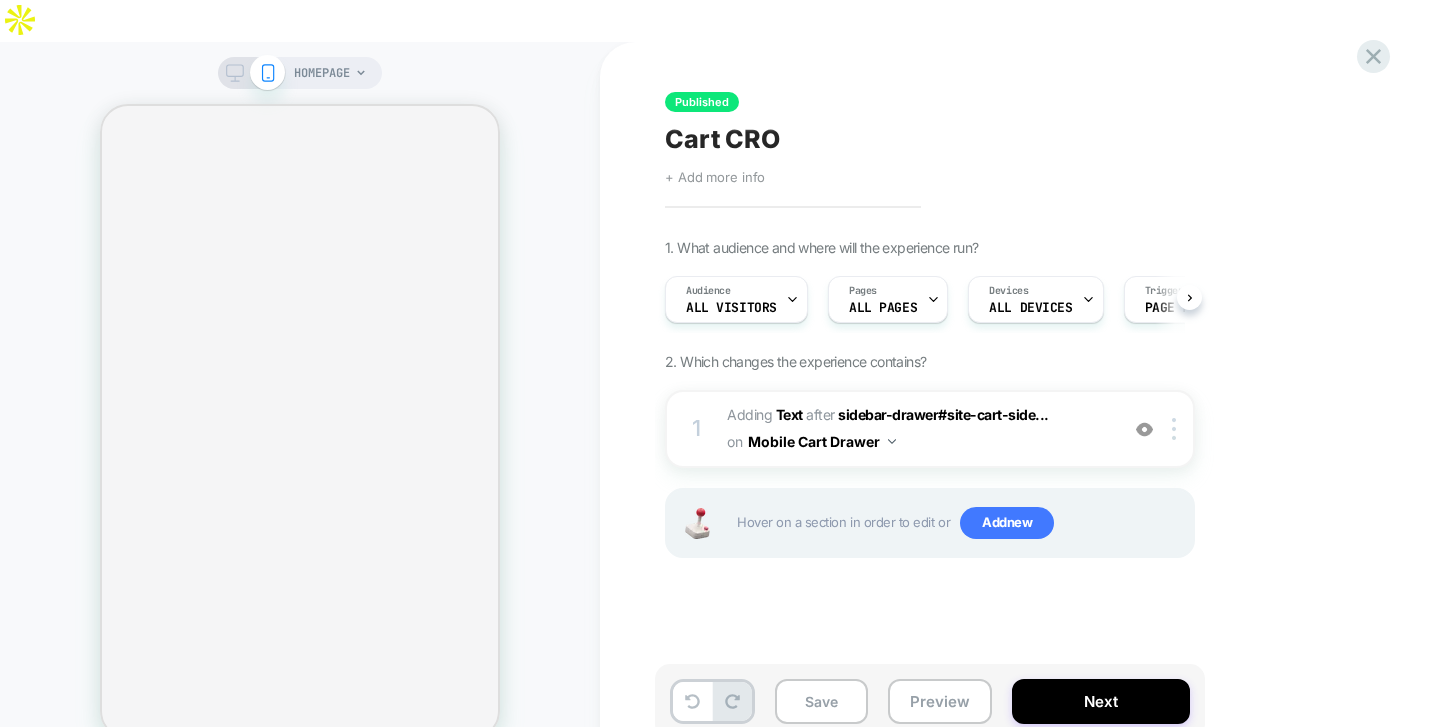 scroll, scrollTop: 0, scrollLeft: 1, axis: horizontal 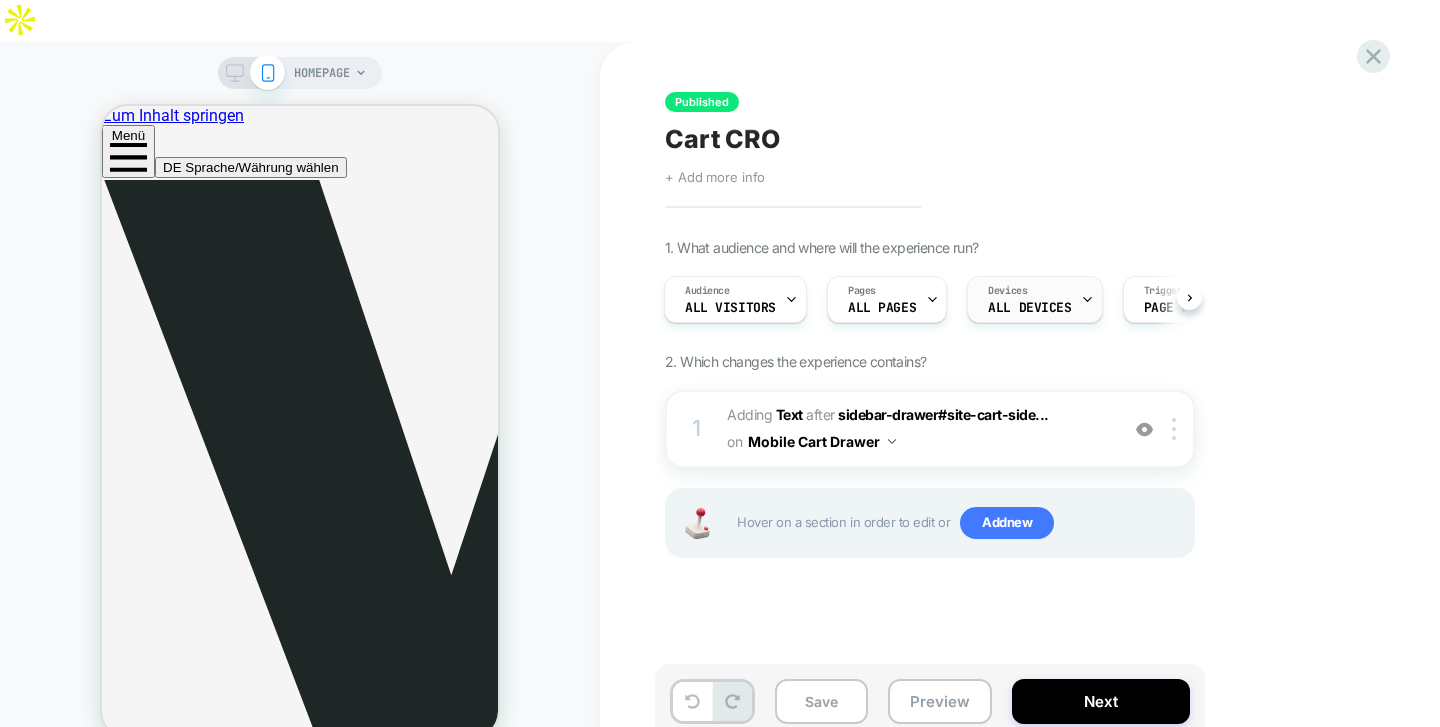 click on "Devices ALL DEVICES" at bounding box center (1034, 299) 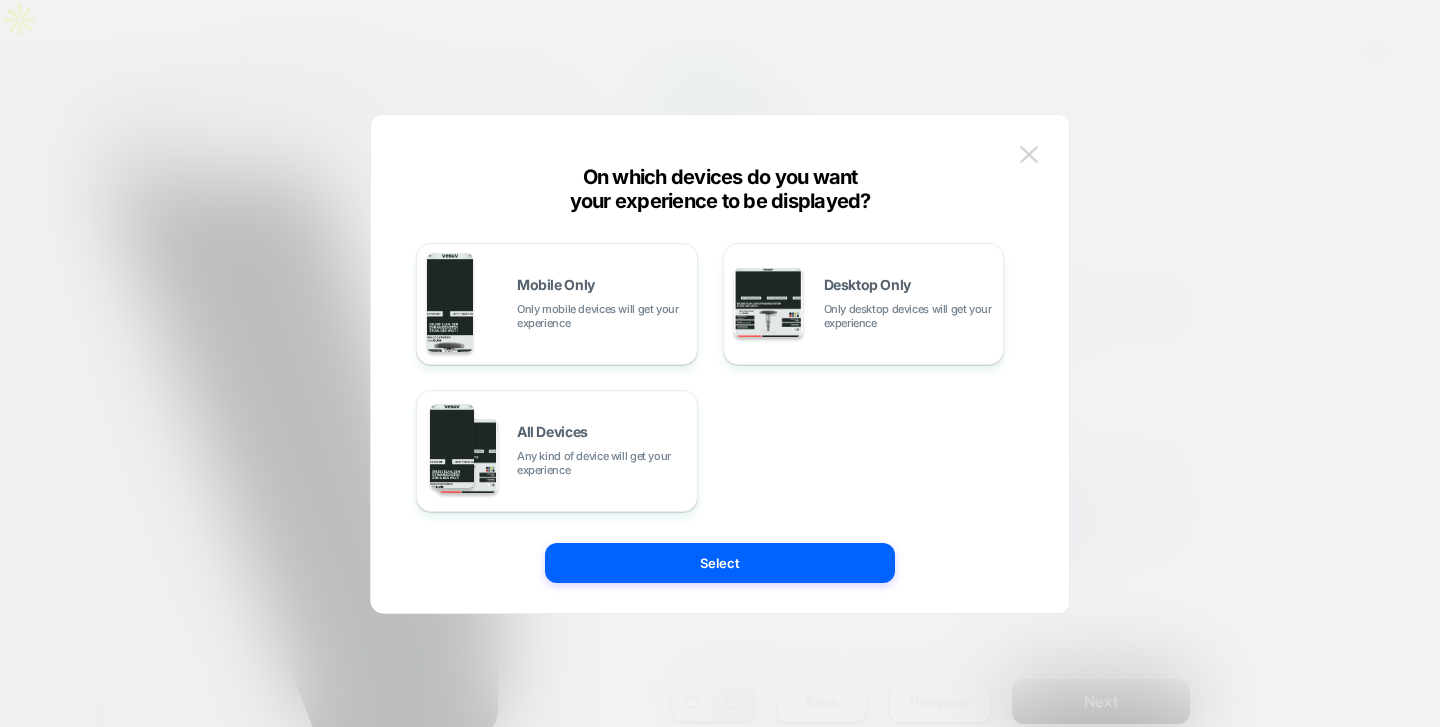 click at bounding box center (1029, 155) 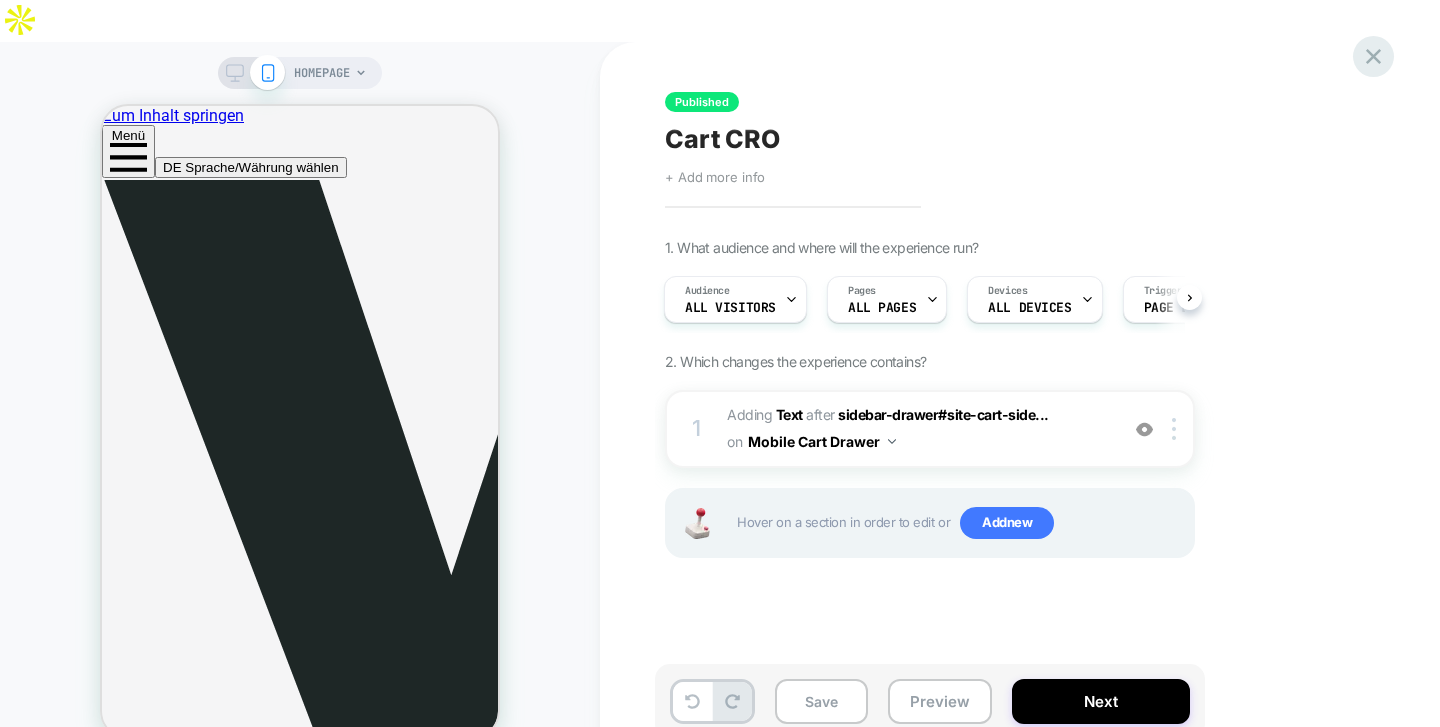 click 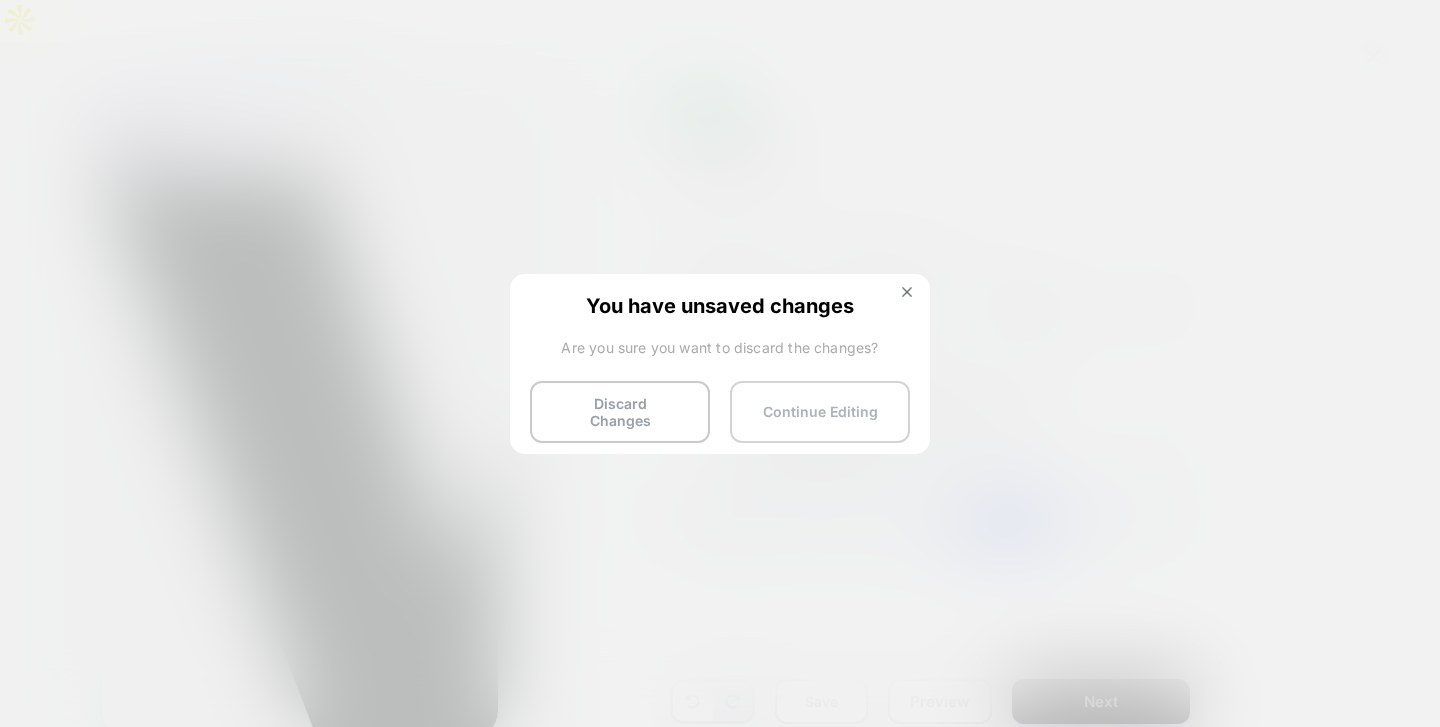 click on "Continue Editing" at bounding box center (820, 412) 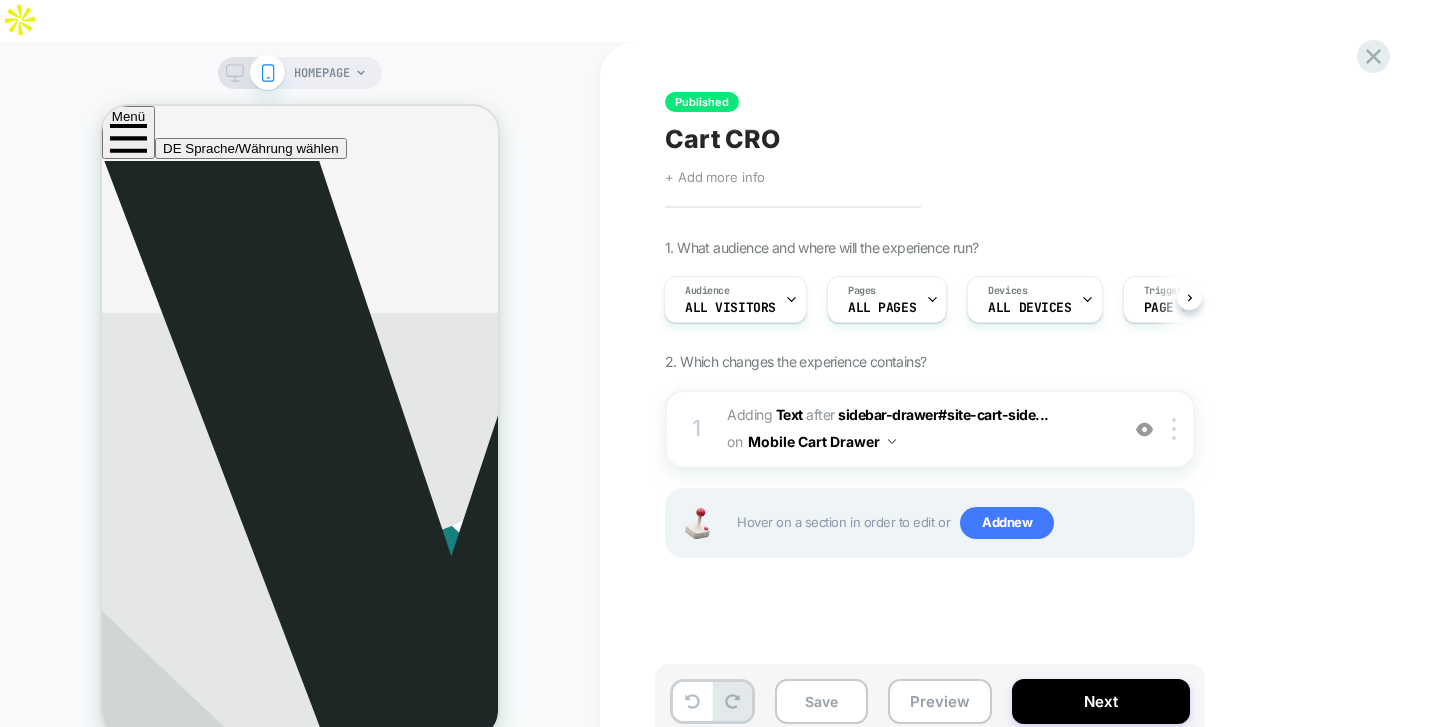 type 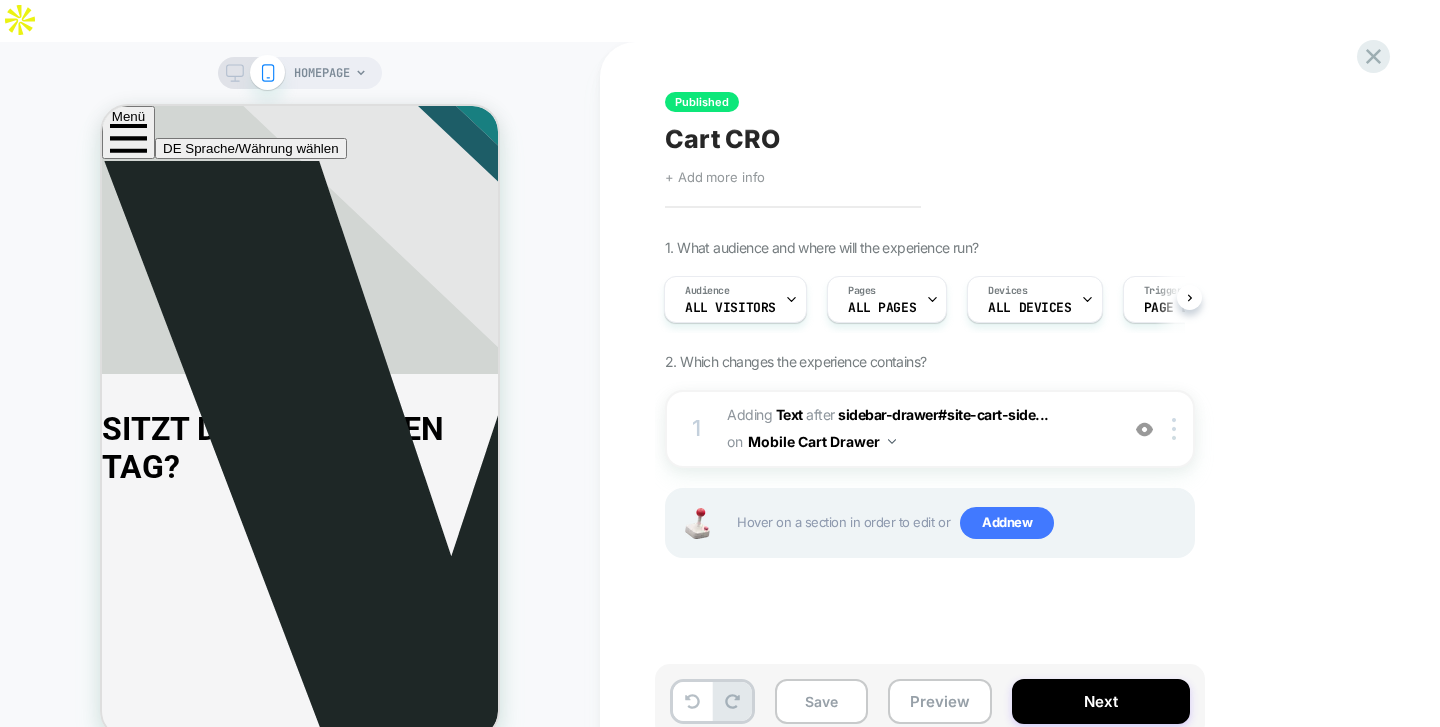 type 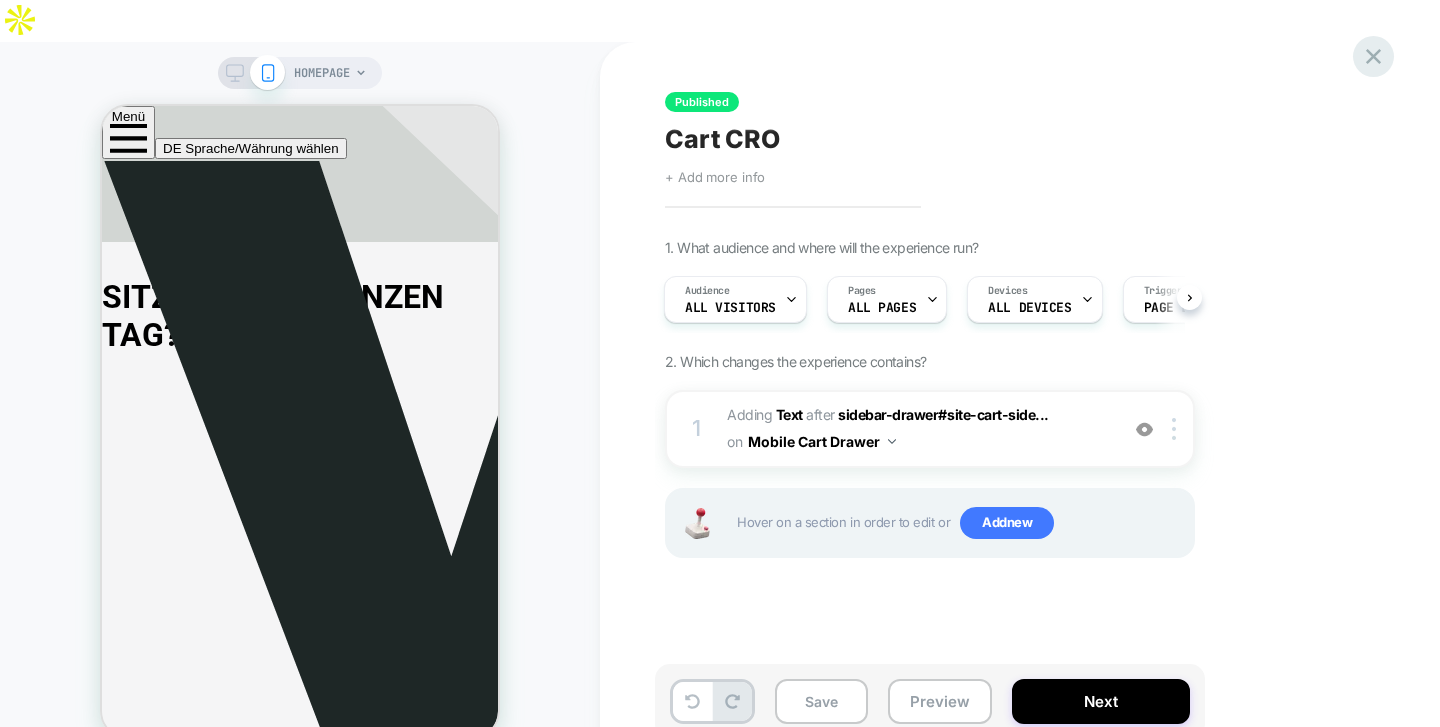 click 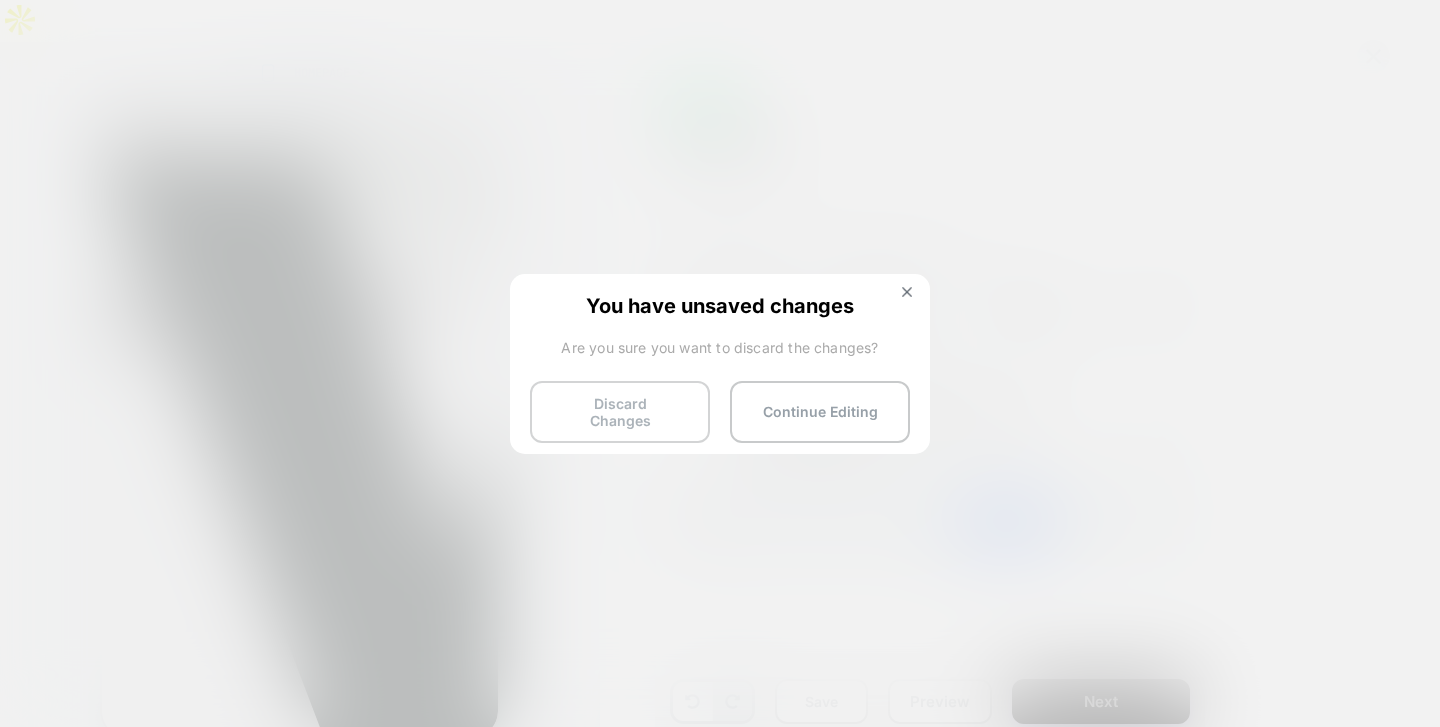 click on "Discard Changes" at bounding box center (620, 412) 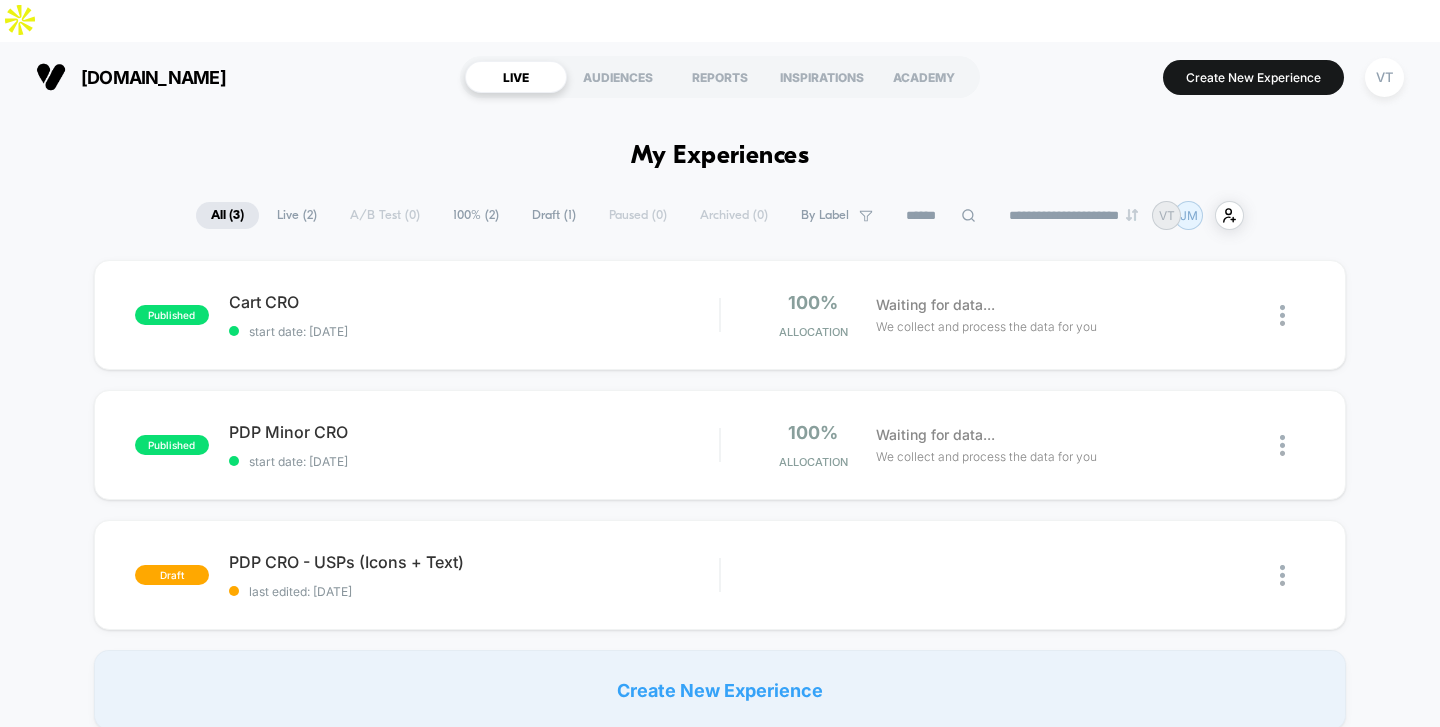scroll, scrollTop: 0, scrollLeft: 0, axis: both 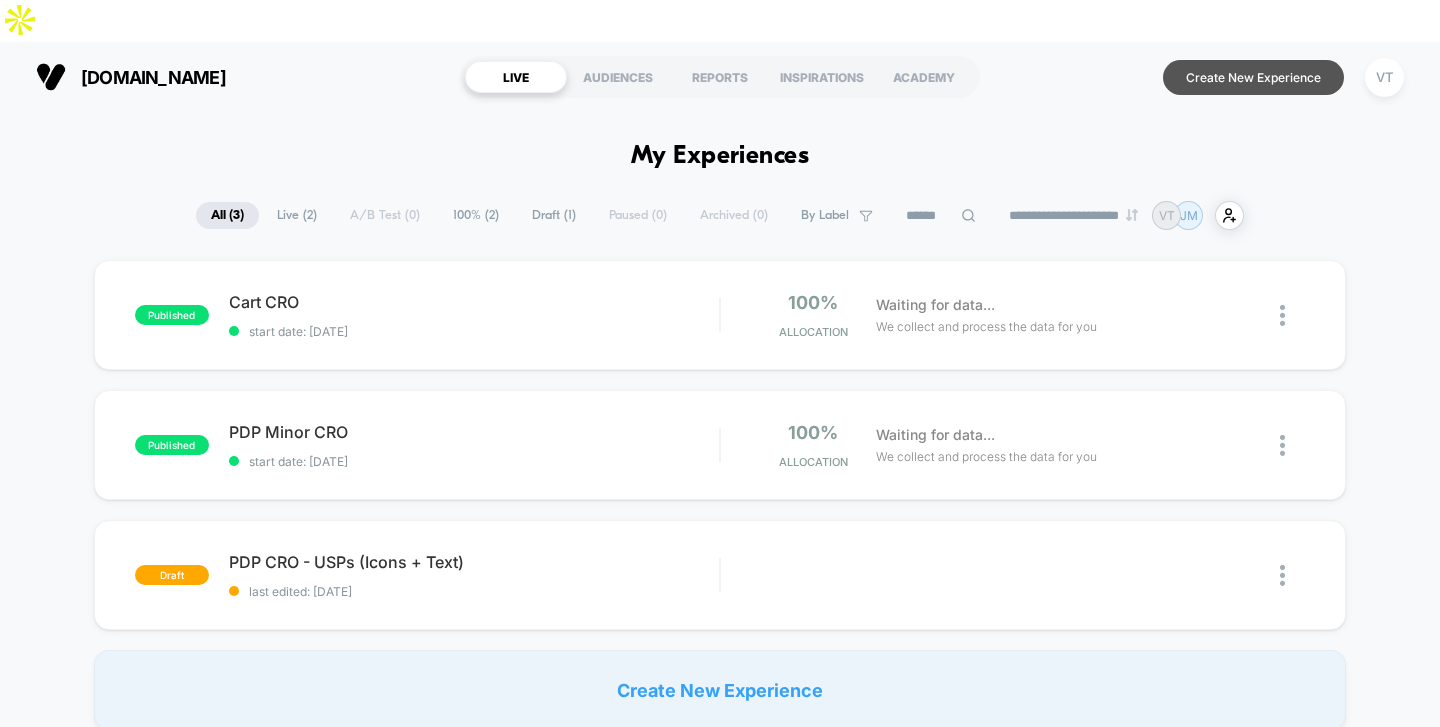 click on "Create New Experience" at bounding box center (1253, 77) 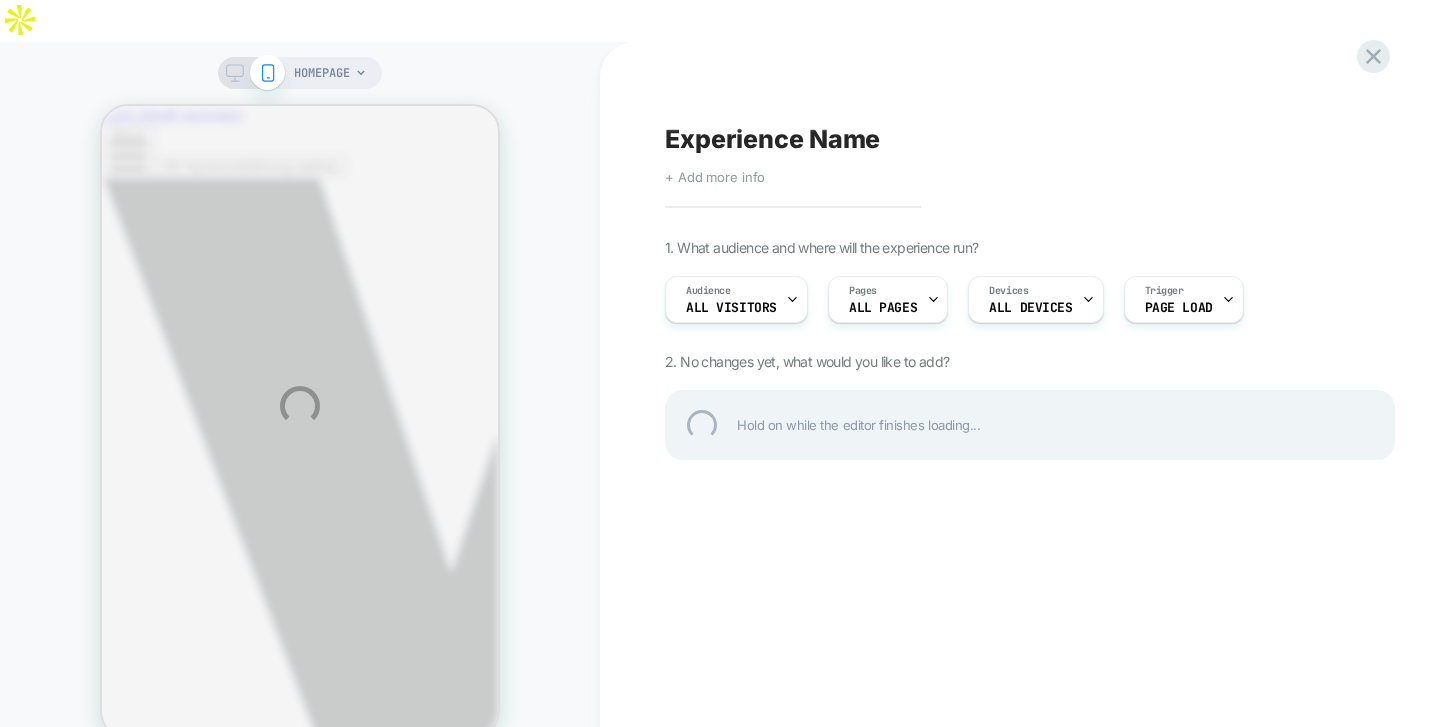 scroll, scrollTop: 0, scrollLeft: 0, axis: both 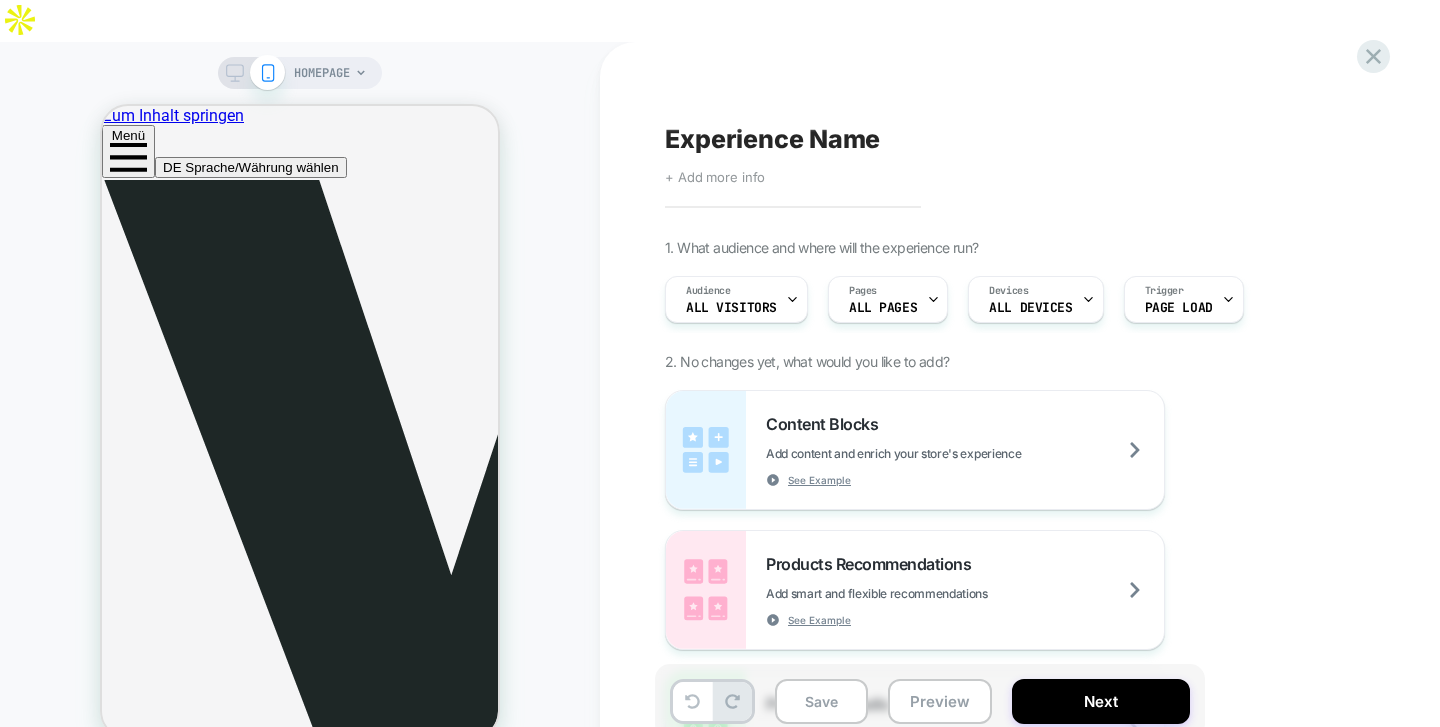 click on "Experience Name" at bounding box center [772, 139] 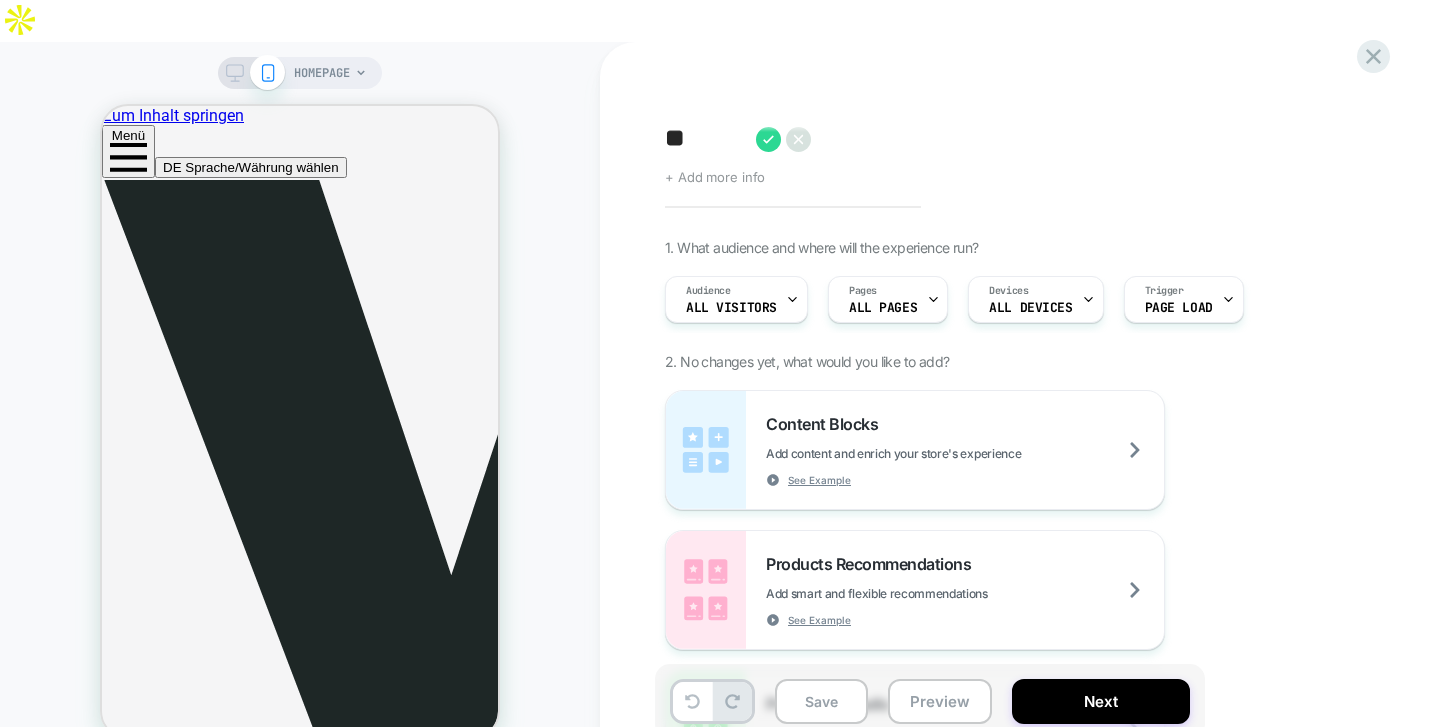 type on "*" 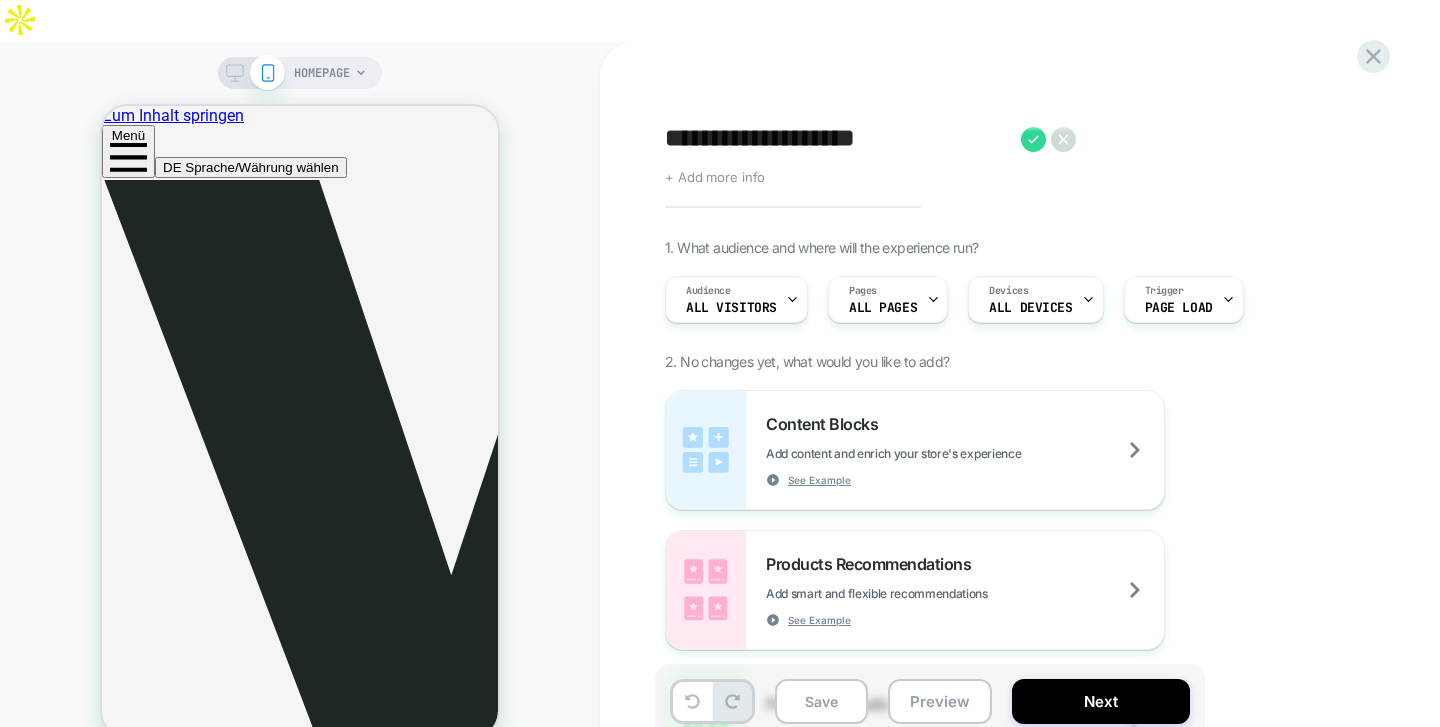 type on "**********" 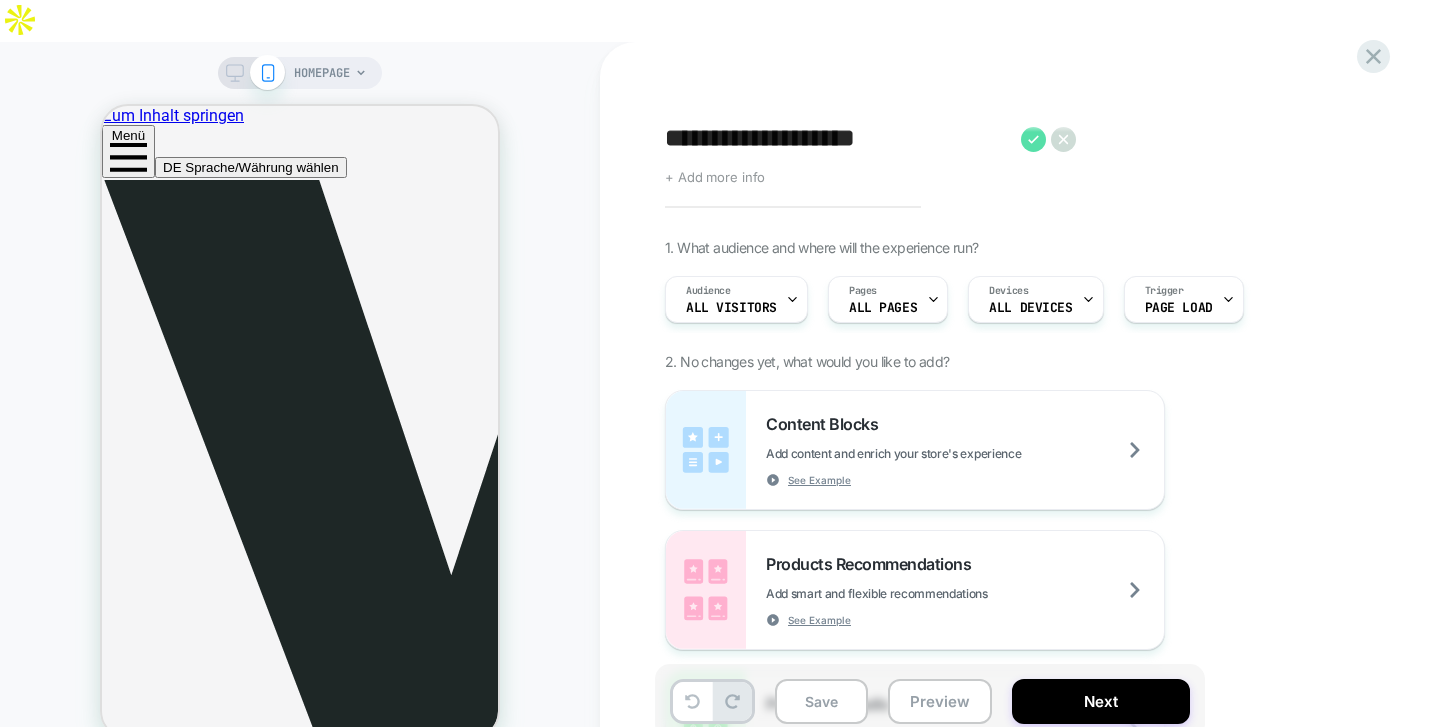 click 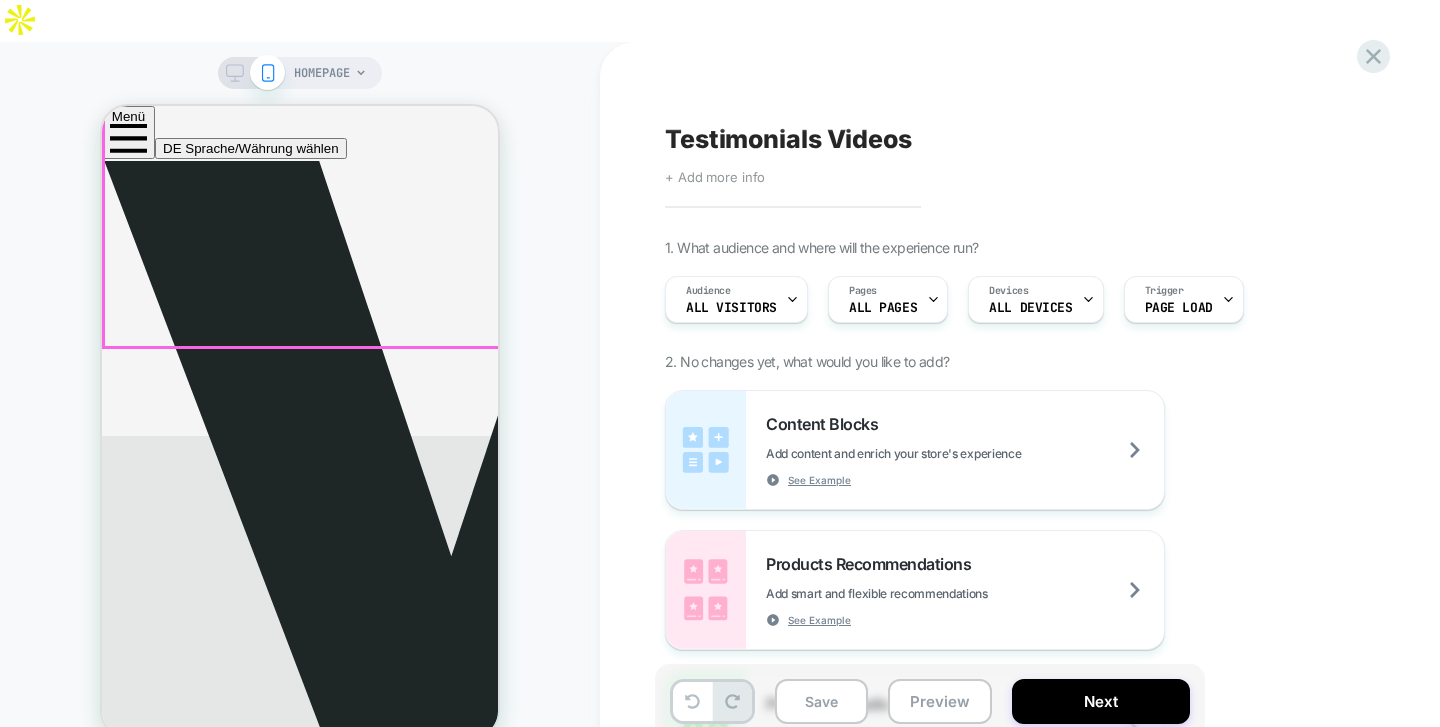 type 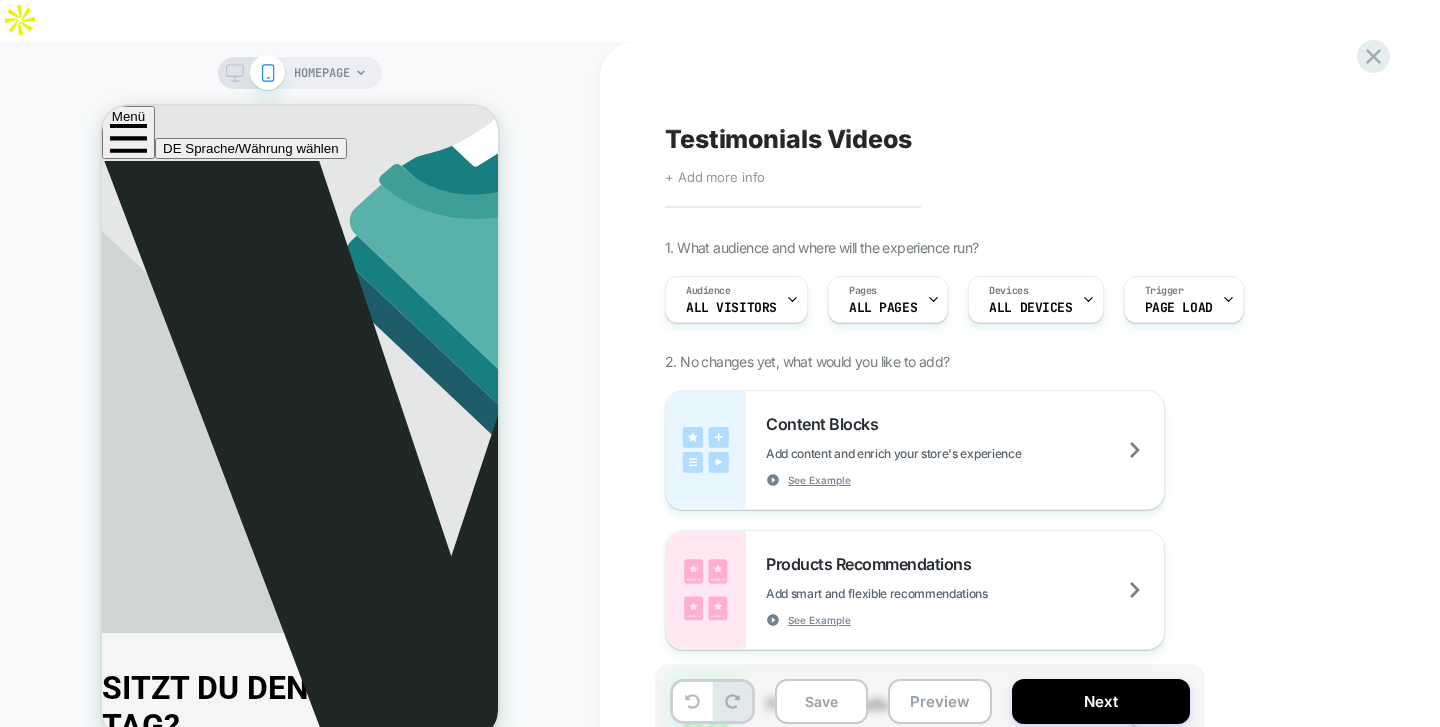 type 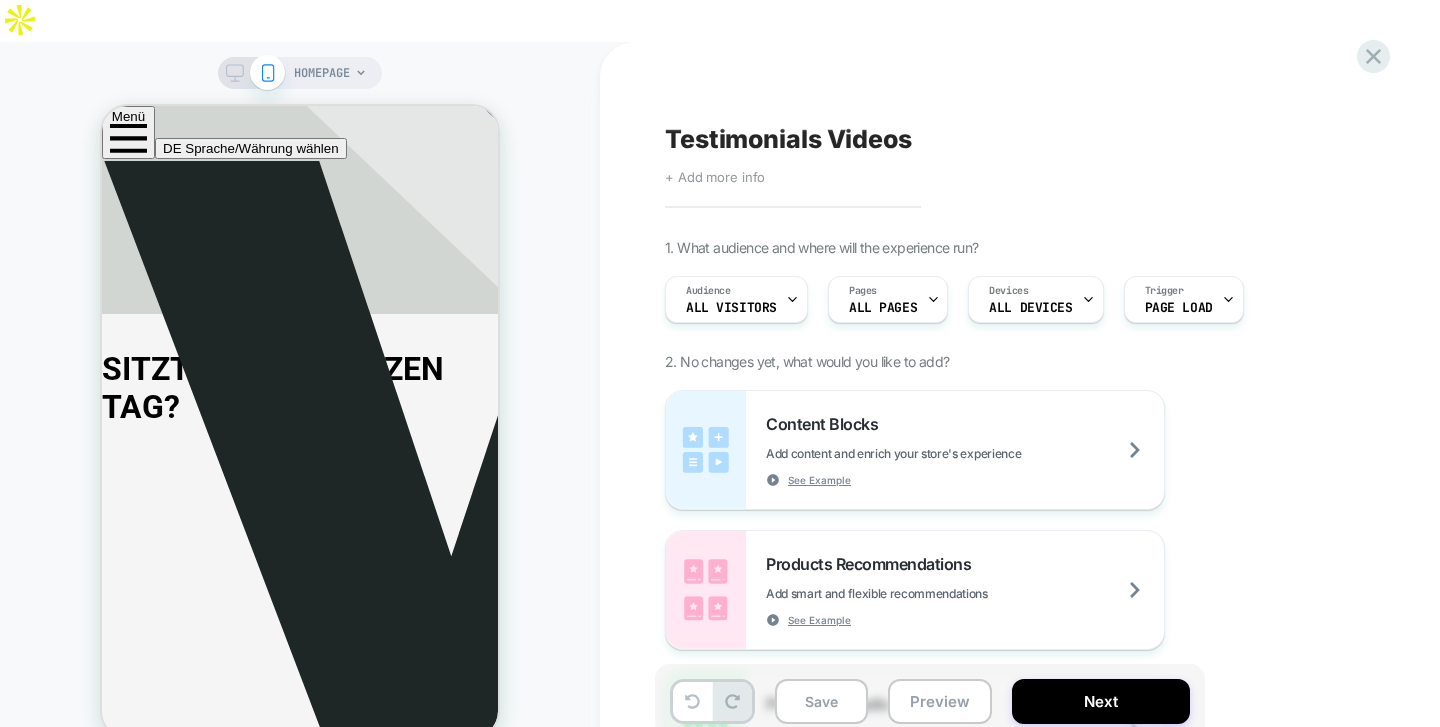 type 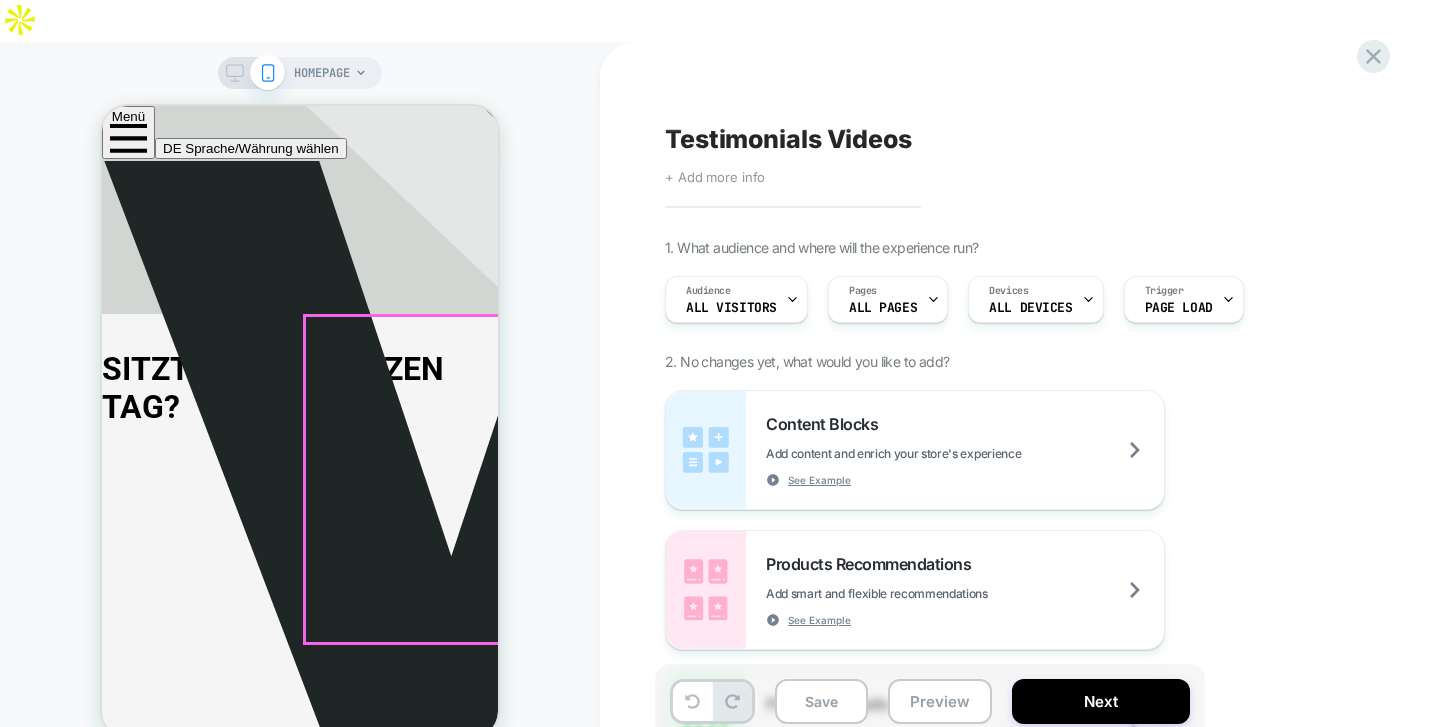 click on "ELAN by VESUV -  CORAL / POPPY RED" at bounding box center [239, 30336] 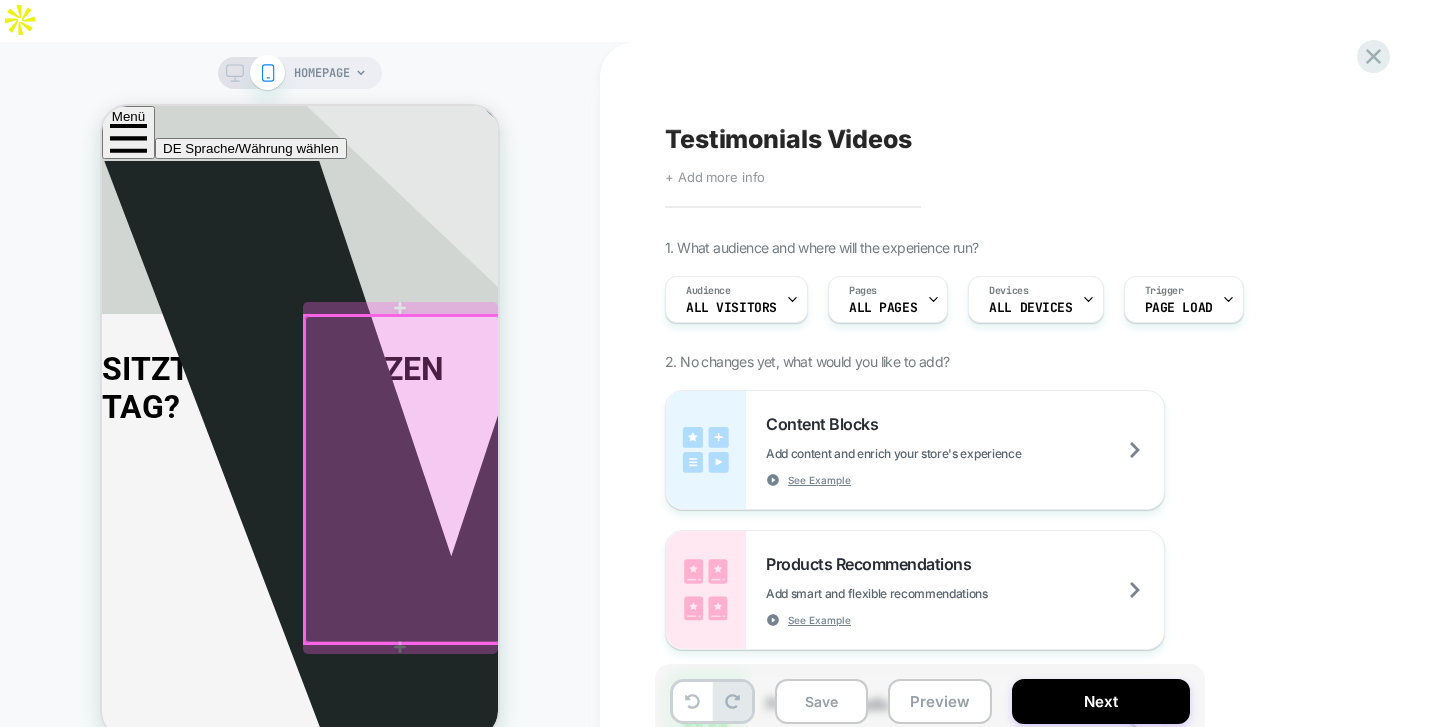 click at bounding box center [403, 480] 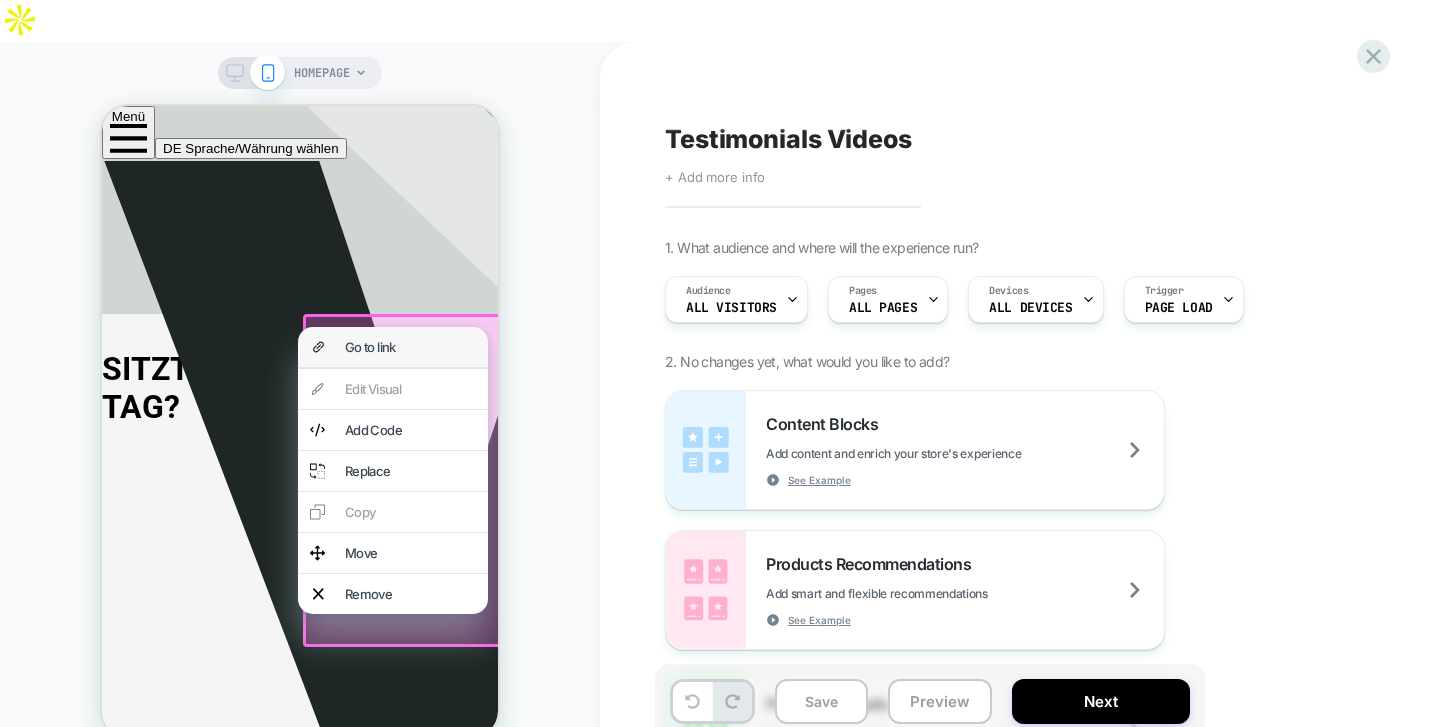 click on "Go to link" at bounding box center [410, 347] 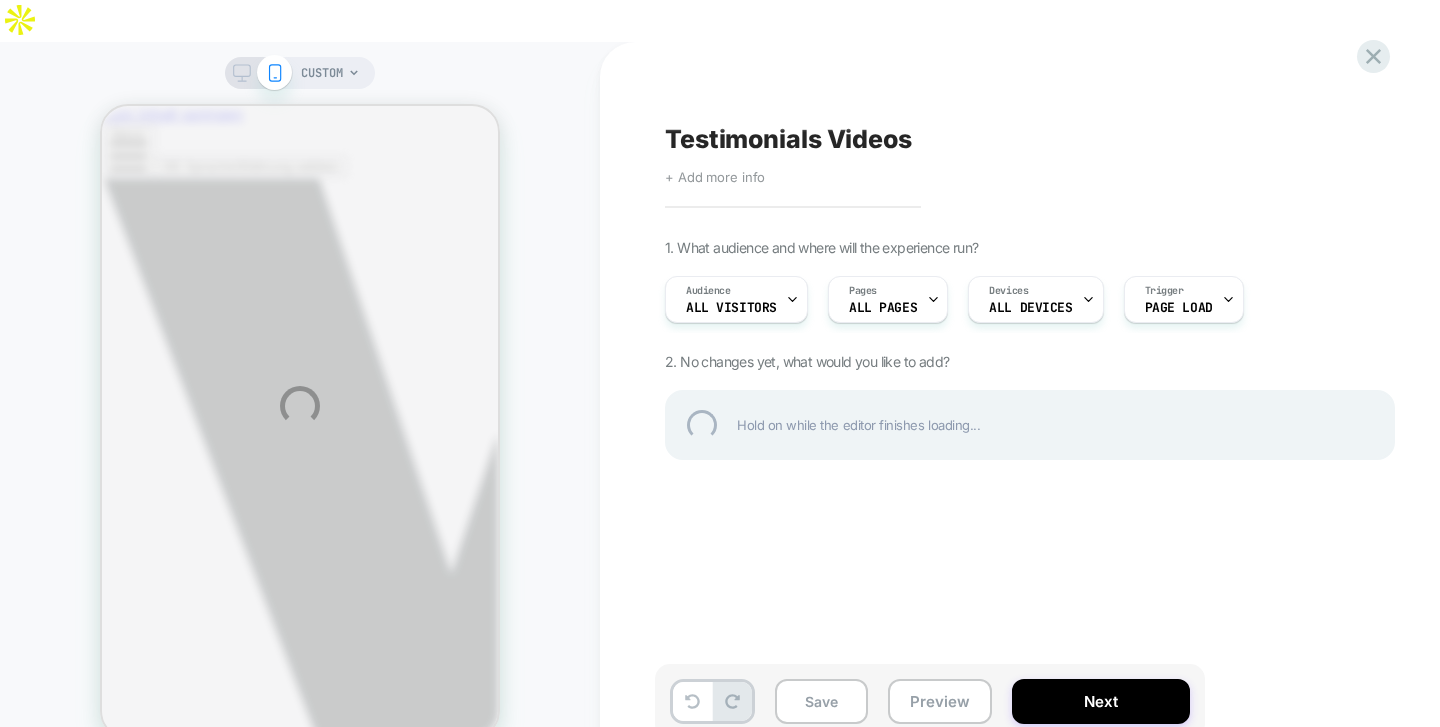 scroll, scrollTop: 0, scrollLeft: 0, axis: both 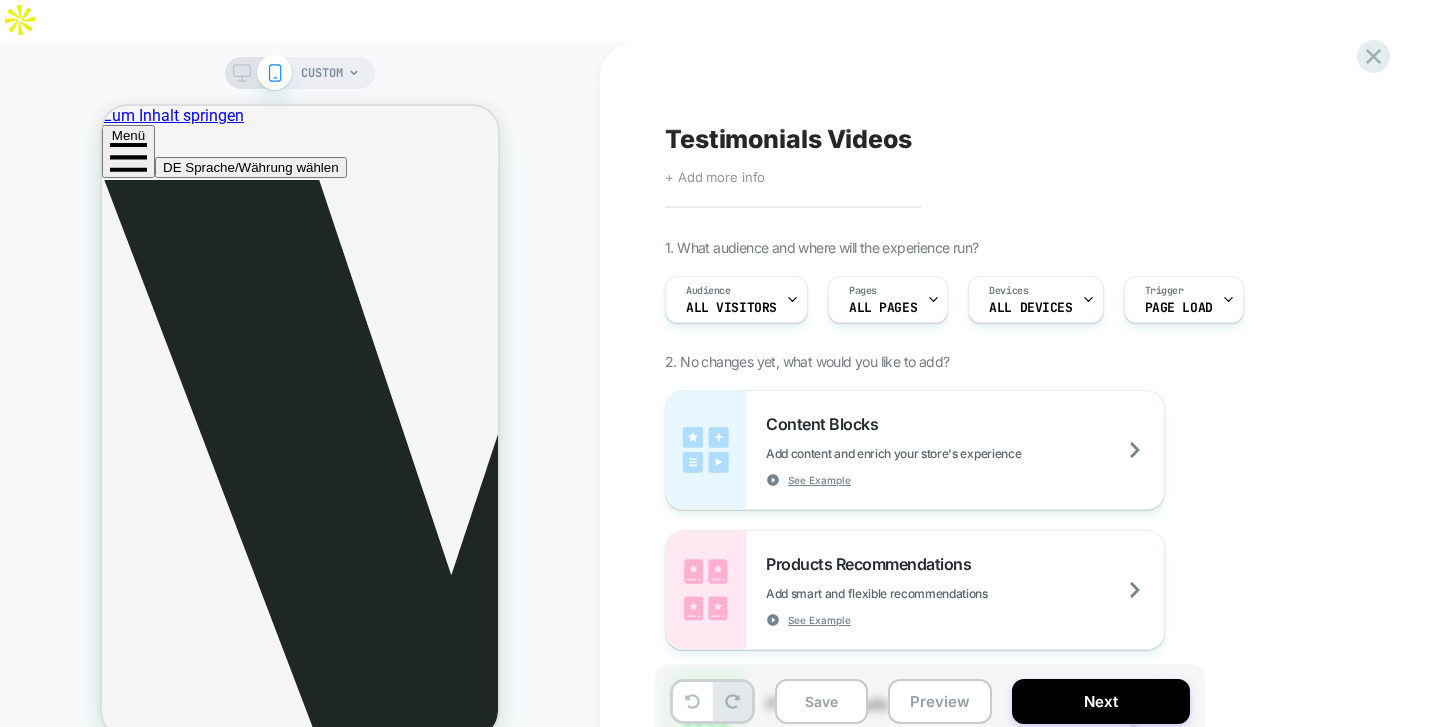 click at bounding box center [933, 299] 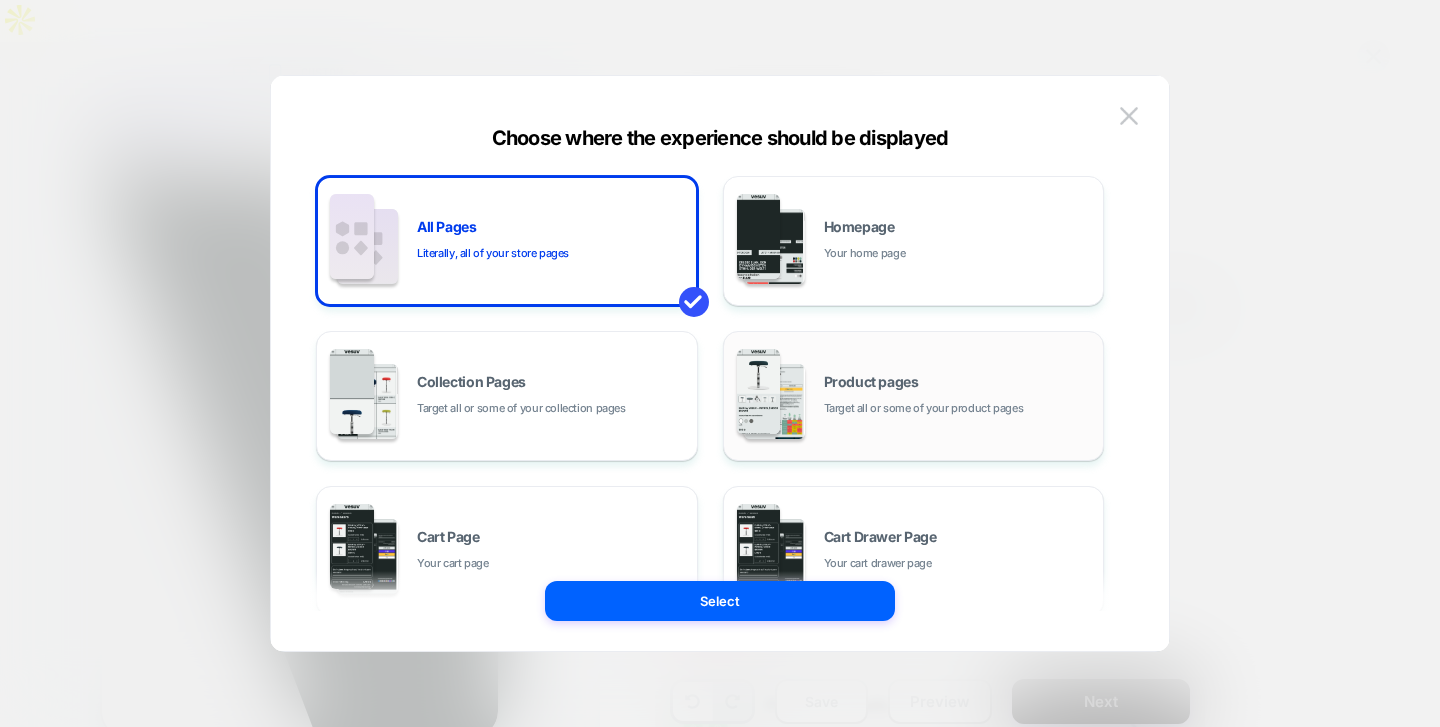 click on "Product pages" at bounding box center (871, 382) 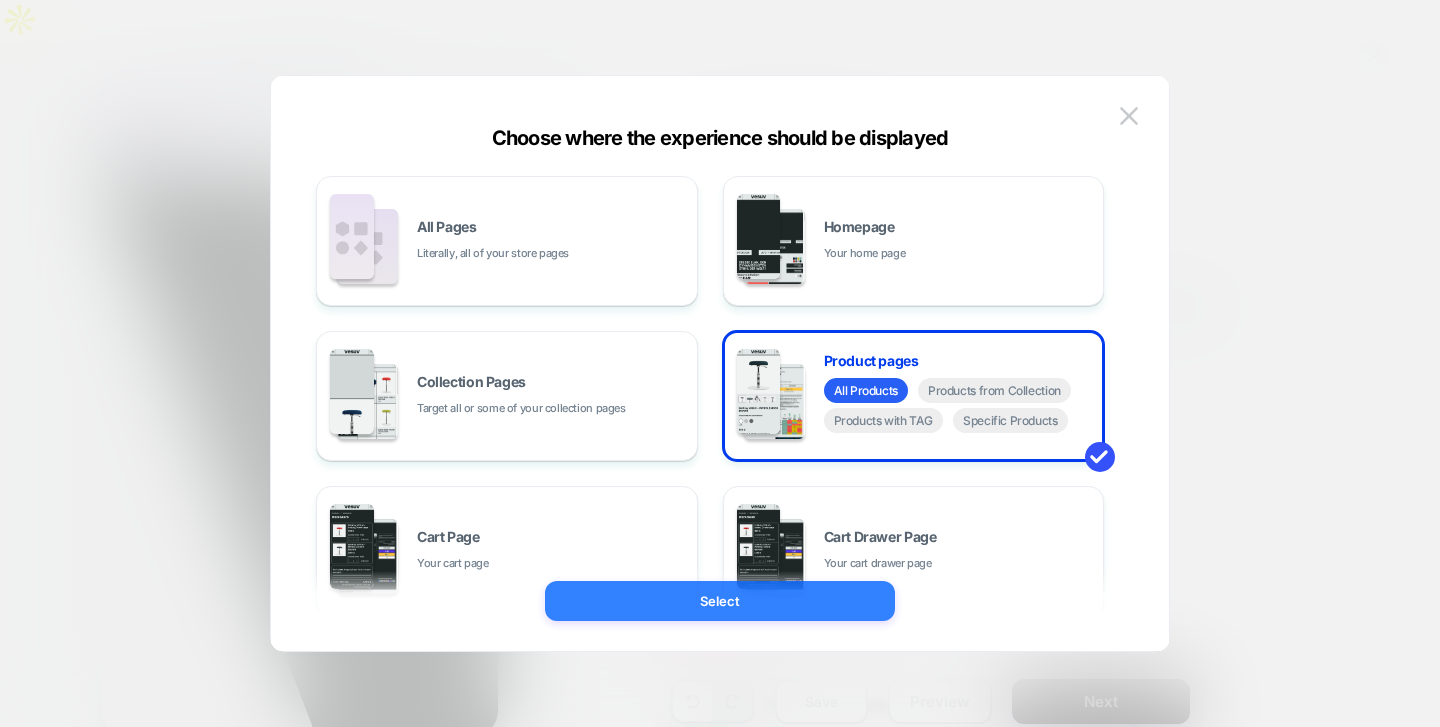 click on "Select" at bounding box center [720, 601] 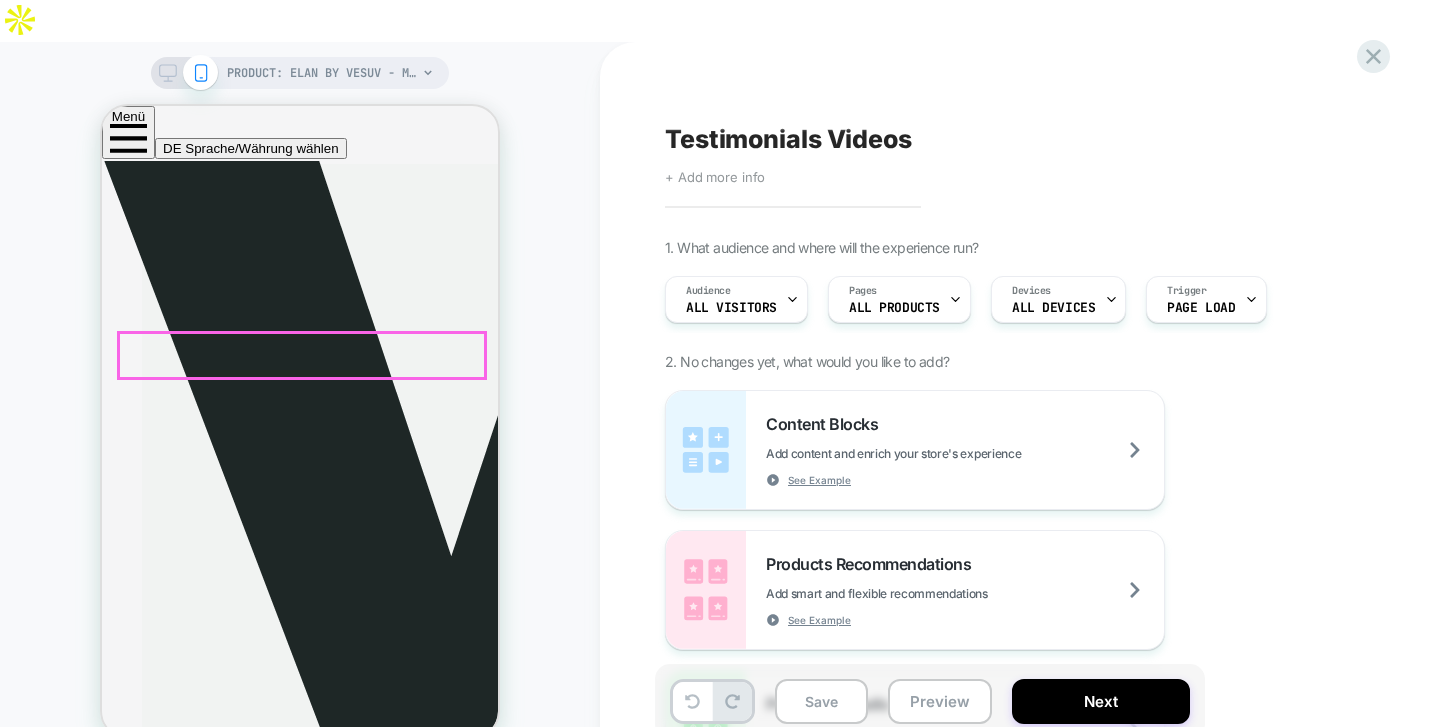 scroll, scrollTop: 2077, scrollLeft: 0, axis: vertical 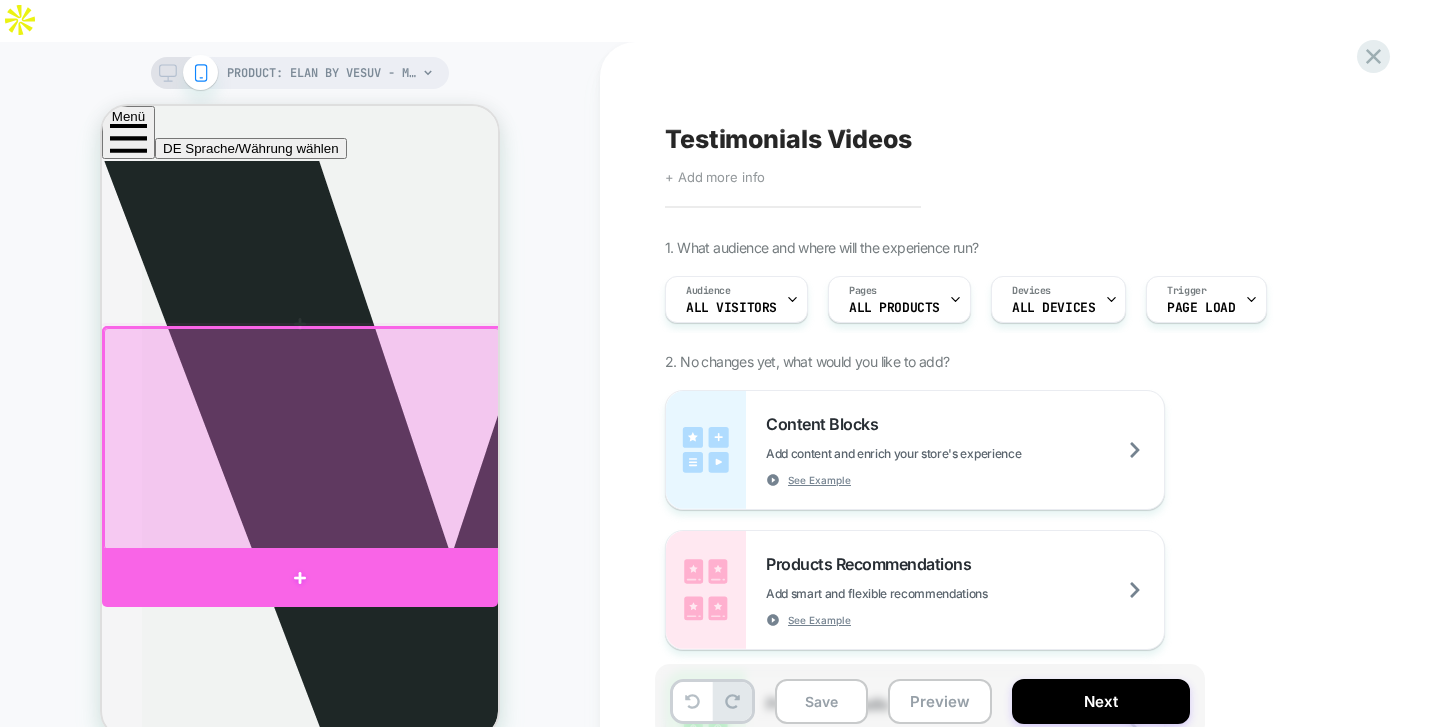 click at bounding box center [300, 577] 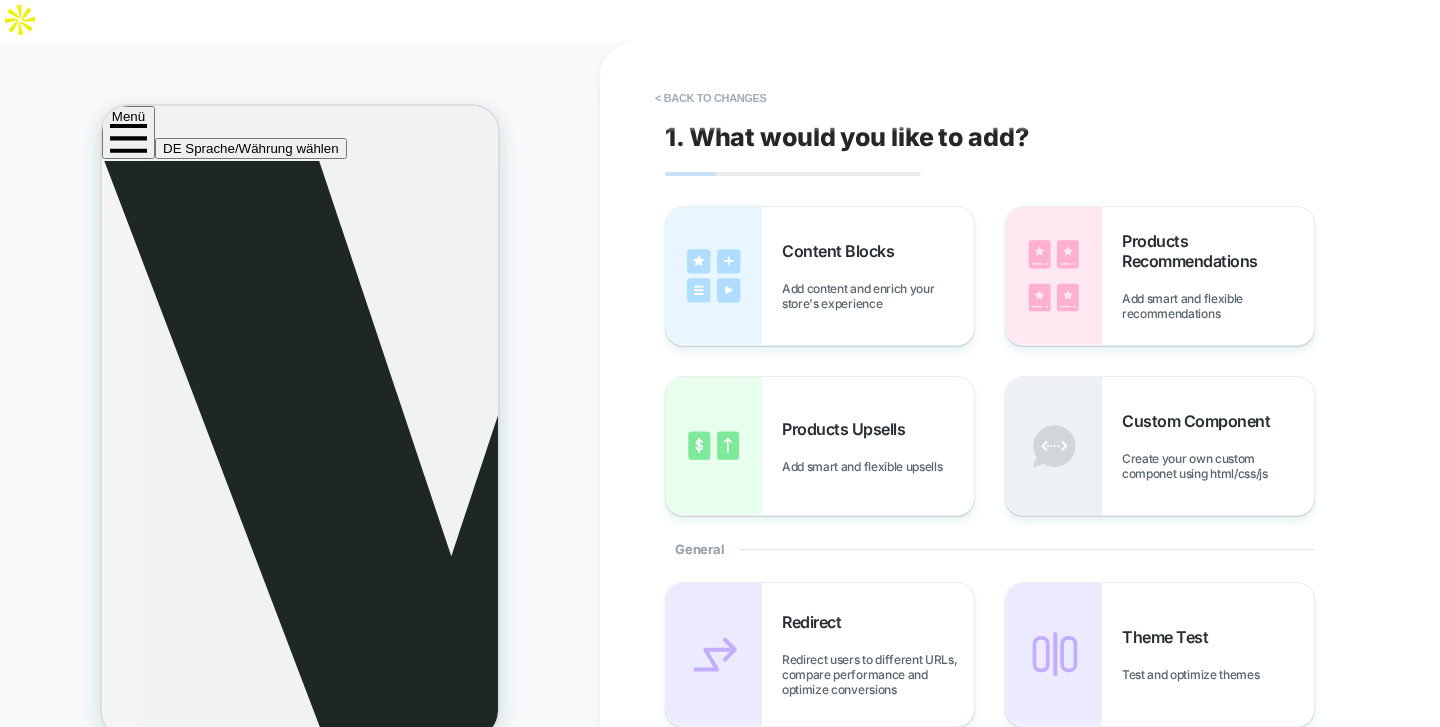 scroll, scrollTop: 2124, scrollLeft: 0, axis: vertical 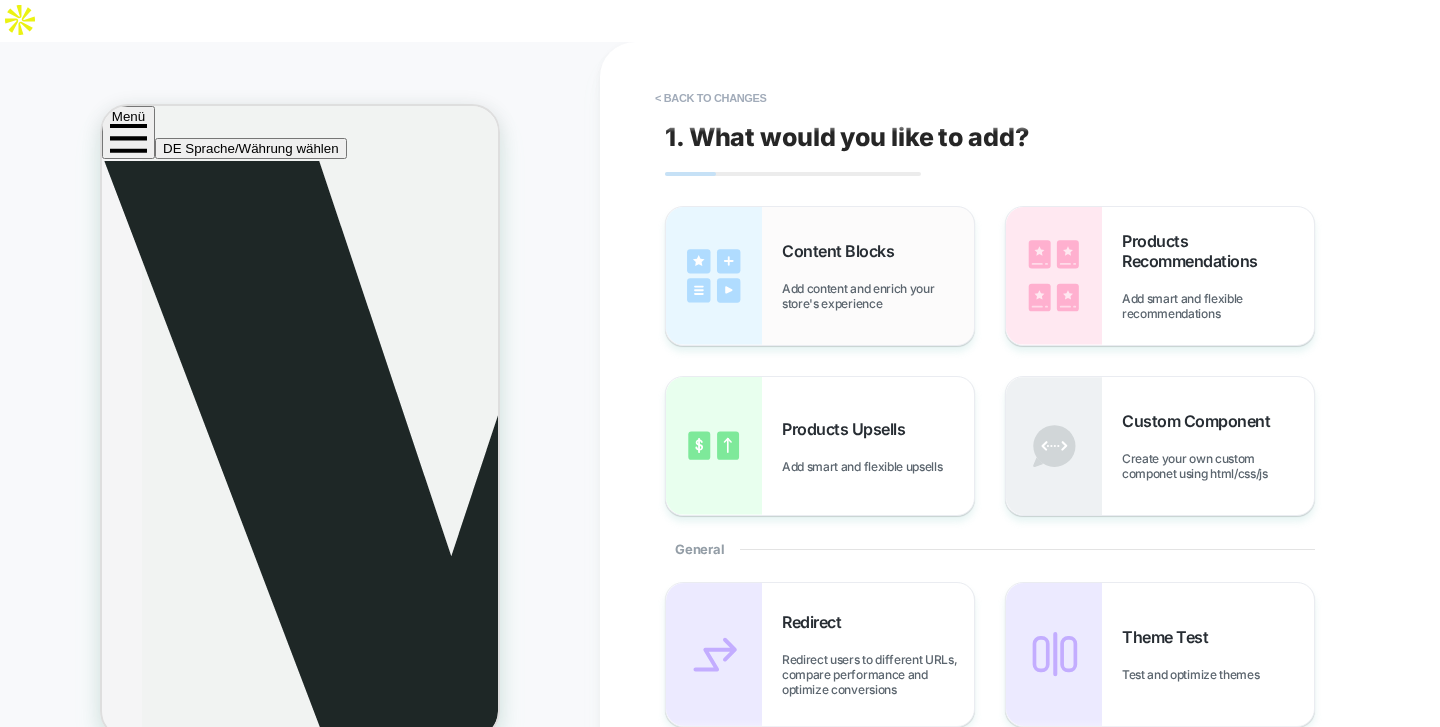 click on "Add content and enrich your store's experience" at bounding box center (878, 296) 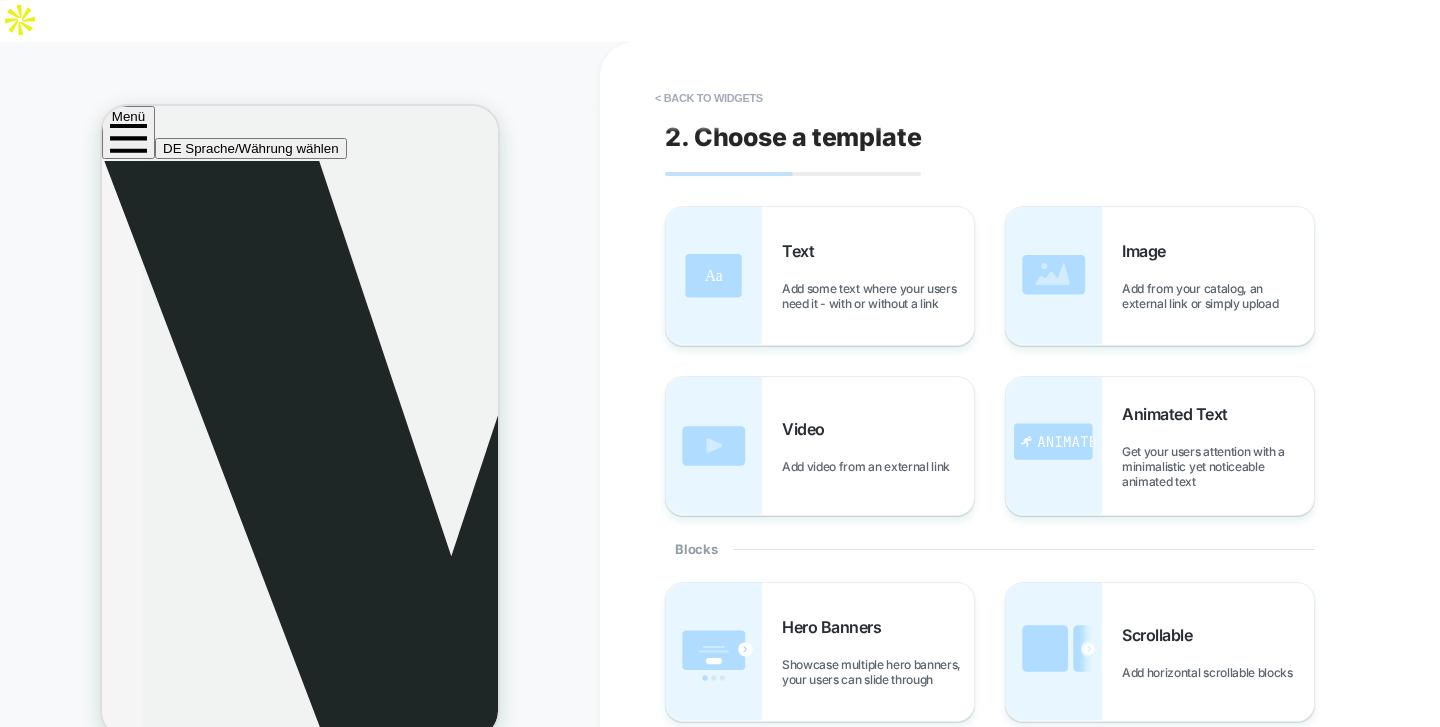 scroll, scrollTop: 85, scrollLeft: 0, axis: vertical 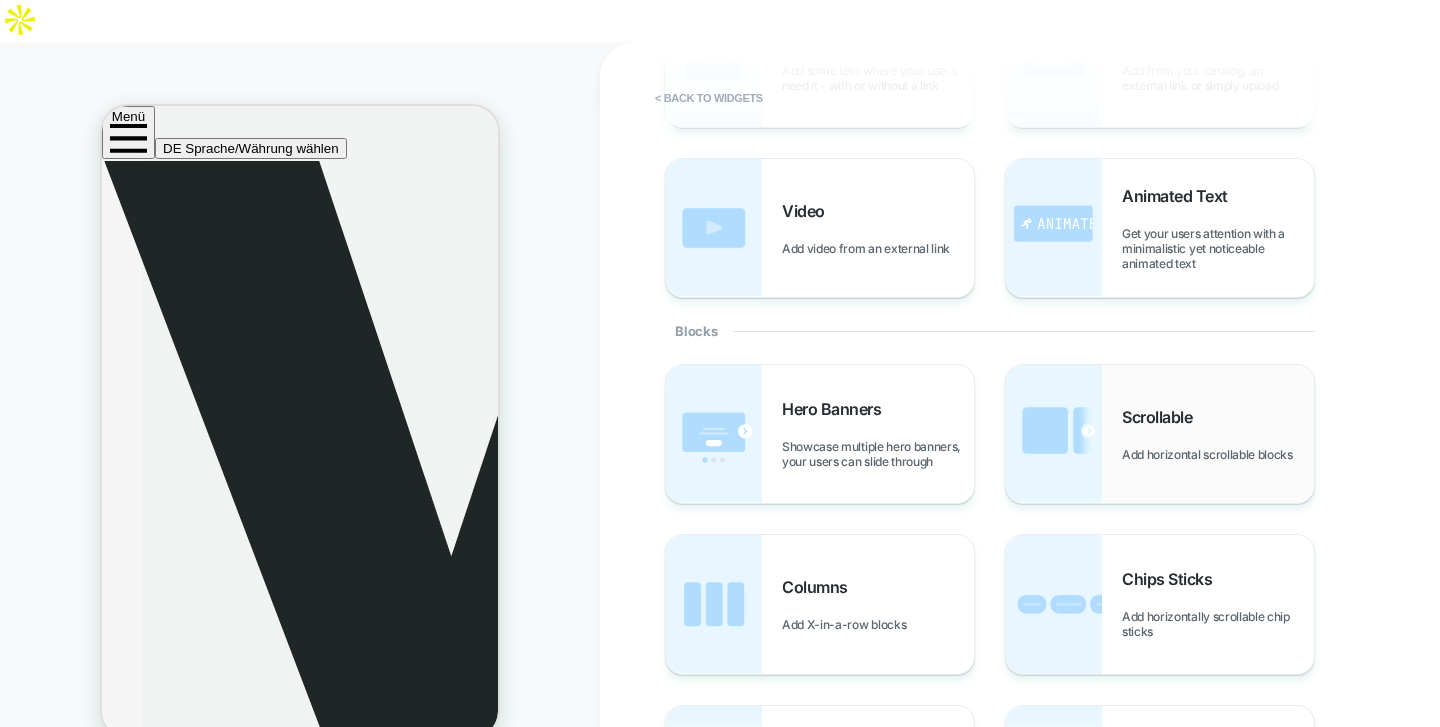 click on "Scrollable Add horizontal scrollable blocks" at bounding box center (1218, 434) 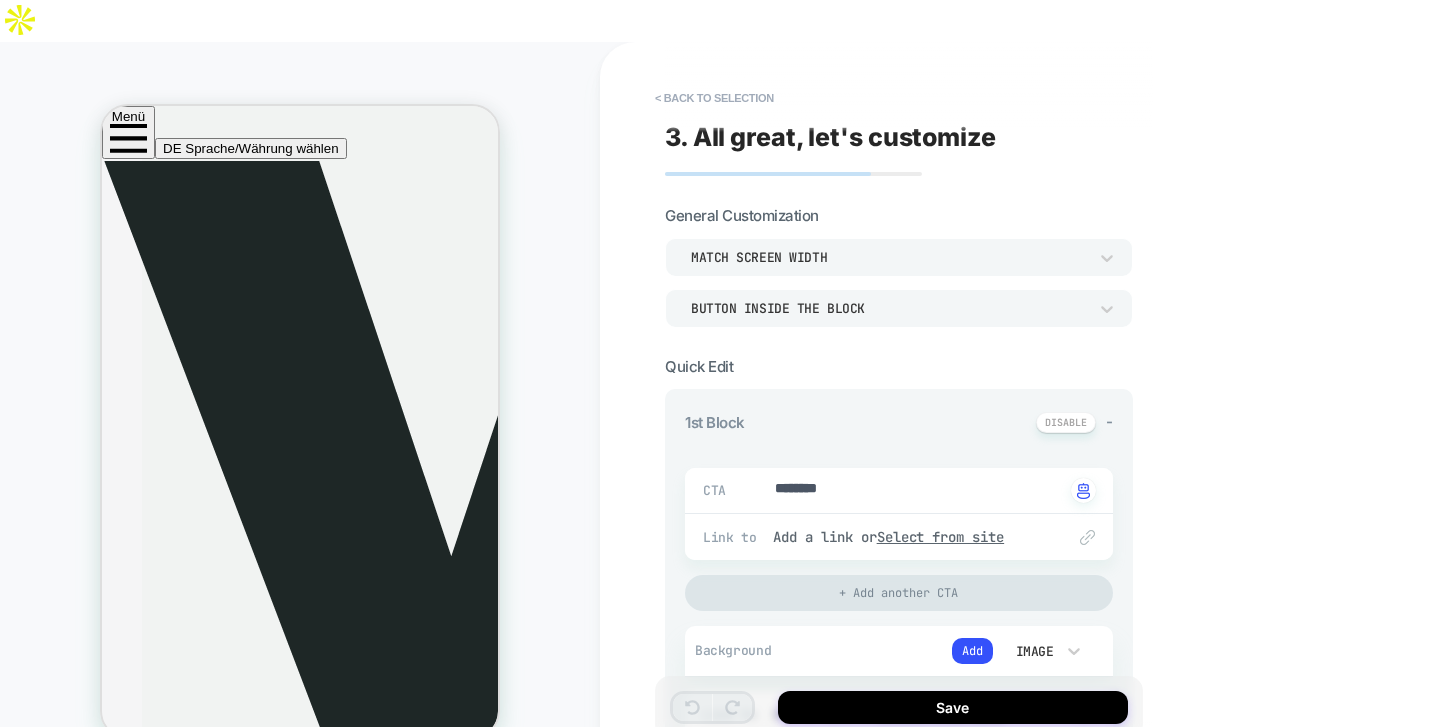 type on "*" 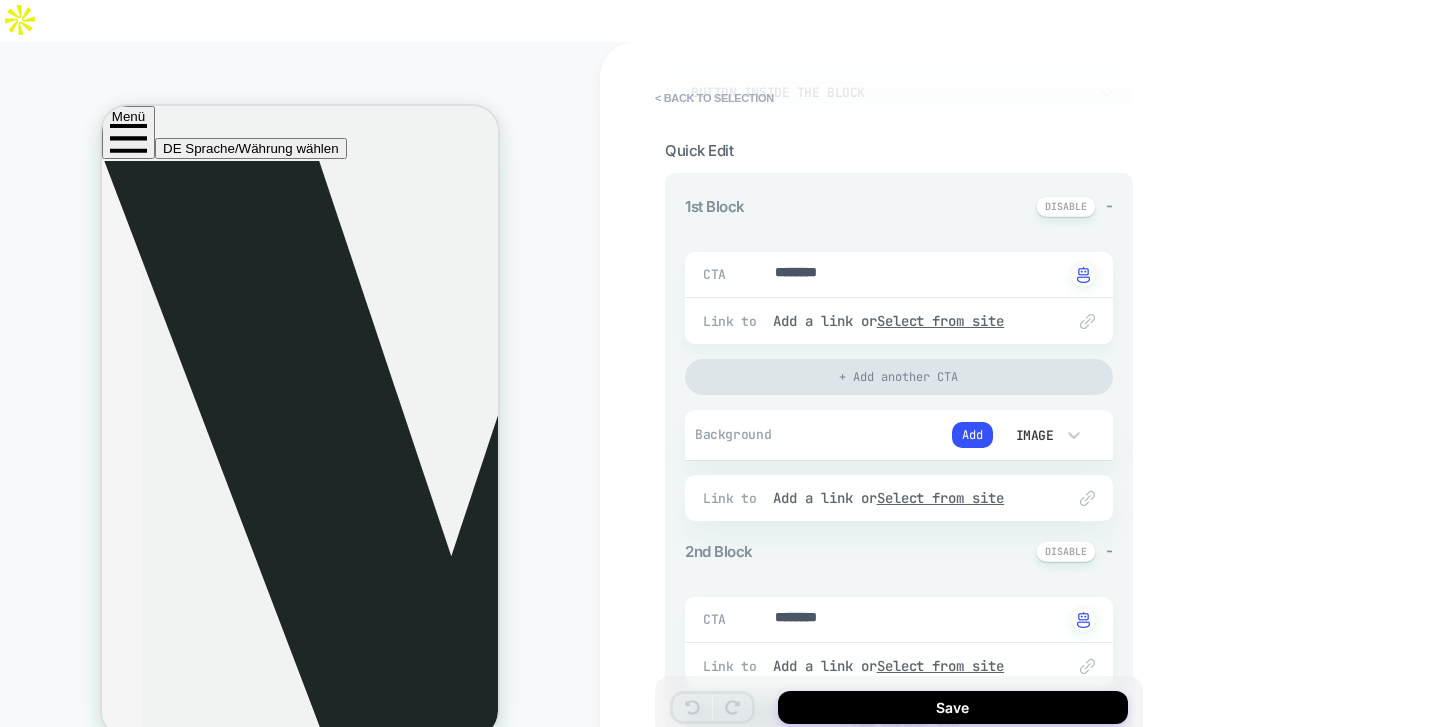 scroll, scrollTop: 218, scrollLeft: 0, axis: vertical 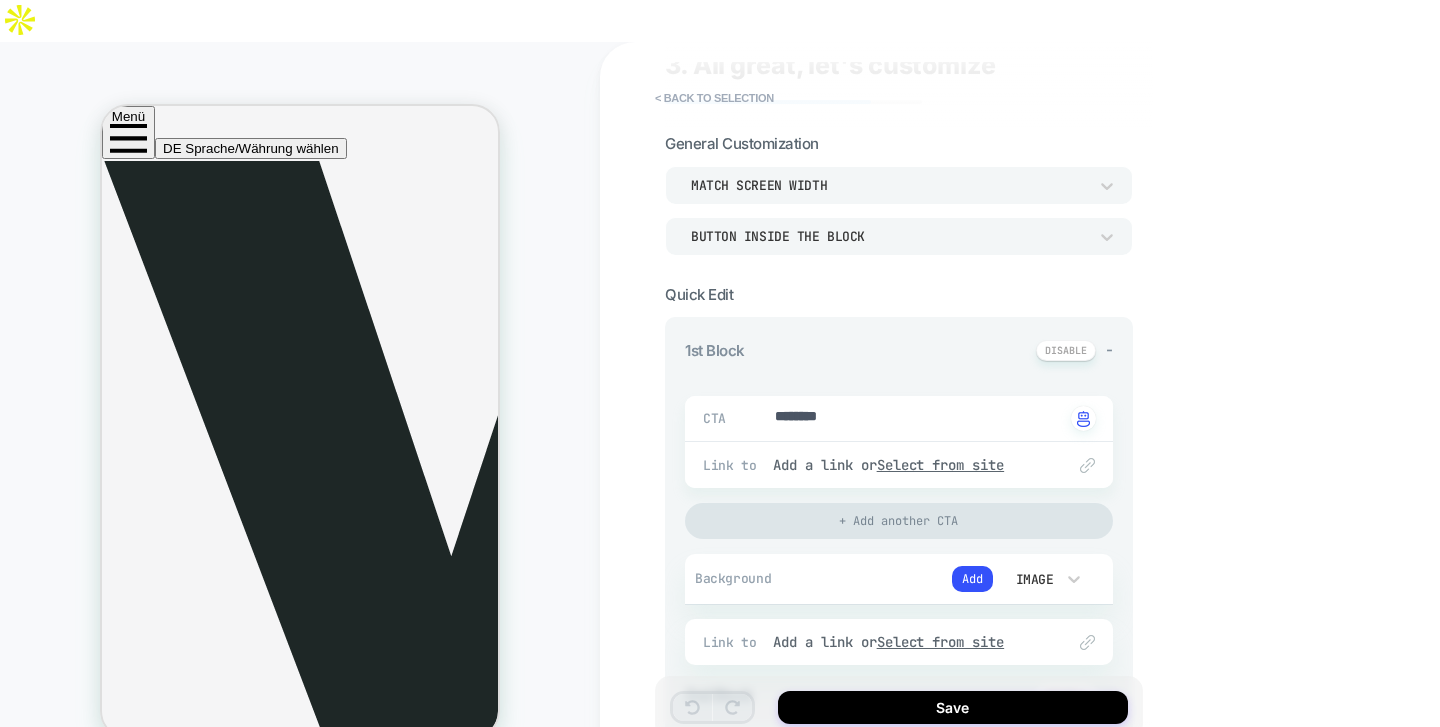 type 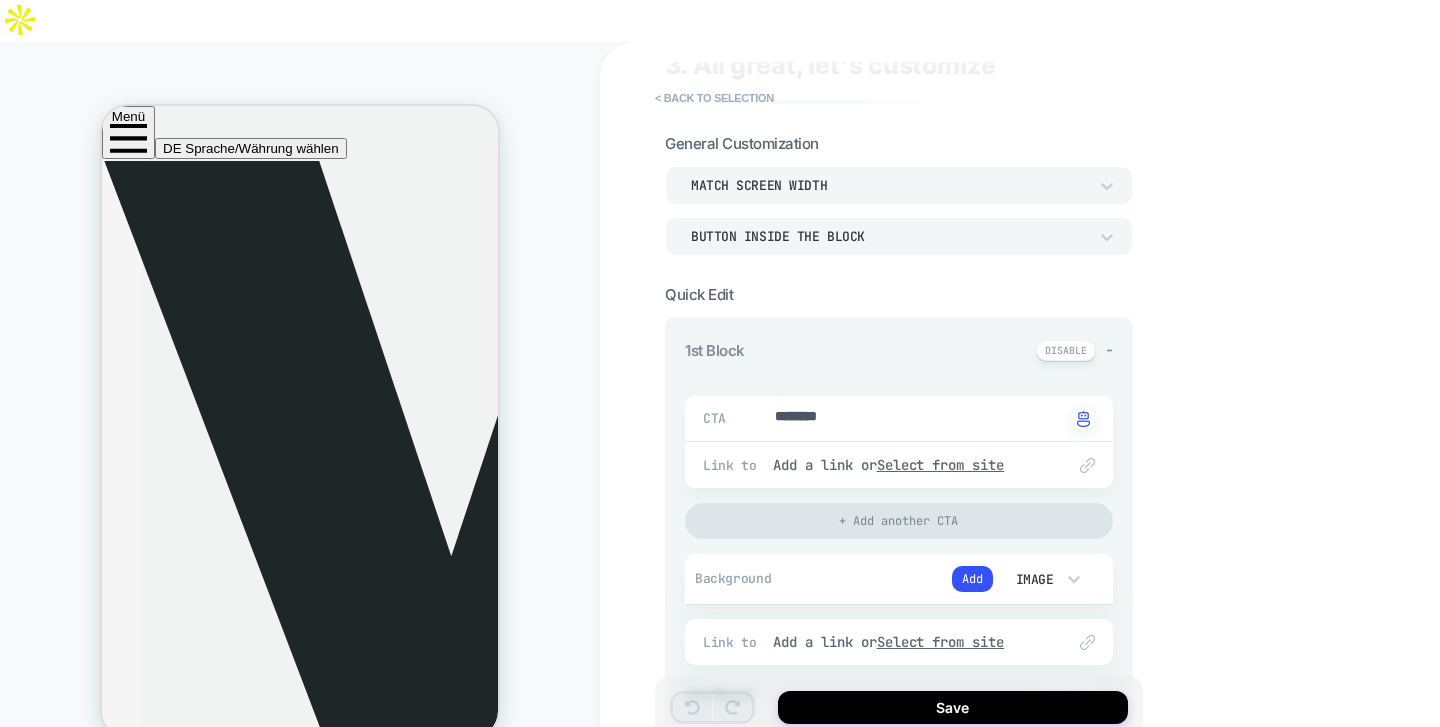scroll, scrollTop: 2083, scrollLeft: 0, axis: vertical 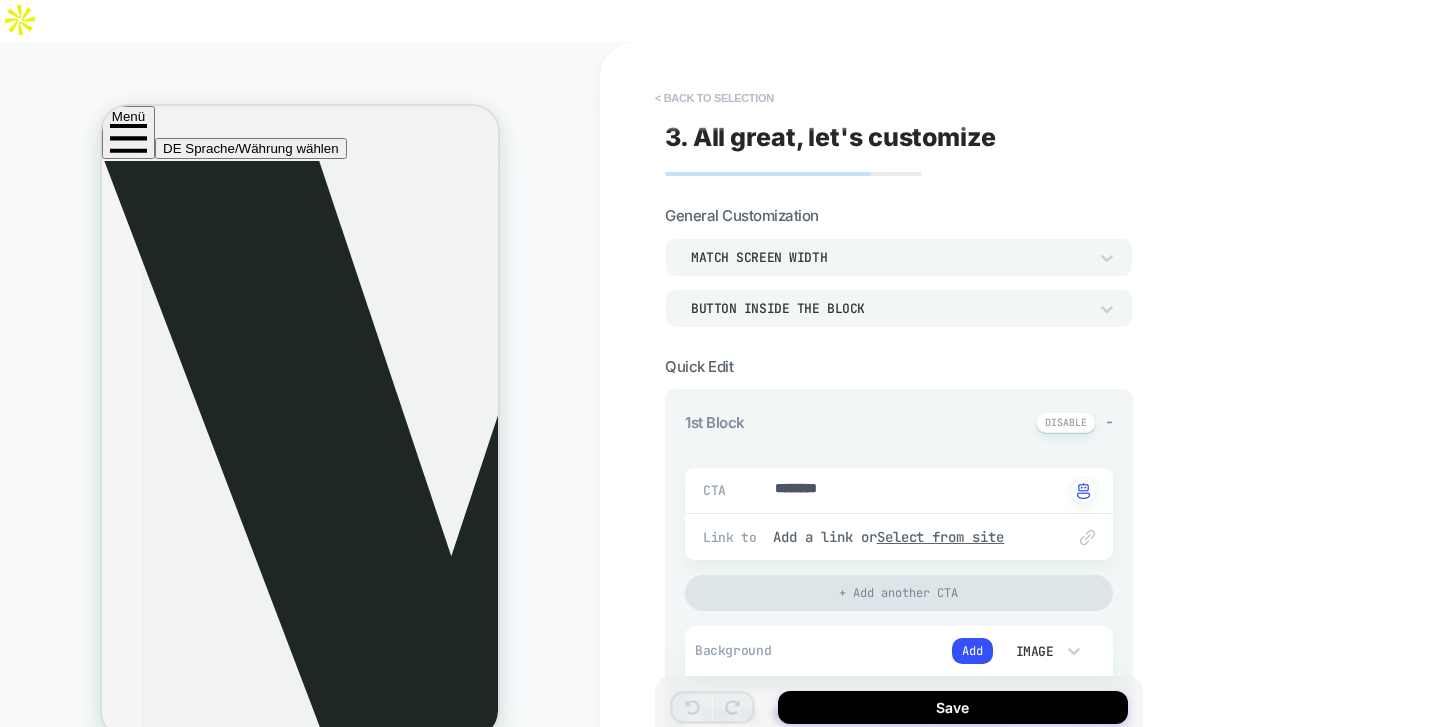 click on "< Back to selection" at bounding box center (714, 98) 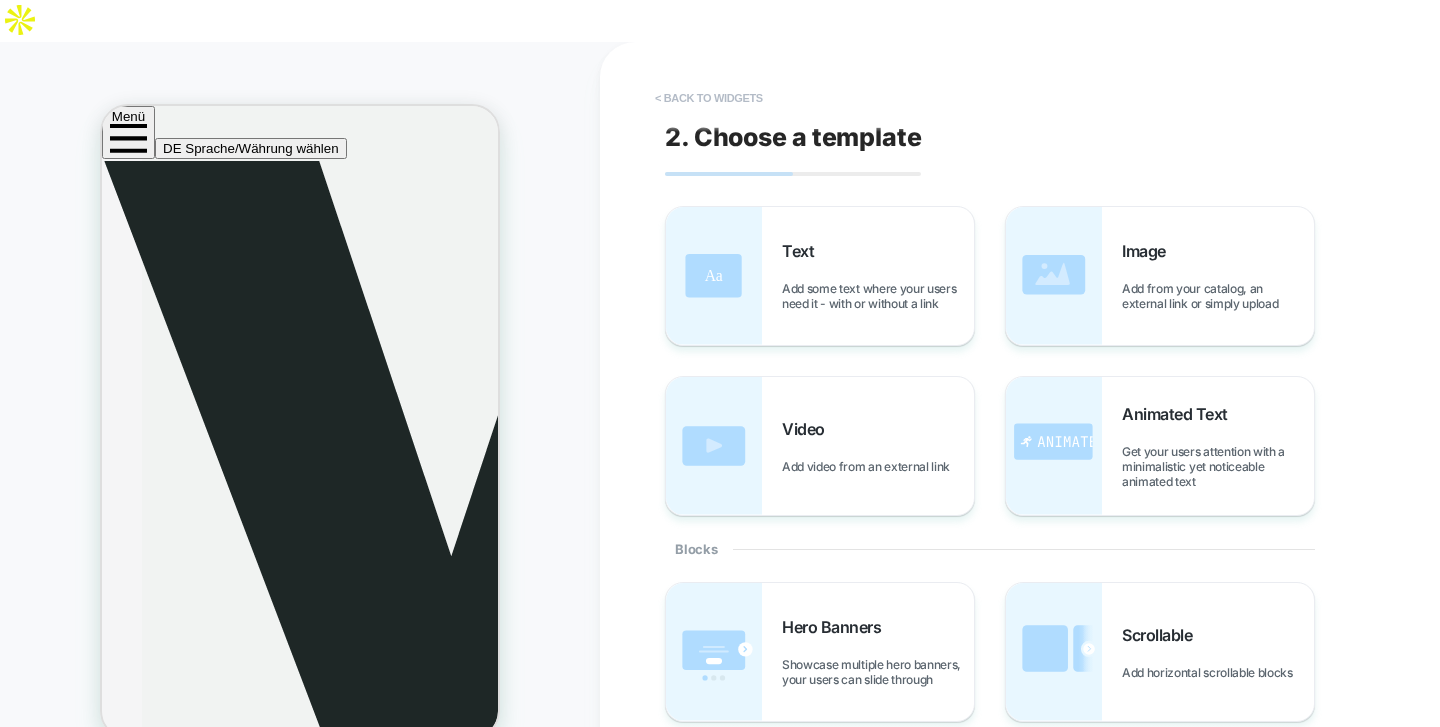scroll, scrollTop: 2092, scrollLeft: 0, axis: vertical 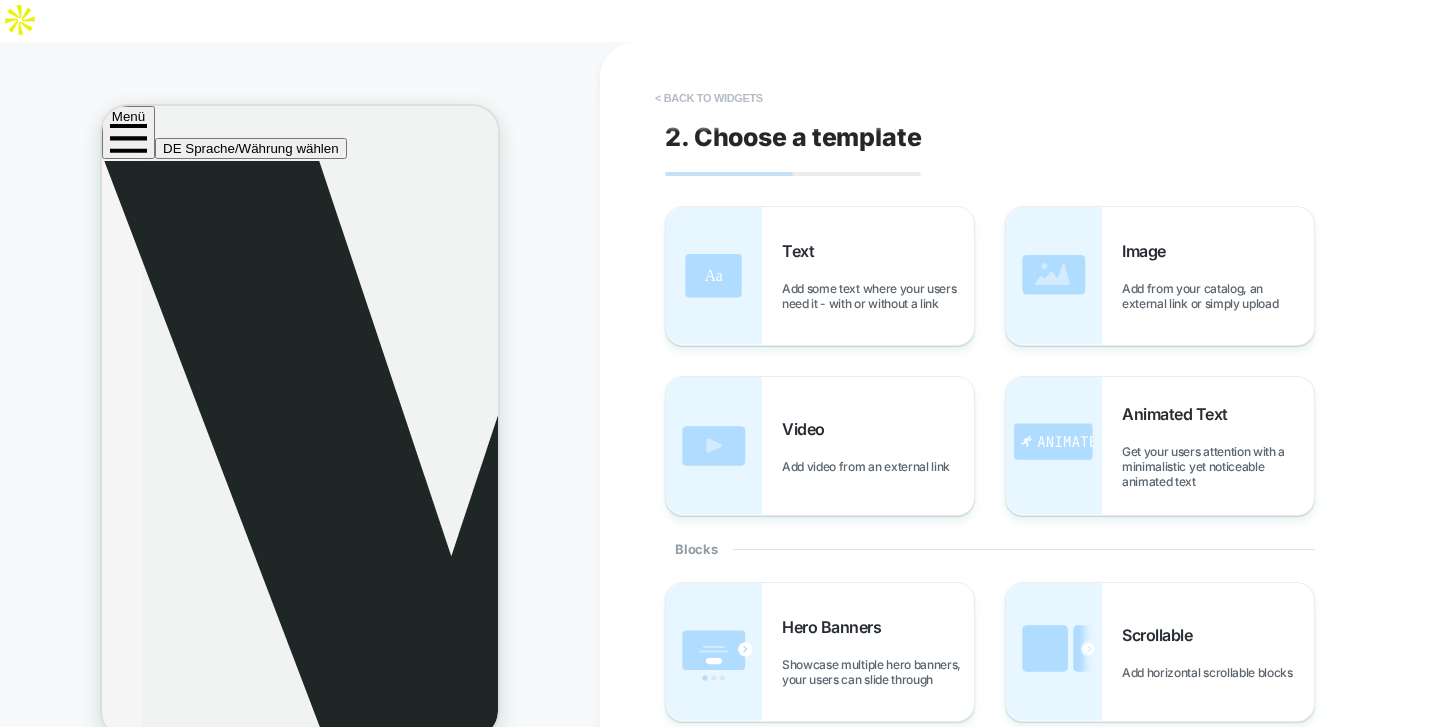 click on "< Back to widgets" at bounding box center [709, 98] 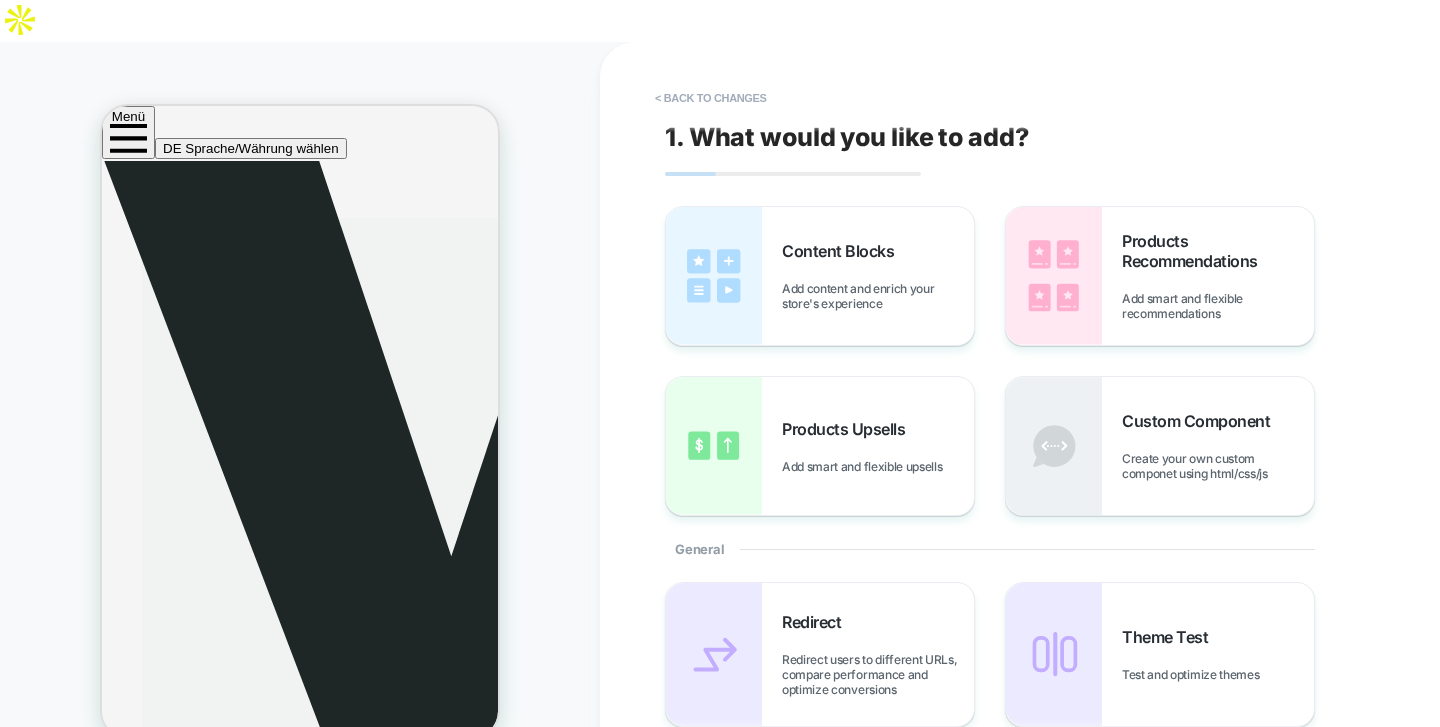 click on "PRODUCT: ELAN by VESUV - MINT / IVORY [1] PRODUCT: ELAN by VESUV - MINT / IVORY [1]" at bounding box center [300, 405] 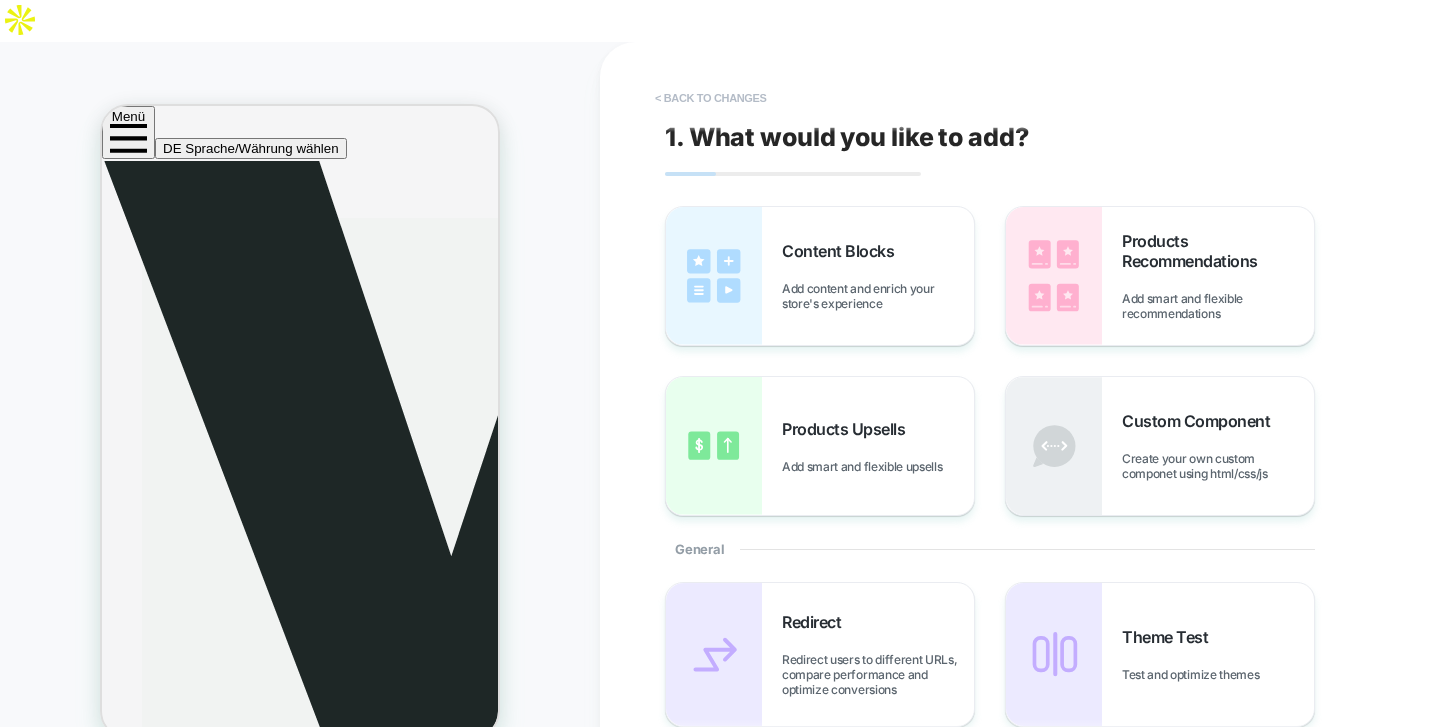 click on "< Back to changes" at bounding box center [711, 98] 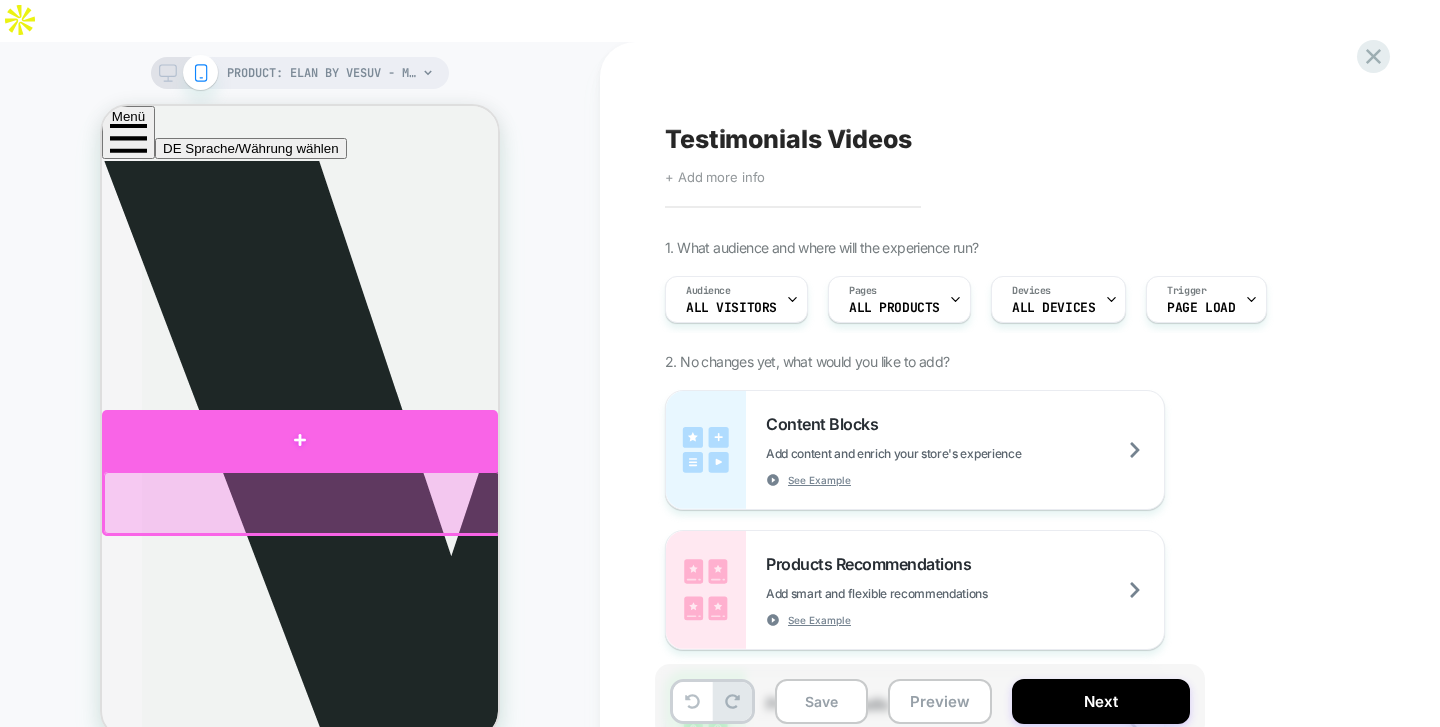click at bounding box center (300, 440) 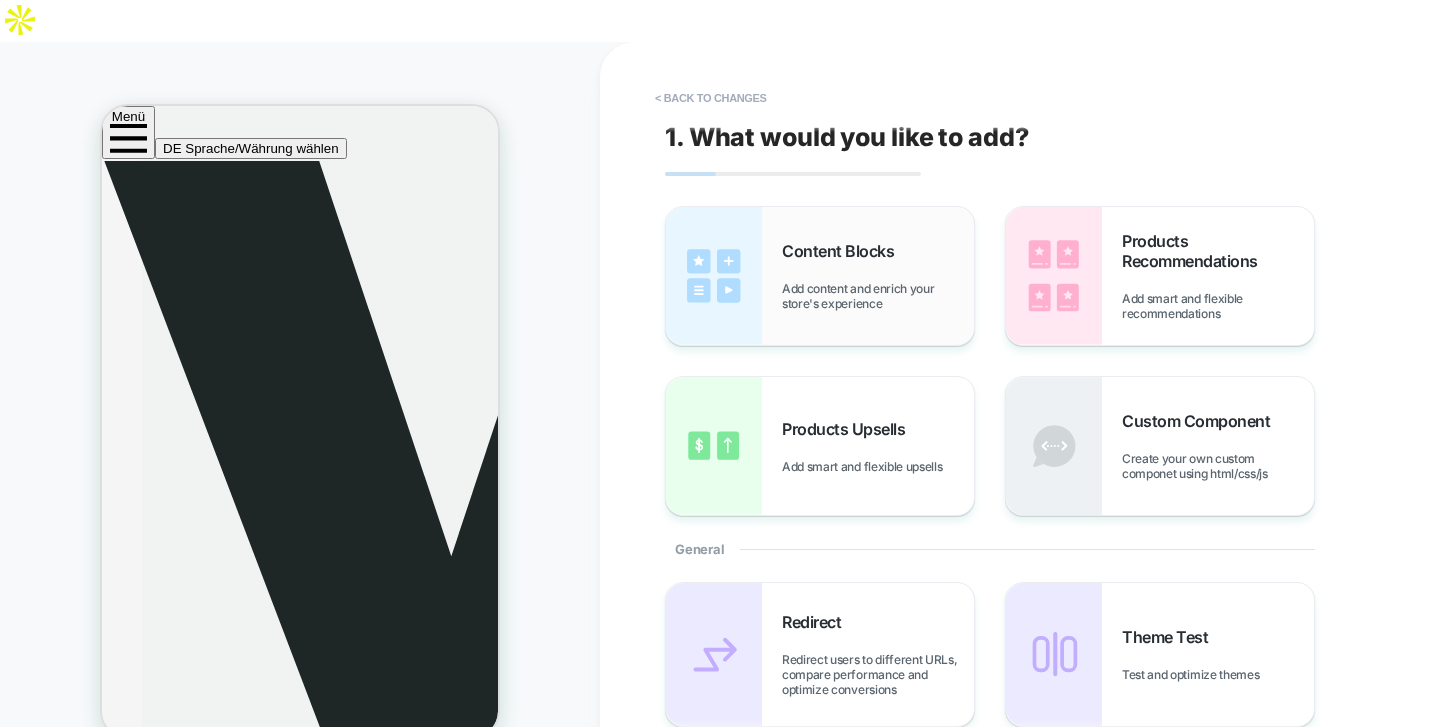 click on "Content Blocks Add content and enrich your store's experience" at bounding box center [878, 276] 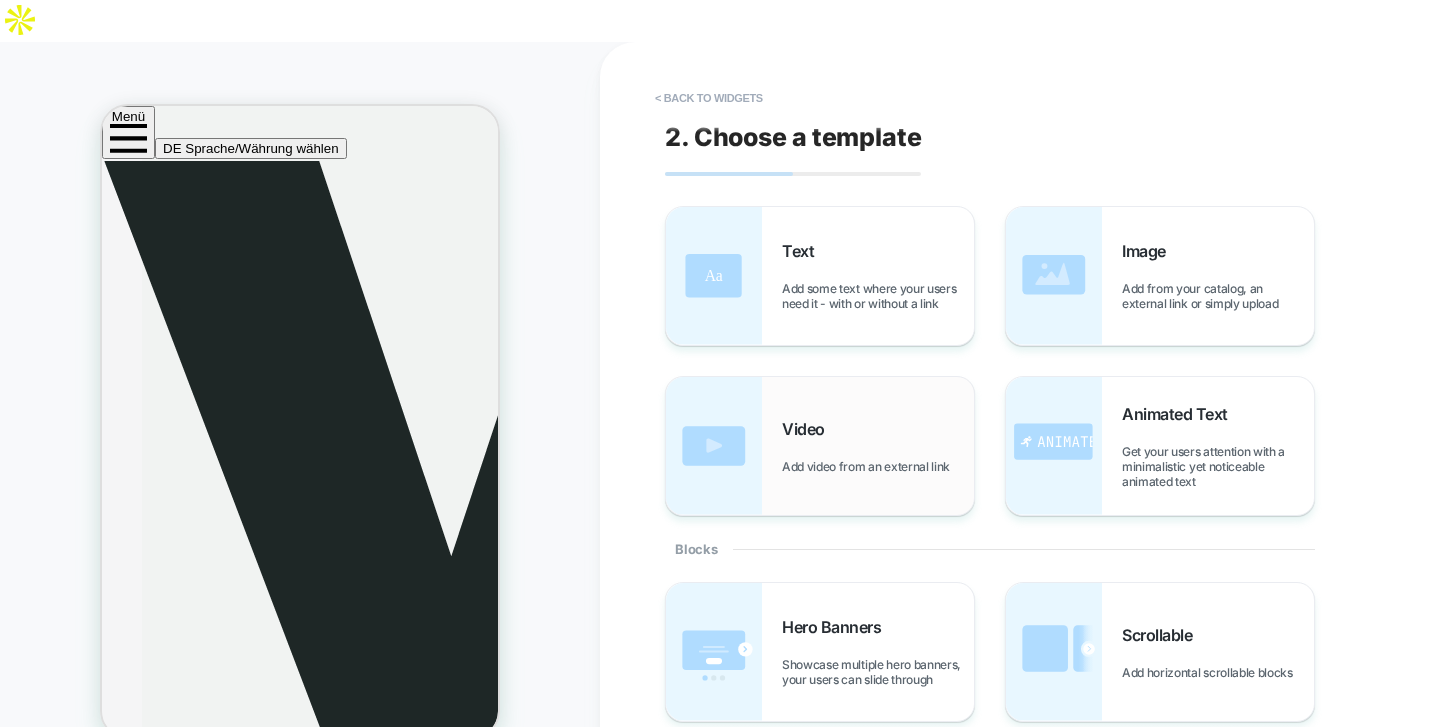 scroll, scrollTop: 2298, scrollLeft: 0, axis: vertical 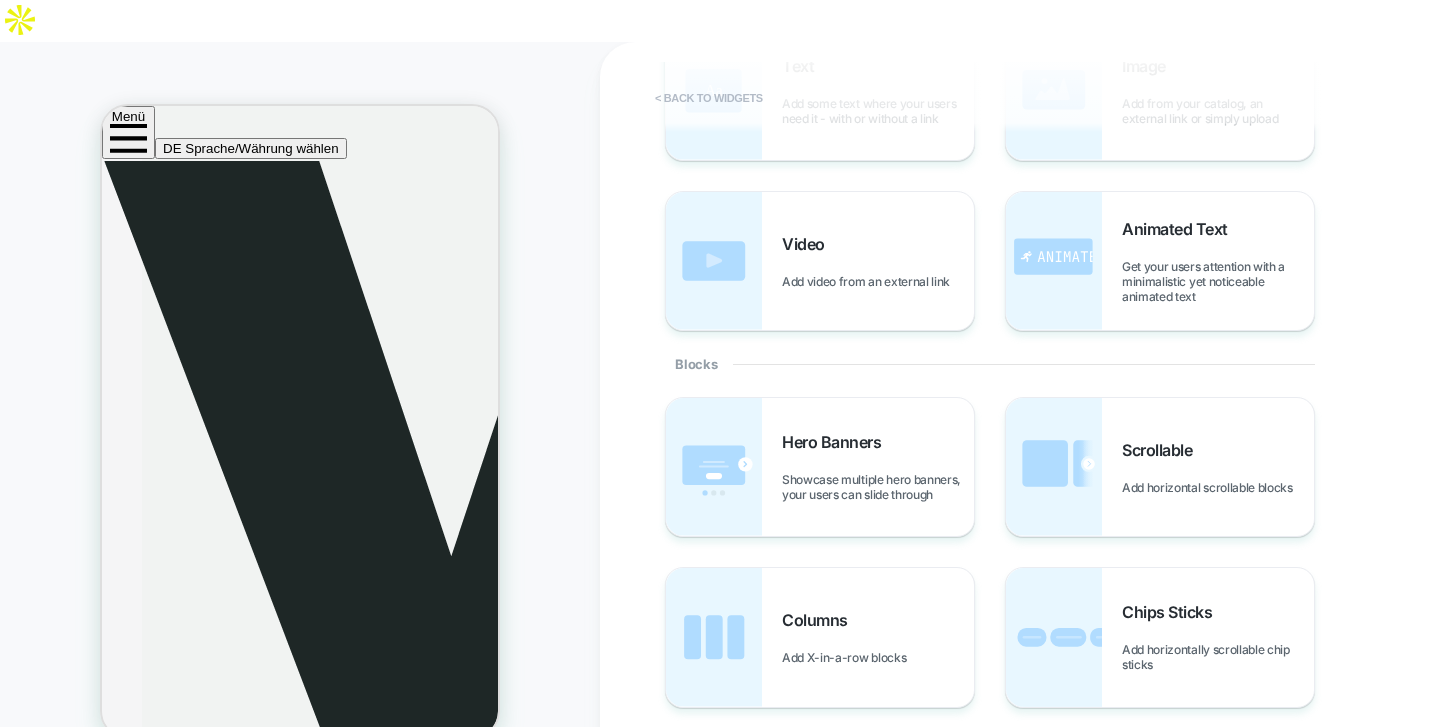 click on "< Back to widgets" at bounding box center [709, 98] 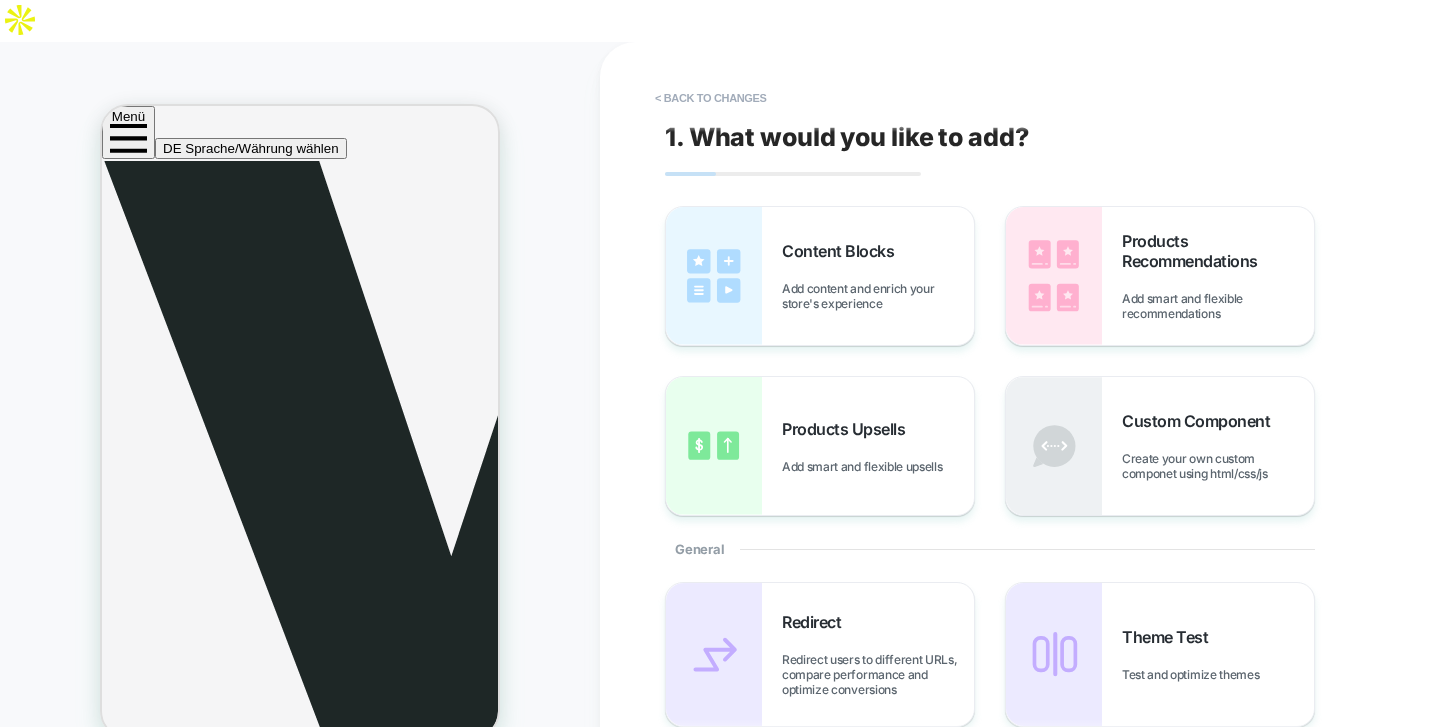 scroll, scrollTop: 258, scrollLeft: 0, axis: vertical 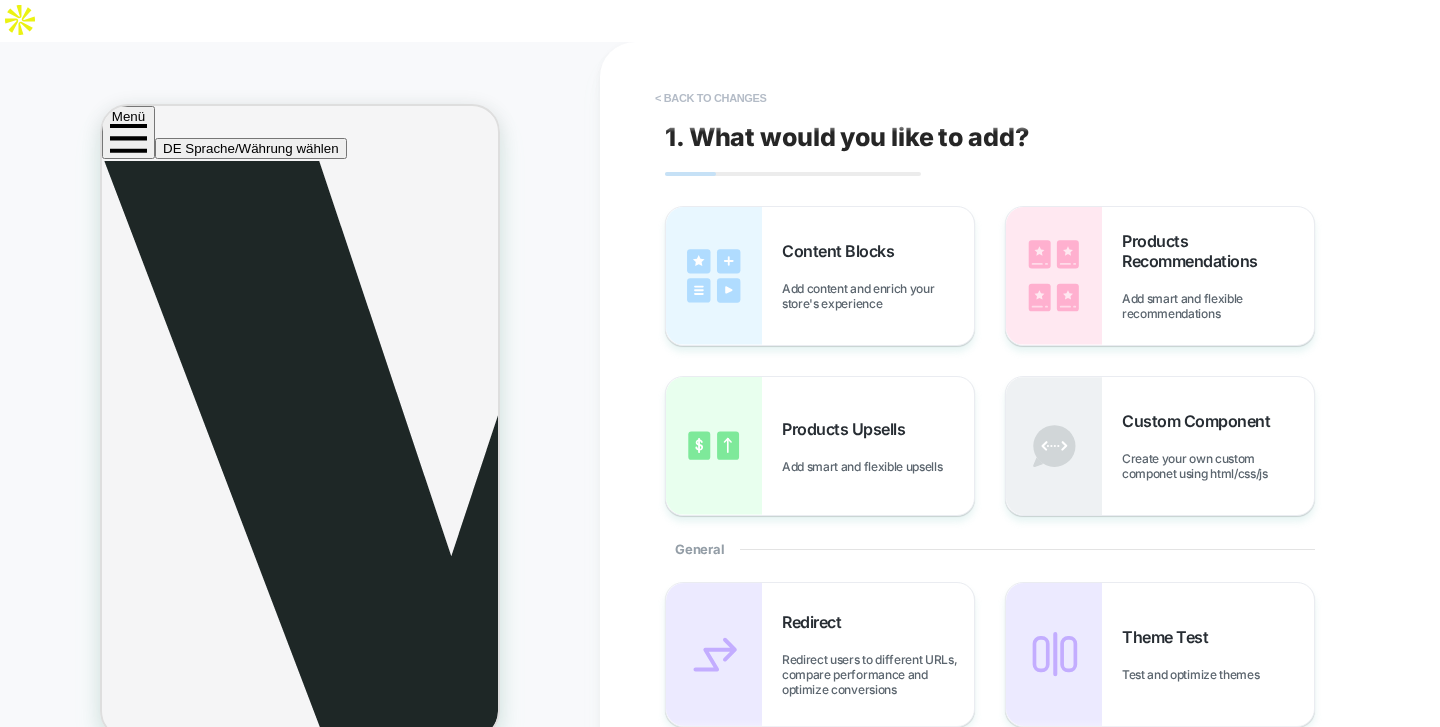 click on "< Back to changes" at bounding box center [711, 98] 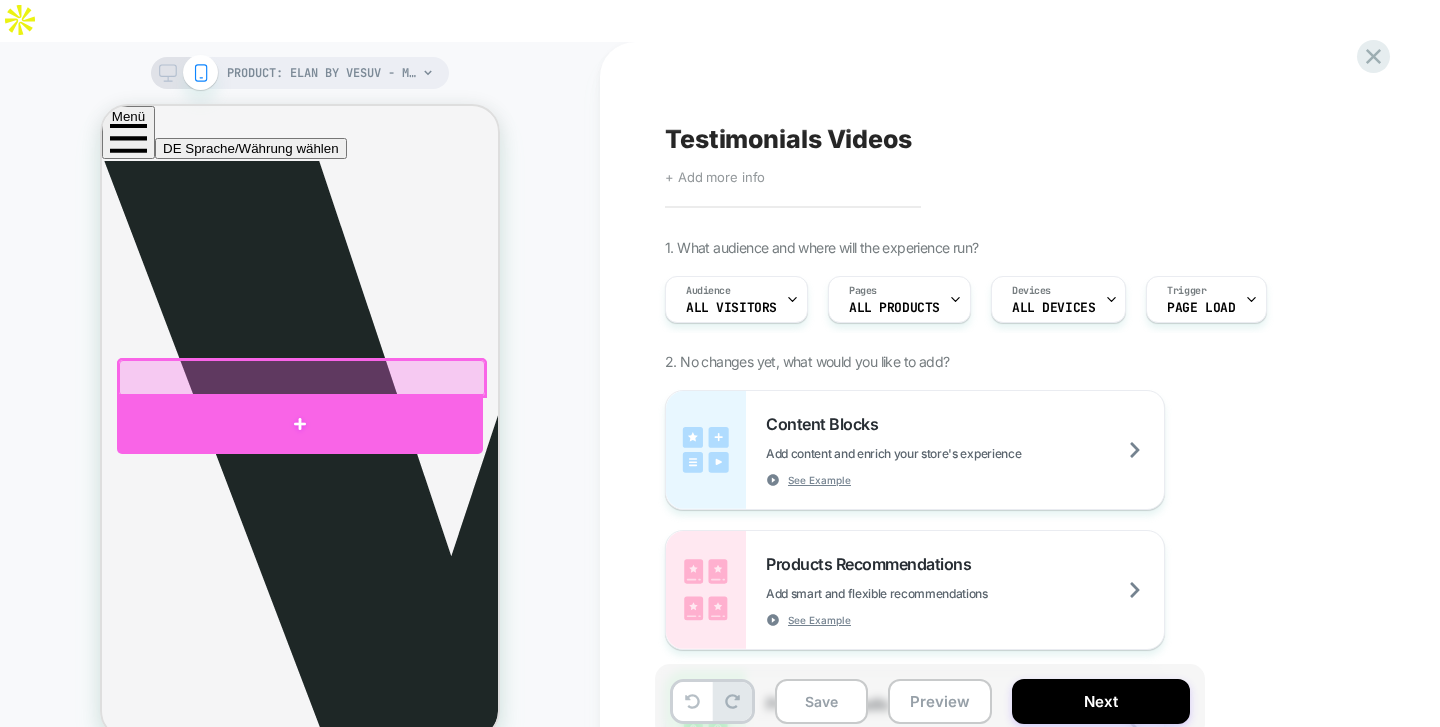click at bounding box center [300, 424] 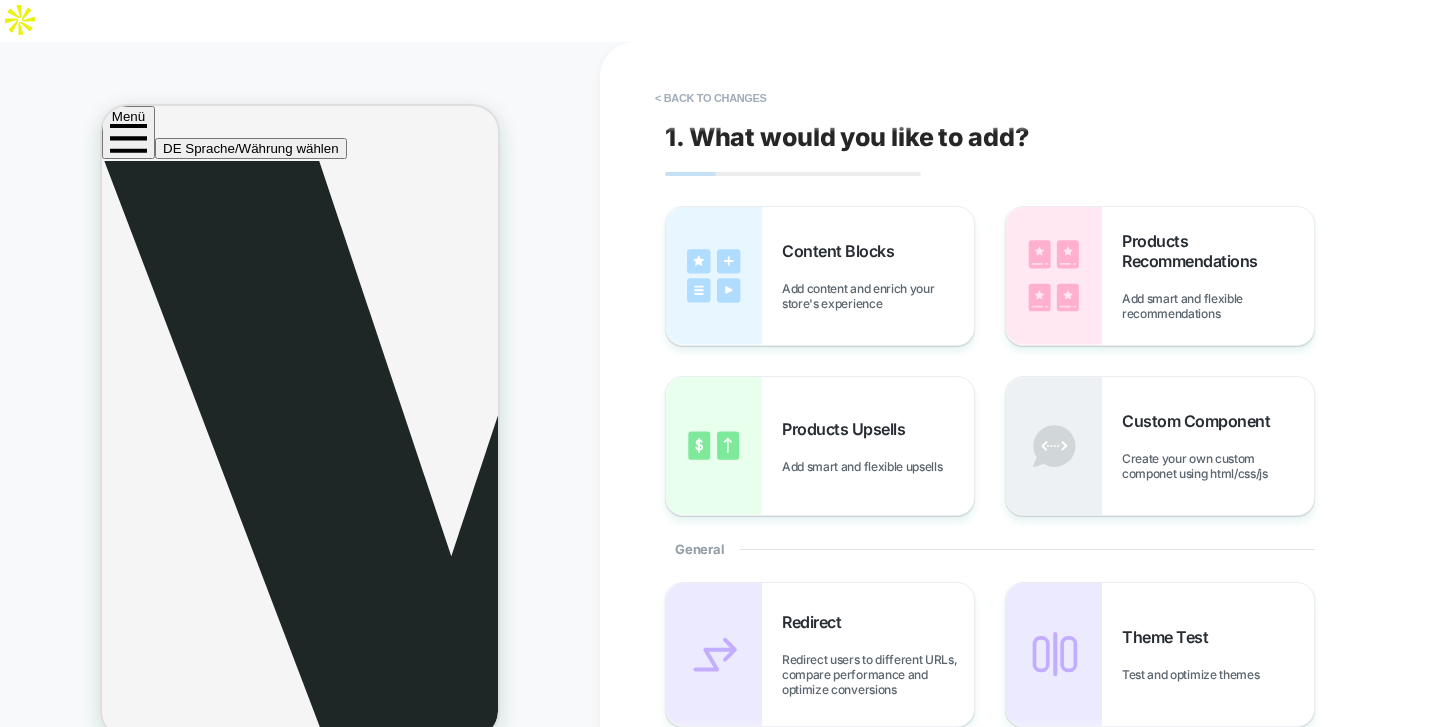scroll, scrollTop: 451, scrollLeft: 0, axis: vertical 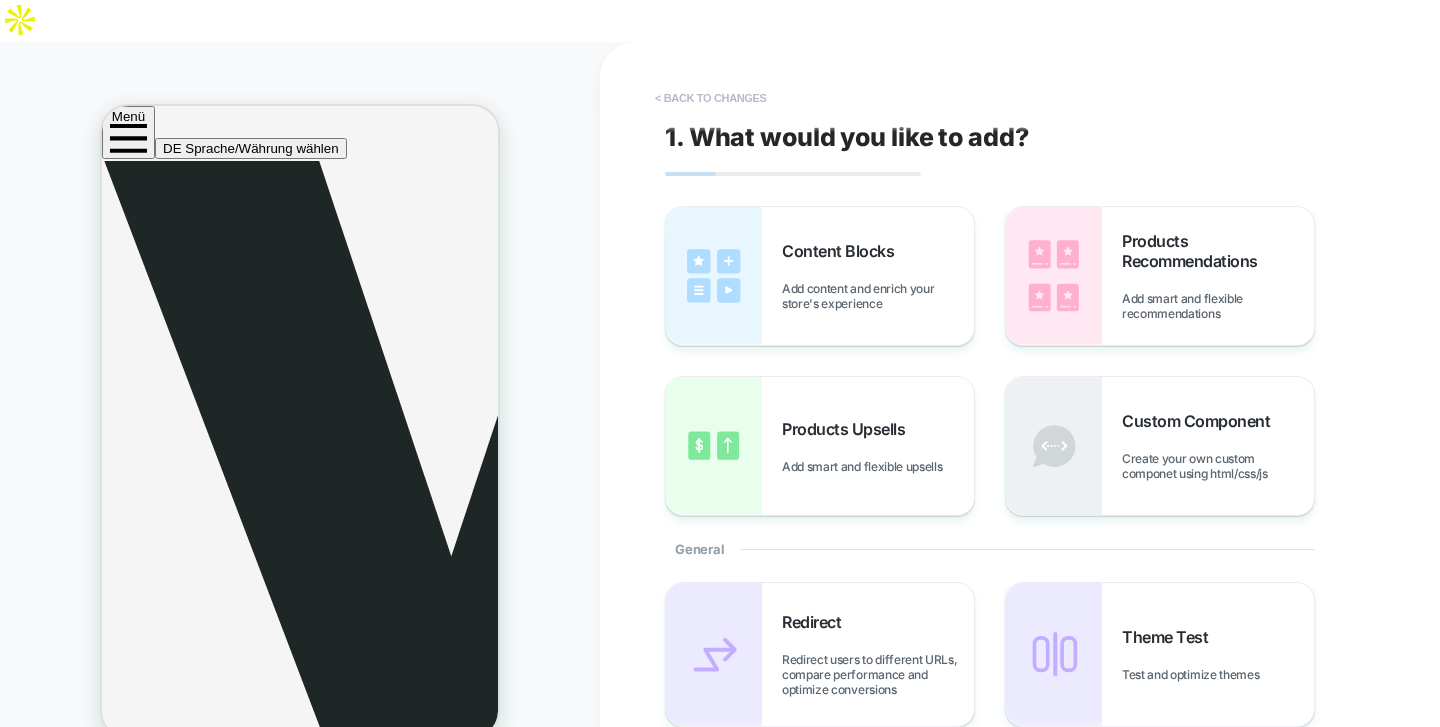 click on "< Back to changes" at bounding box center [711, 98] 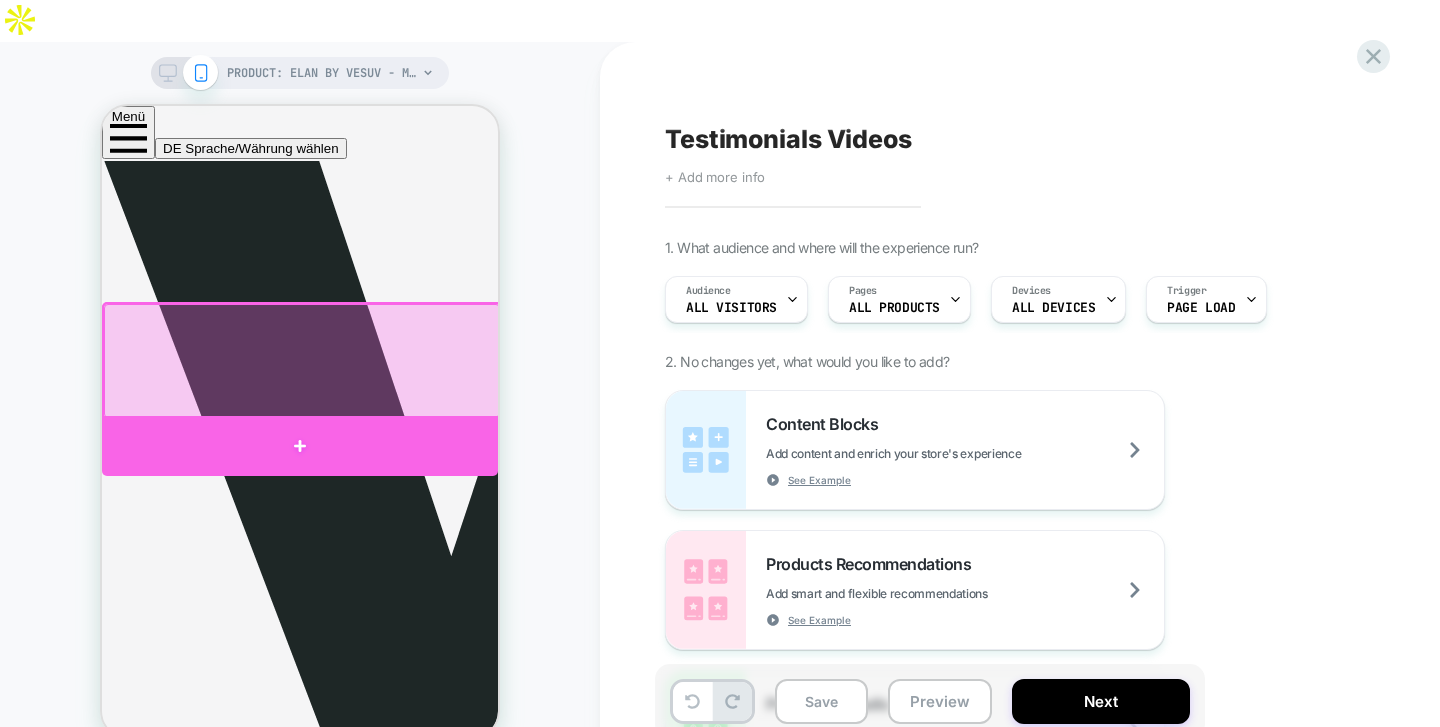click at bounding box center [300, 446] 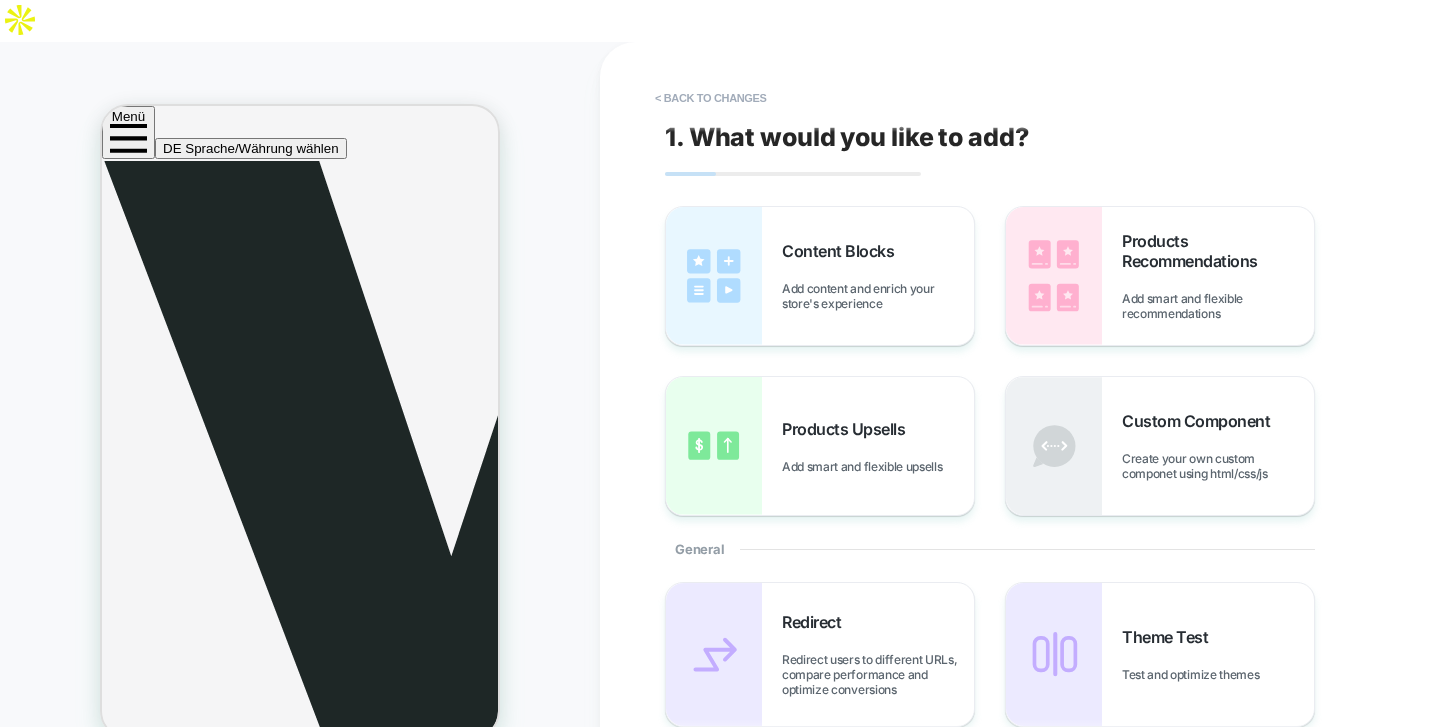 scroll, scrollTop: 477, scrollLeft: 0, axis: vertical 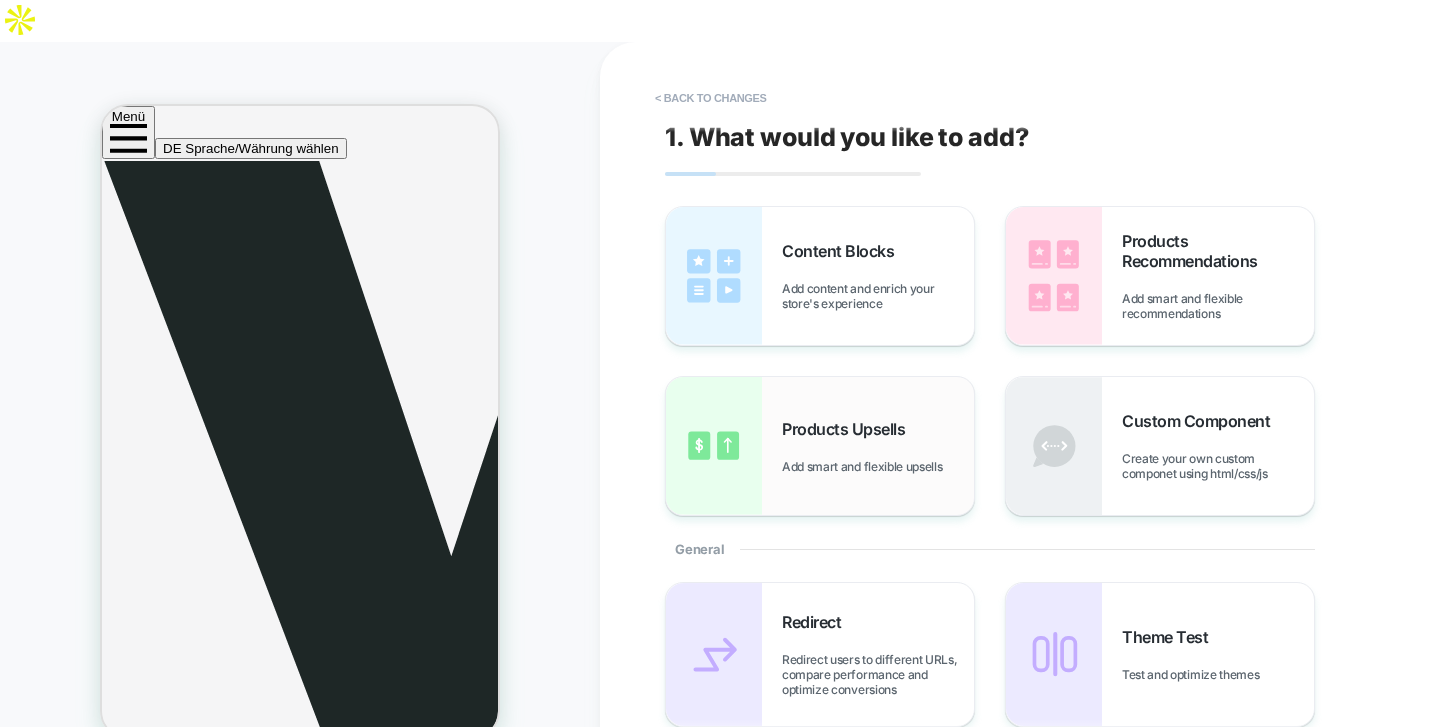 click on "Products Upsells Add smart and flexible upsells" at bounding box center [878, 446] 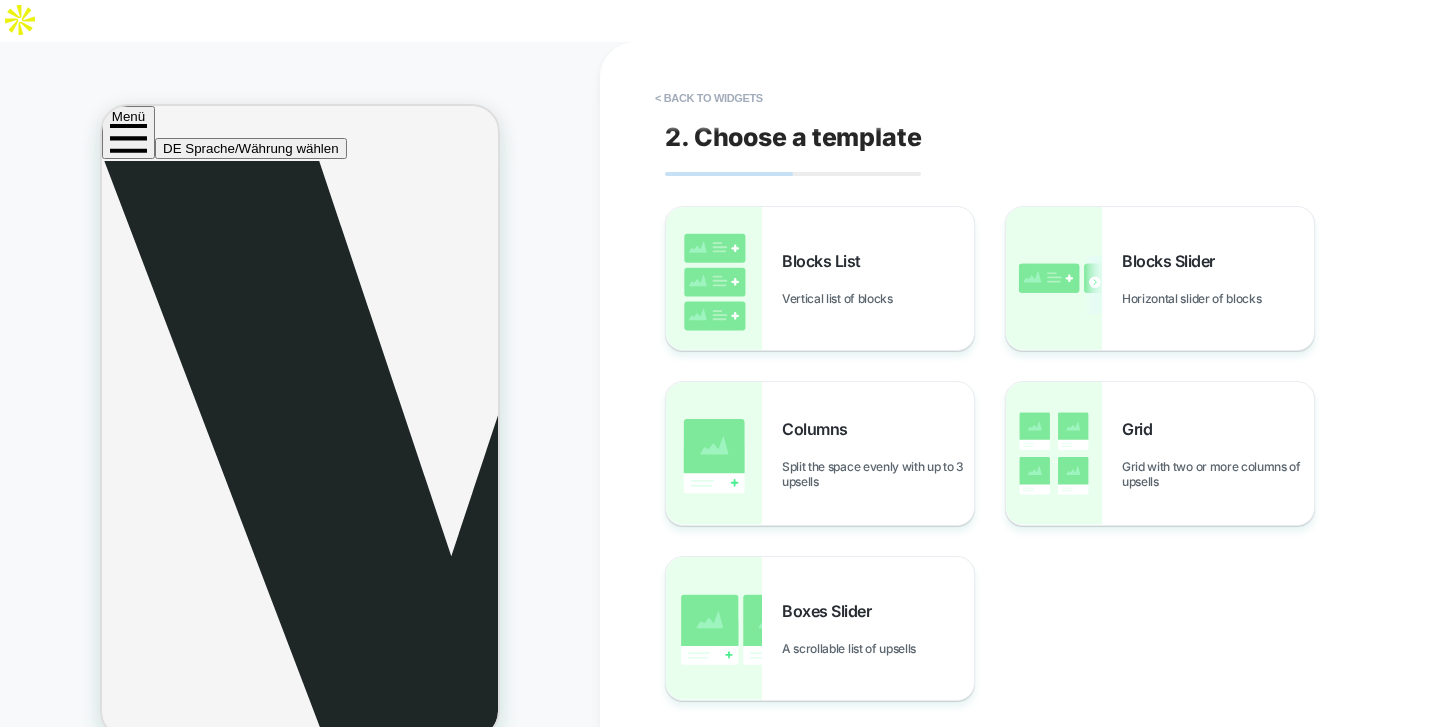 scroll, scrollTop: 455, scrollLeft: 0, axis: vertical 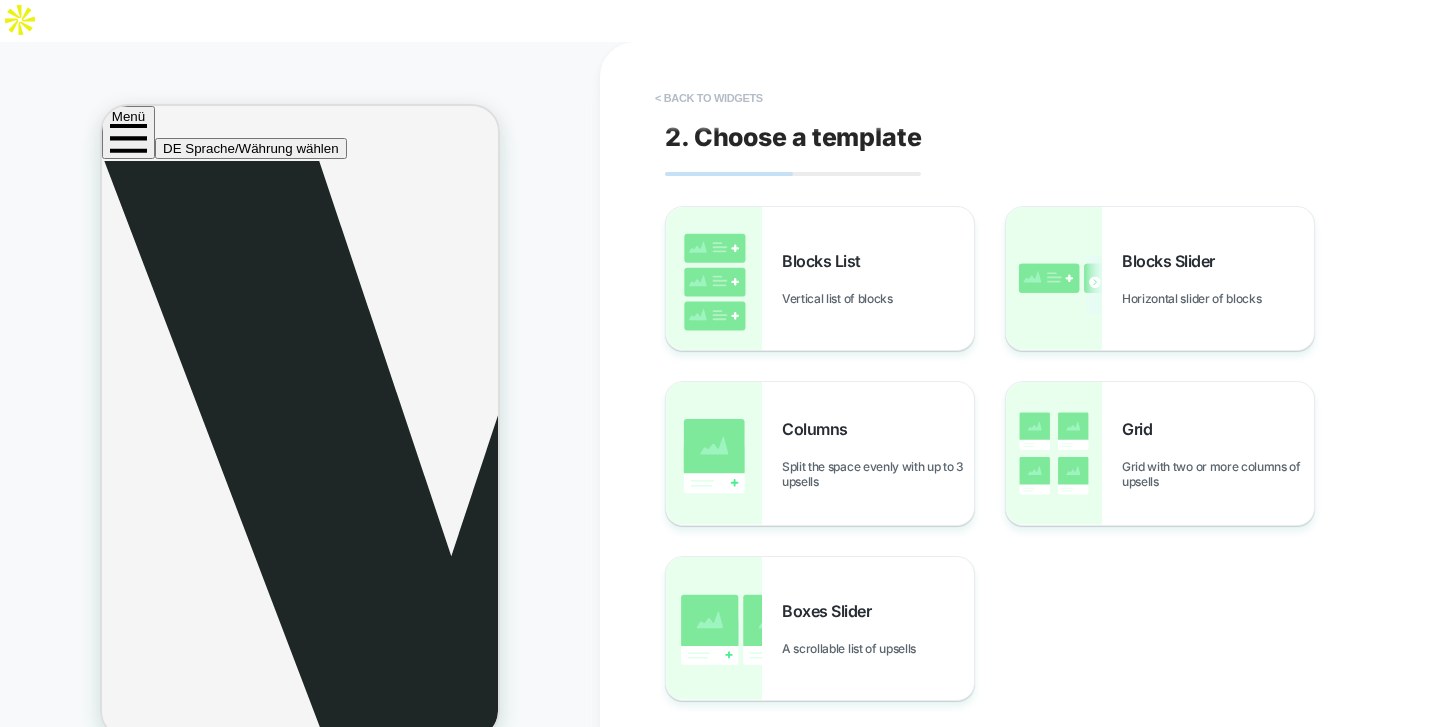 click on "< Back to widgets" at bounding box center [709, 98] 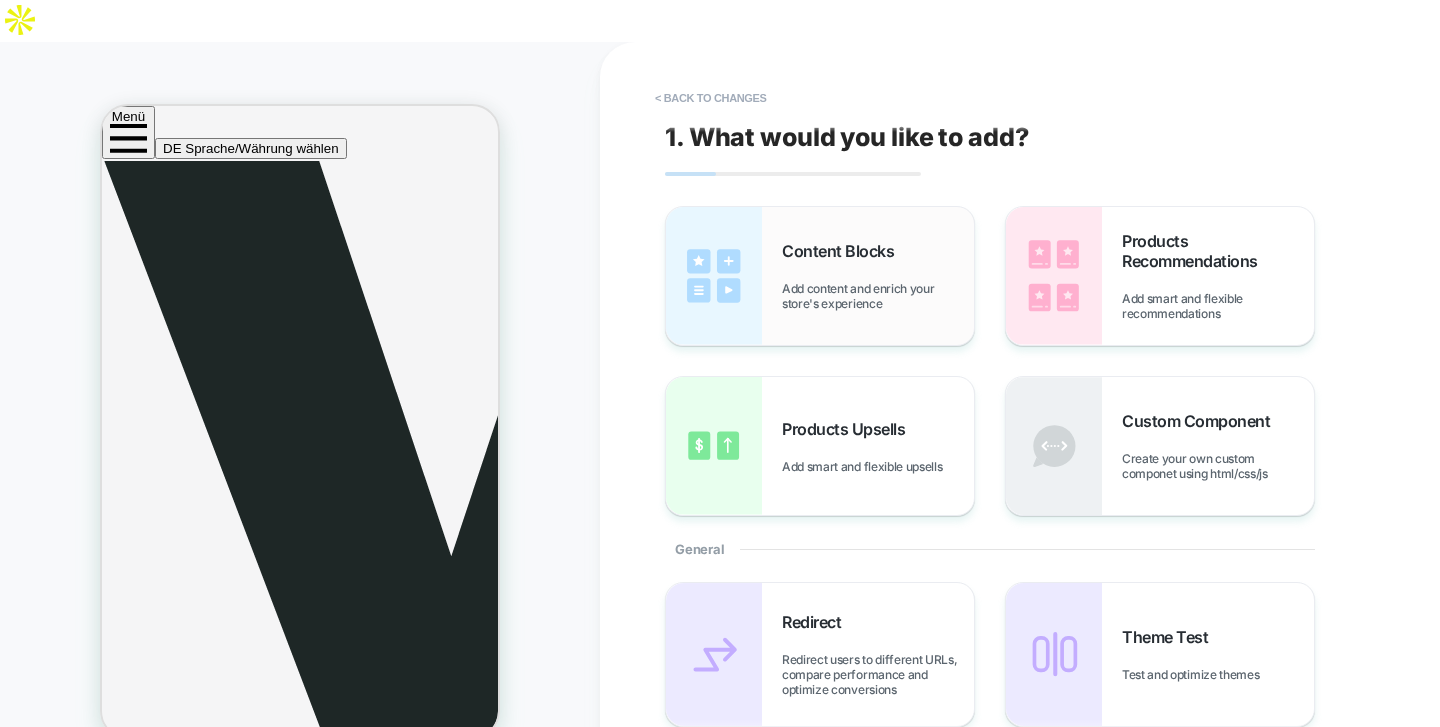 scroll, scrollTop: 485, scrollLeft: 0, axis: vertical 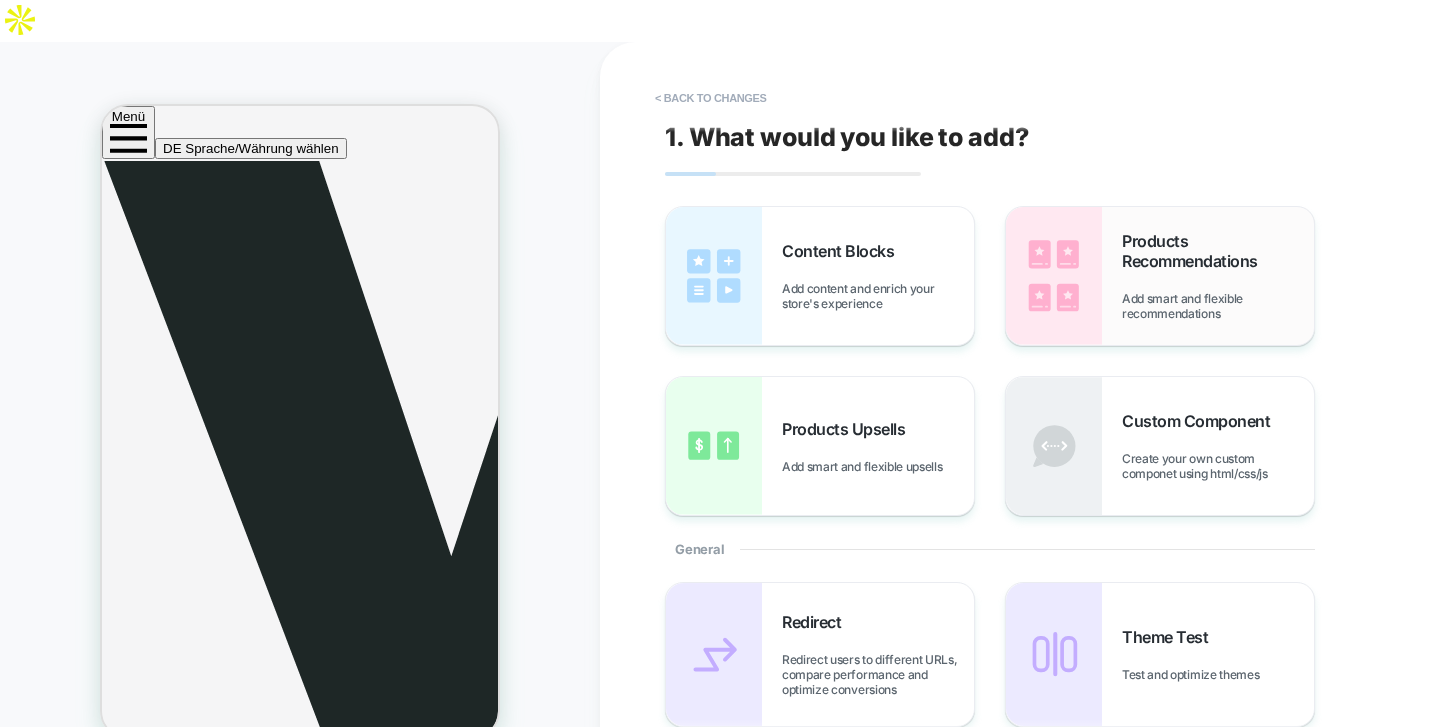 click on "Add smart and flexible recommendations" at bounding box center [1218, 306] 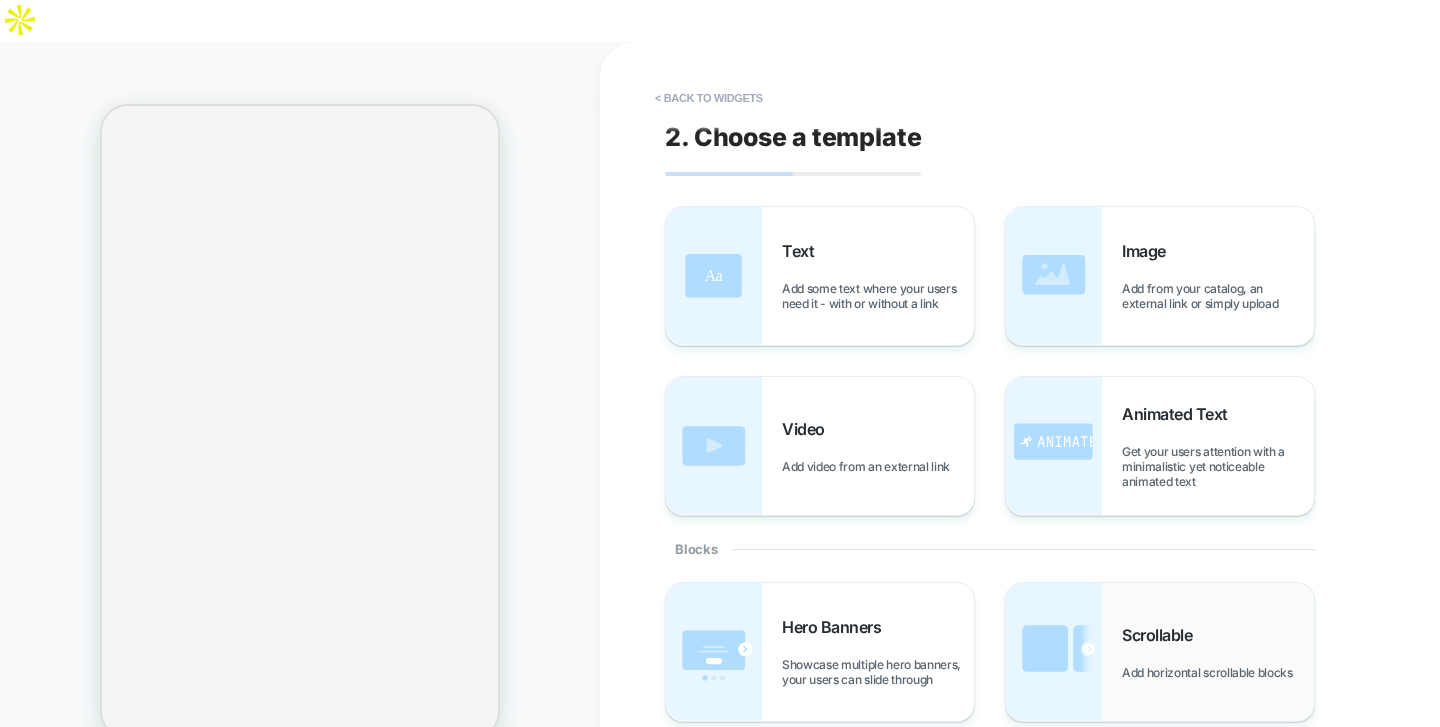 scroll, scrollTop: 0, scrollLeft: 0, axis: both 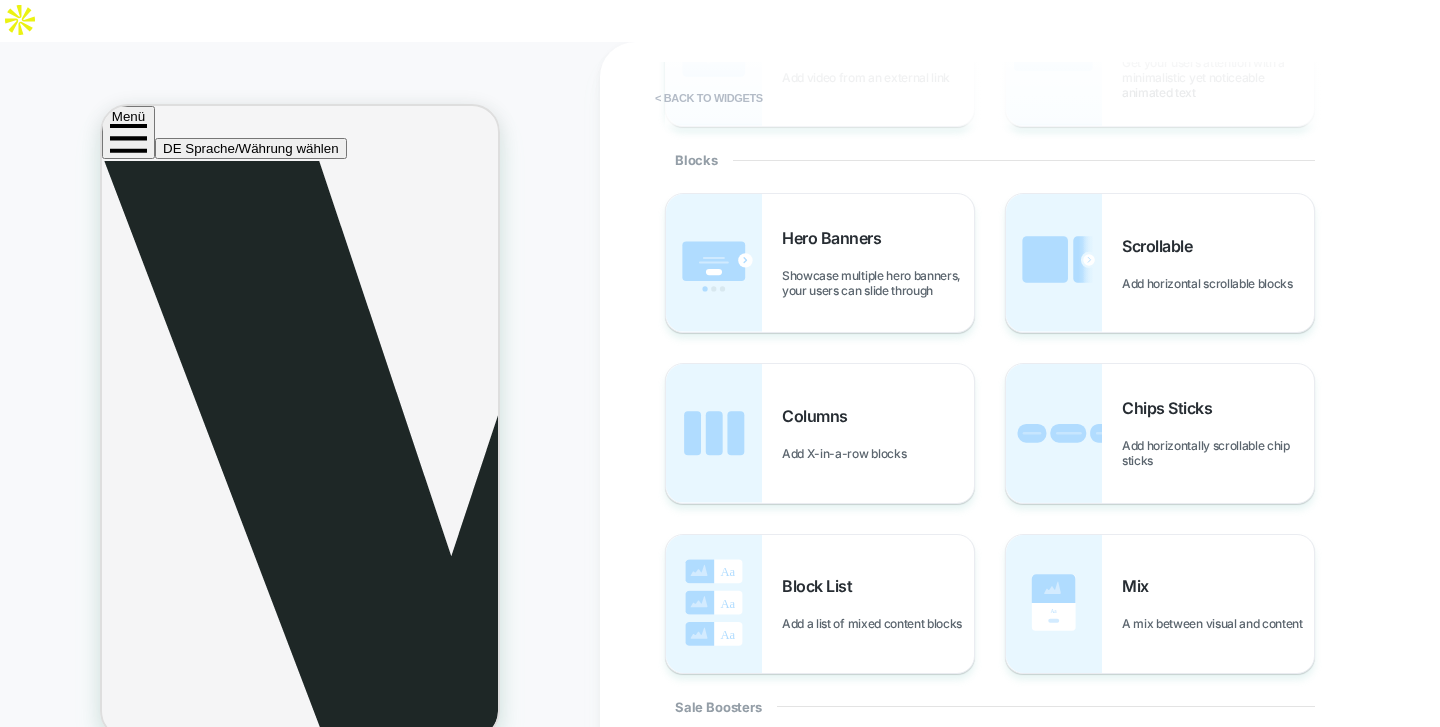 click on "< Back to widgets" at bounding box center (709, 98) 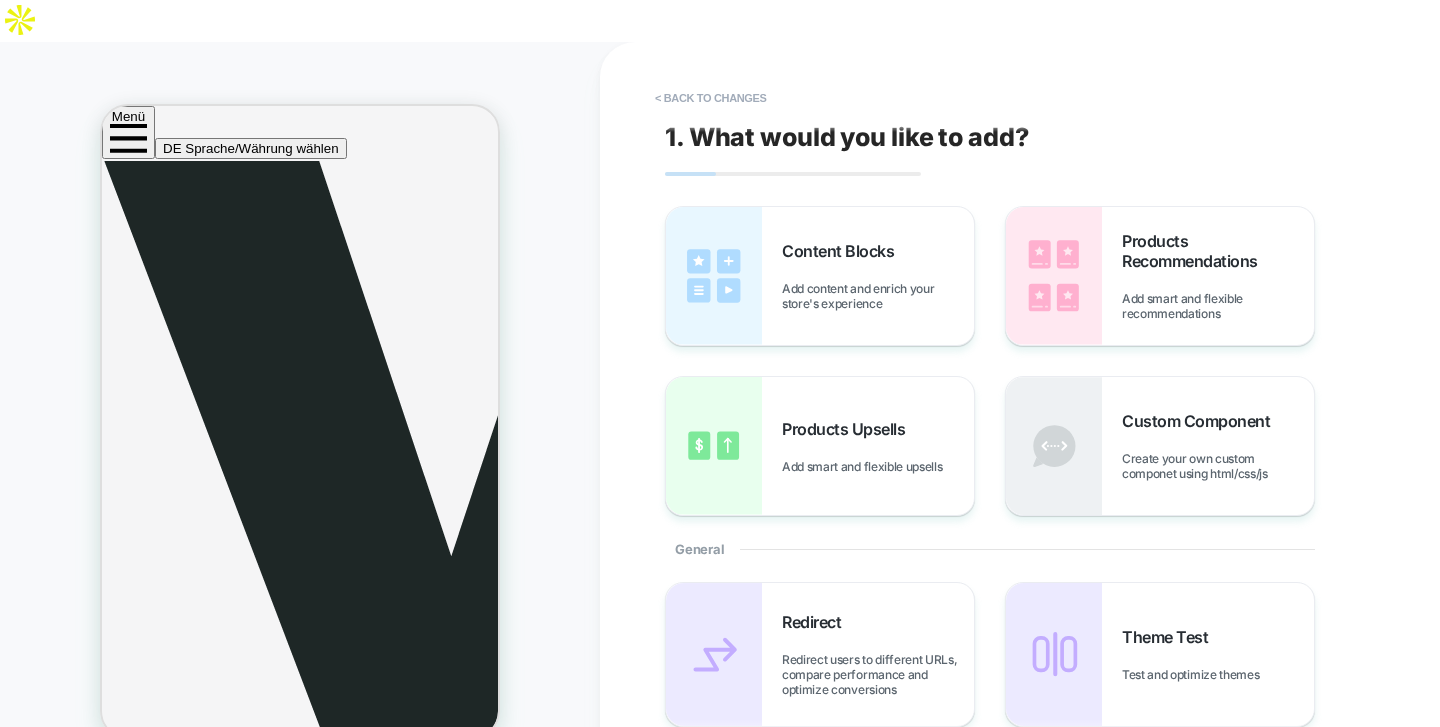 scroll, scrollTop: 485, scrollLeft: 0, axis: vertical 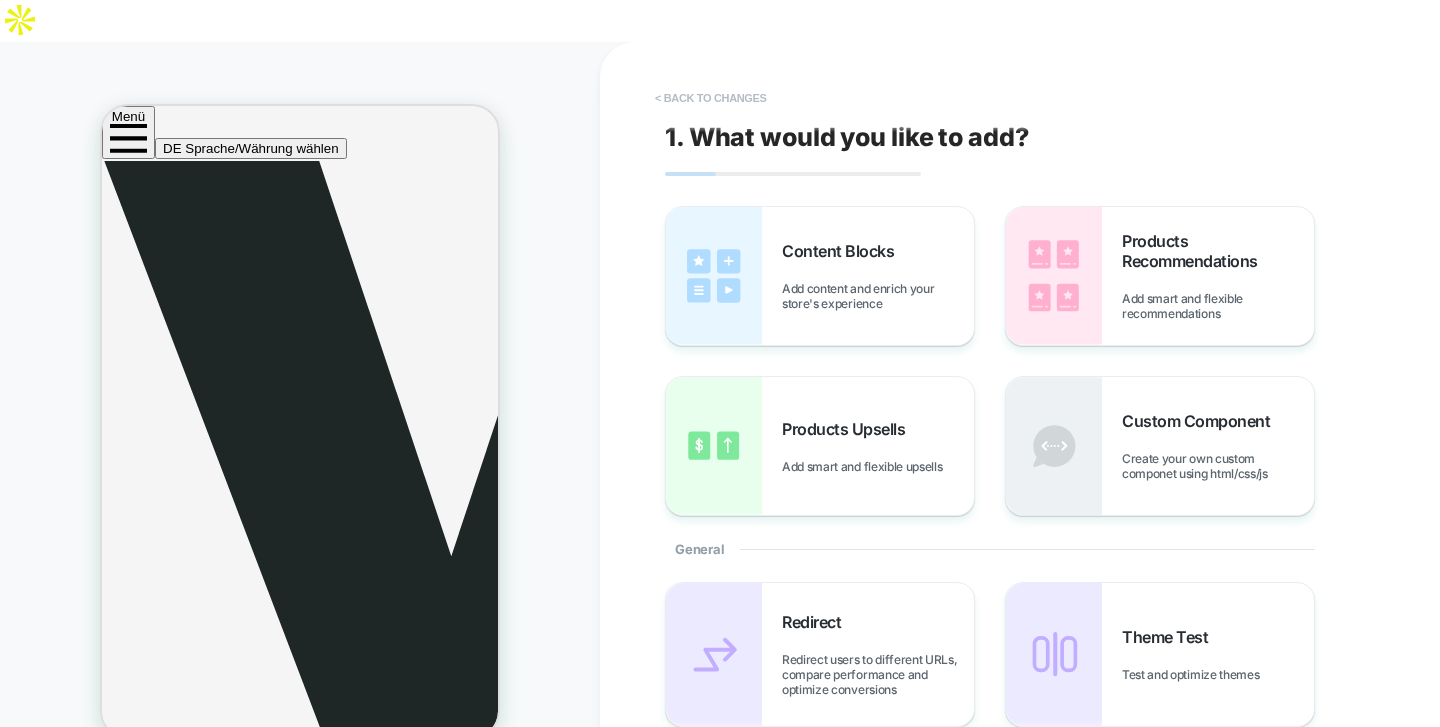 click on "< Back to changes" at bounding box center (711, 98) 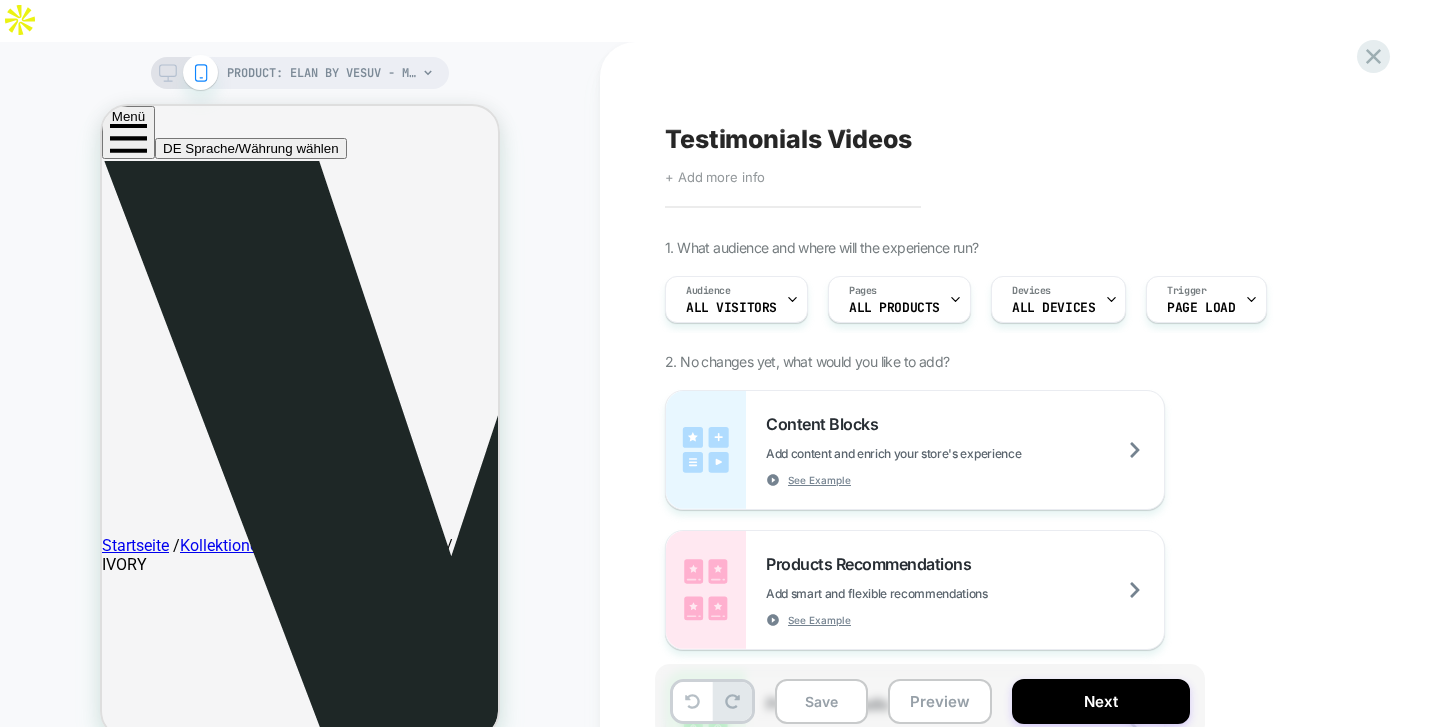 scroll, scrollTop: 782, scrollLeft: 0, axis: vertical 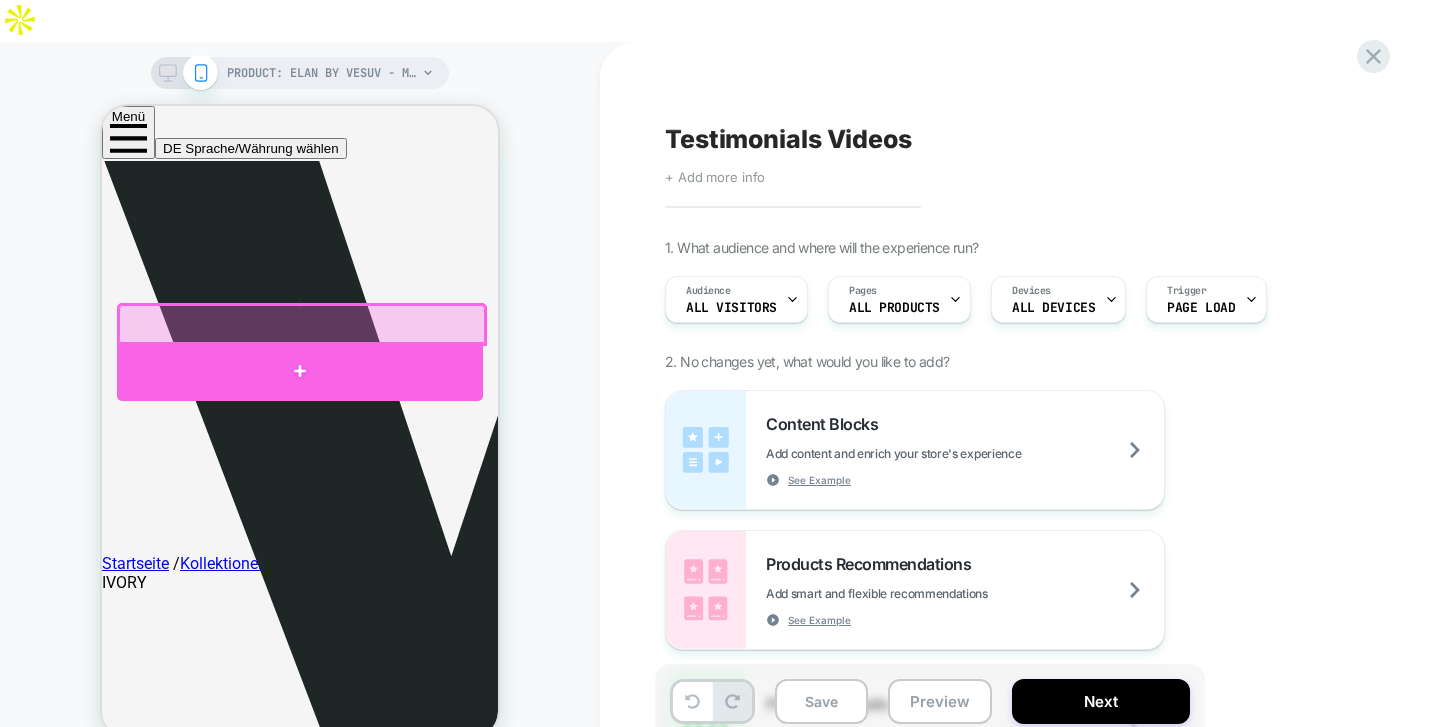 click at bounding box center [300, 371] 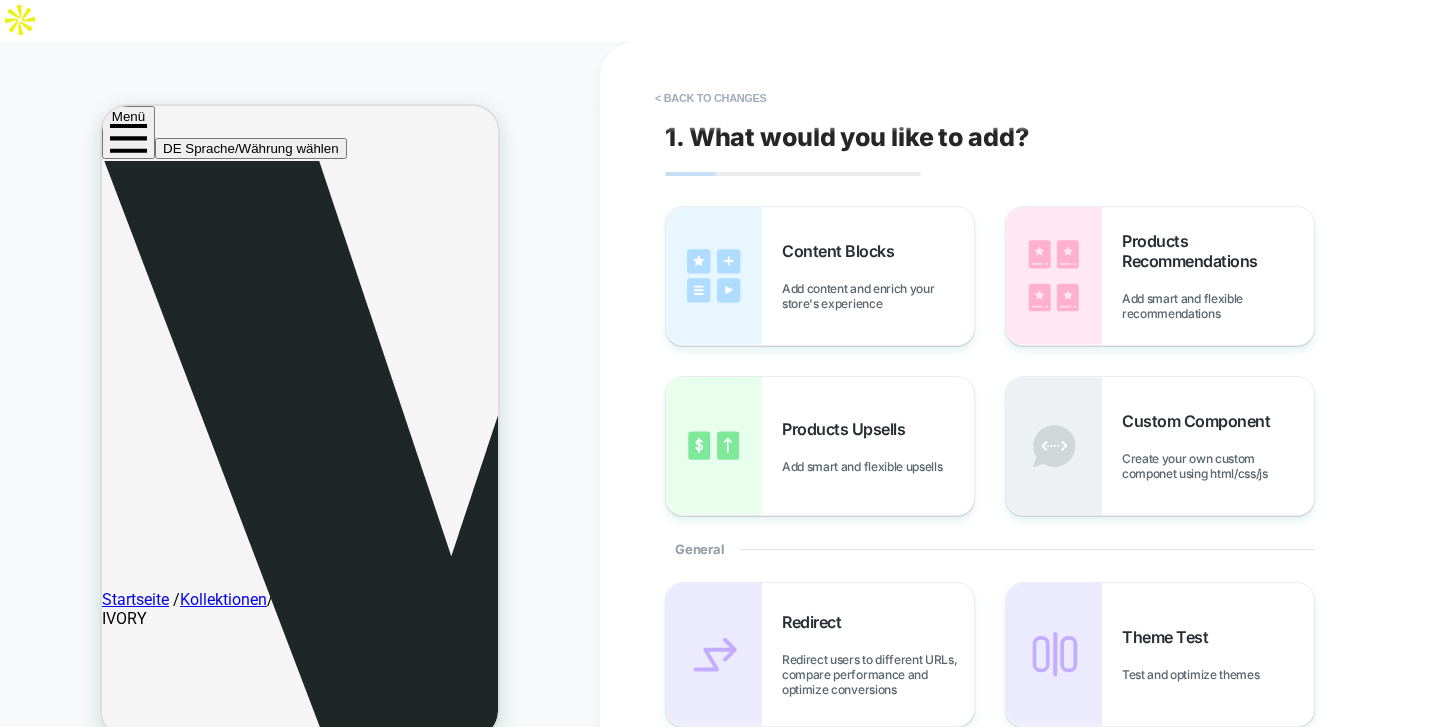 scroll, scrollTop: 742, scrollLeft: 0, axis: vertical 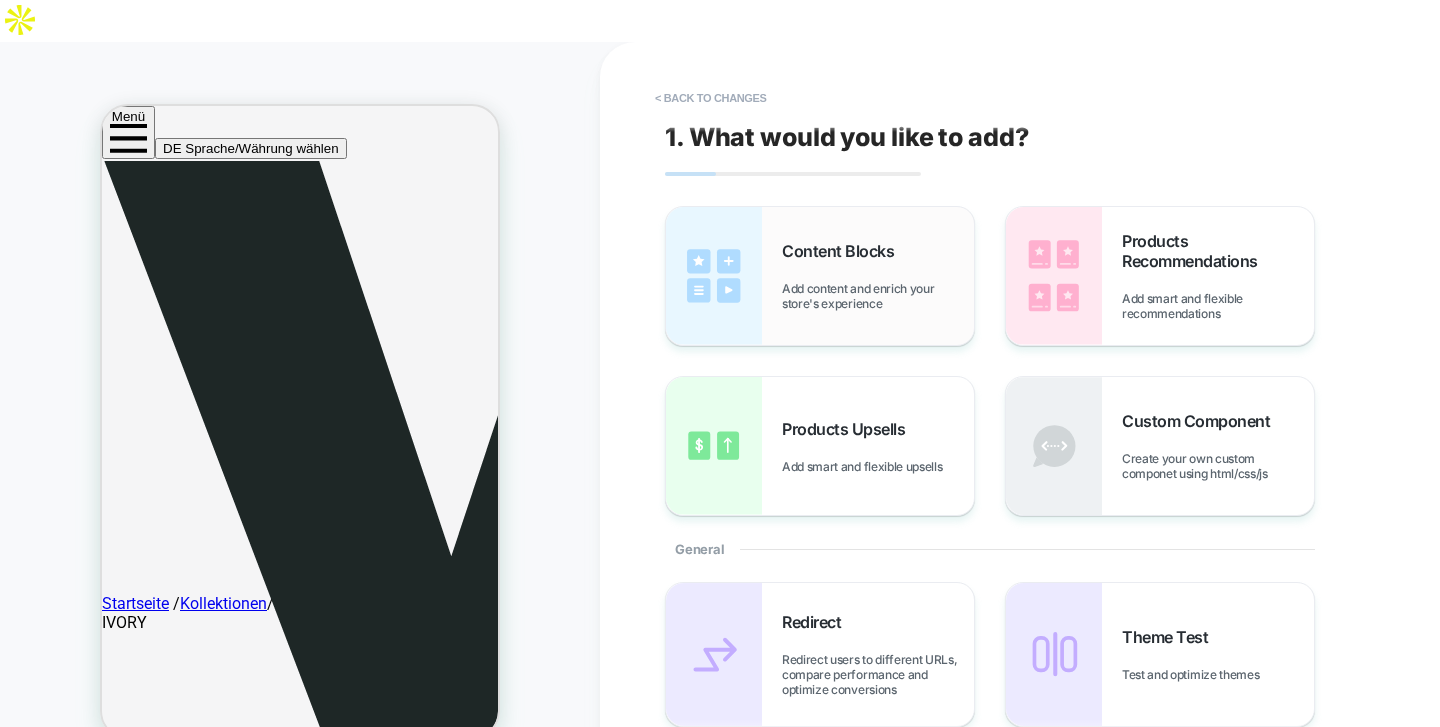 click on "Content Blocks" at bounding box center (843, 251) 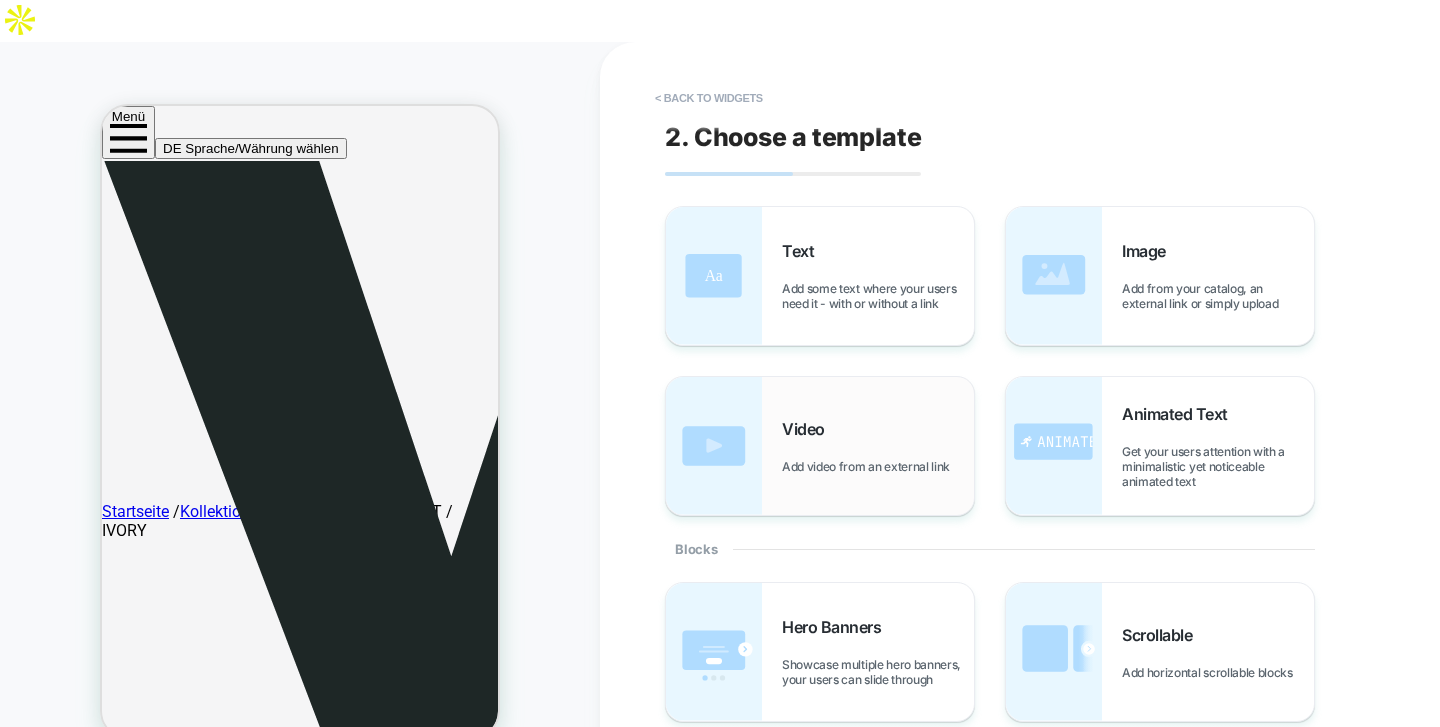 scroll, scrollTop: 838, scrollLeft: 0, axis: vertical 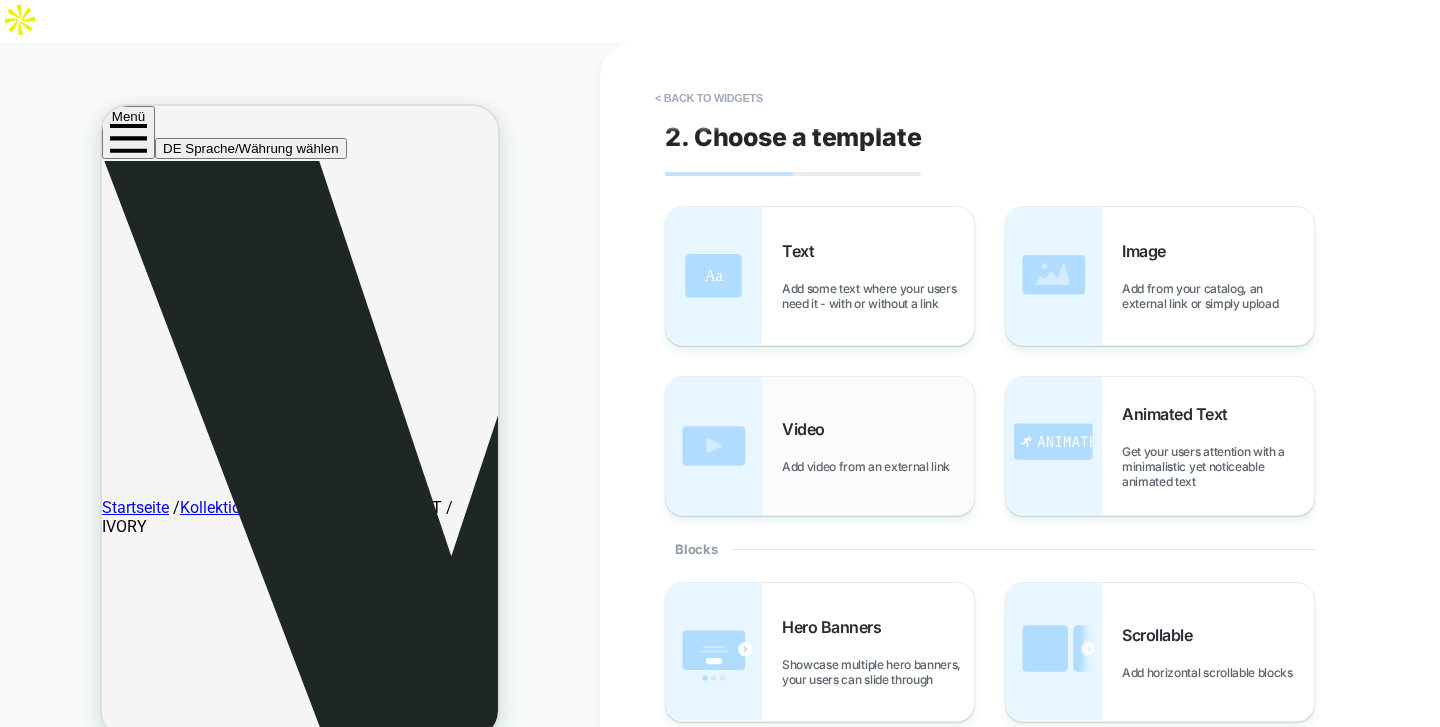 click on "Video Add video from an external link" at bounding box center (878, 446) 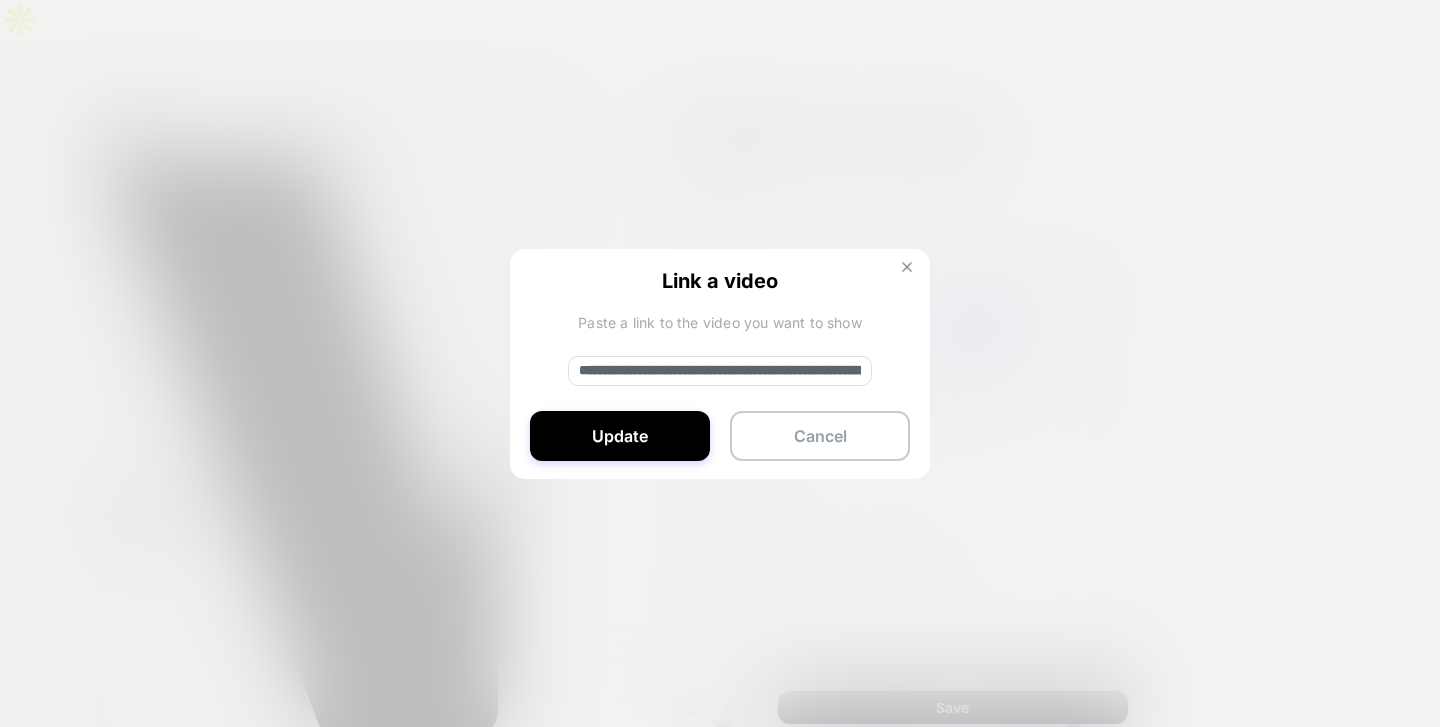 click at bounding box center (907, 267) 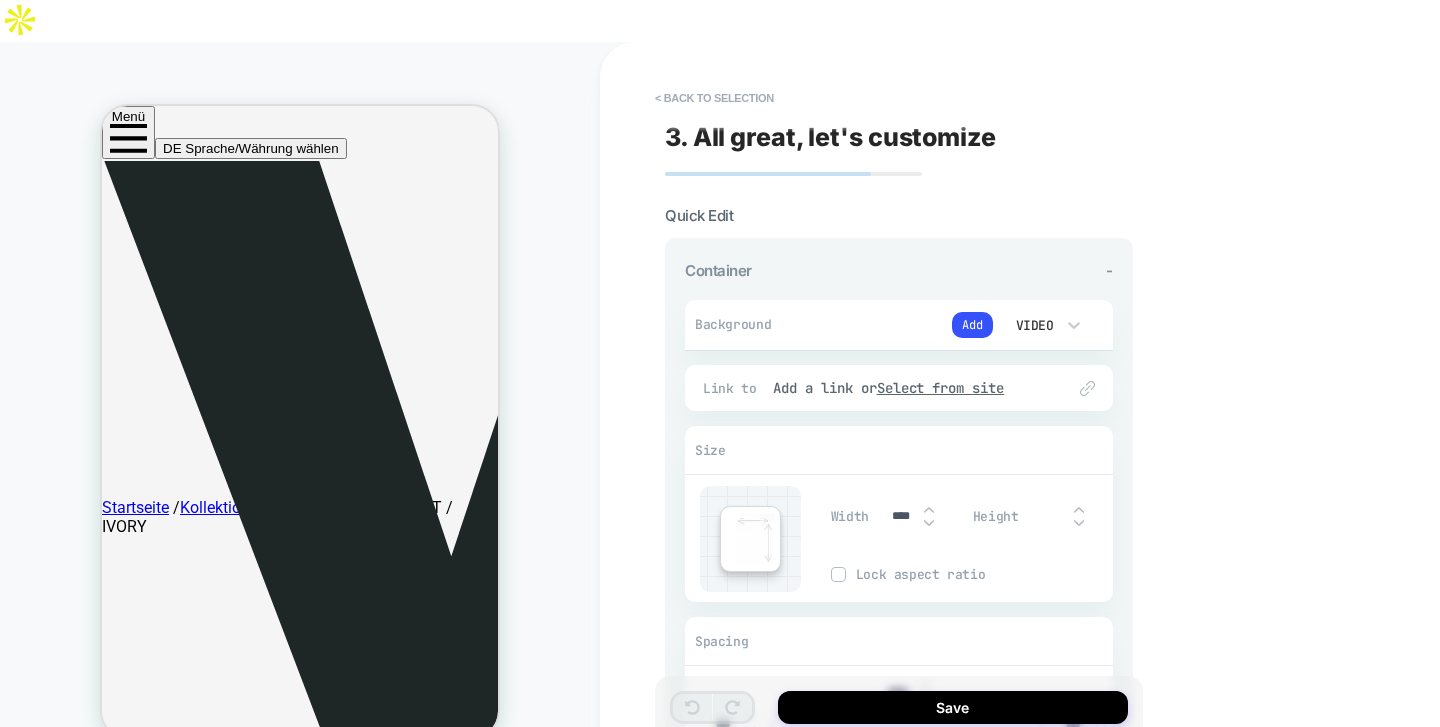 click at bounding box center (300, 47920) 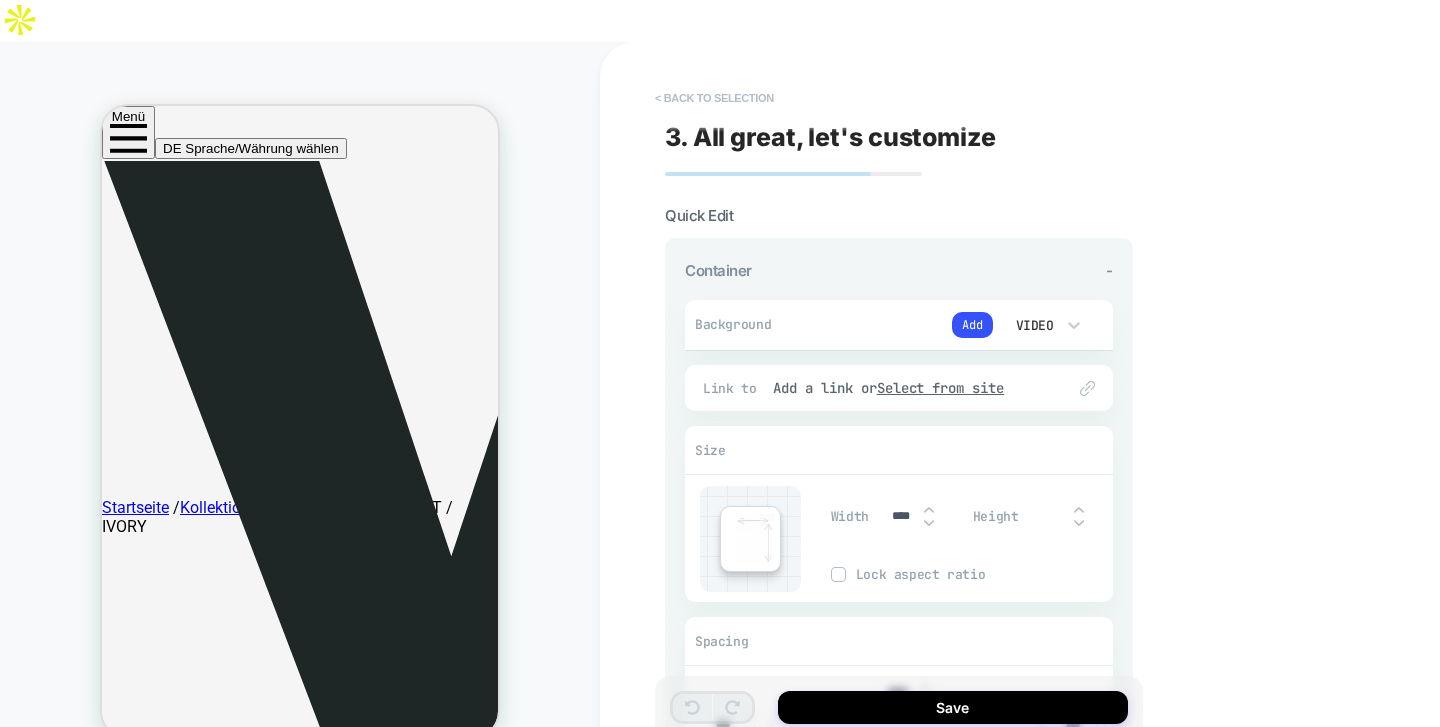 click on "< Back to selection" at bounding box center (714, 98) 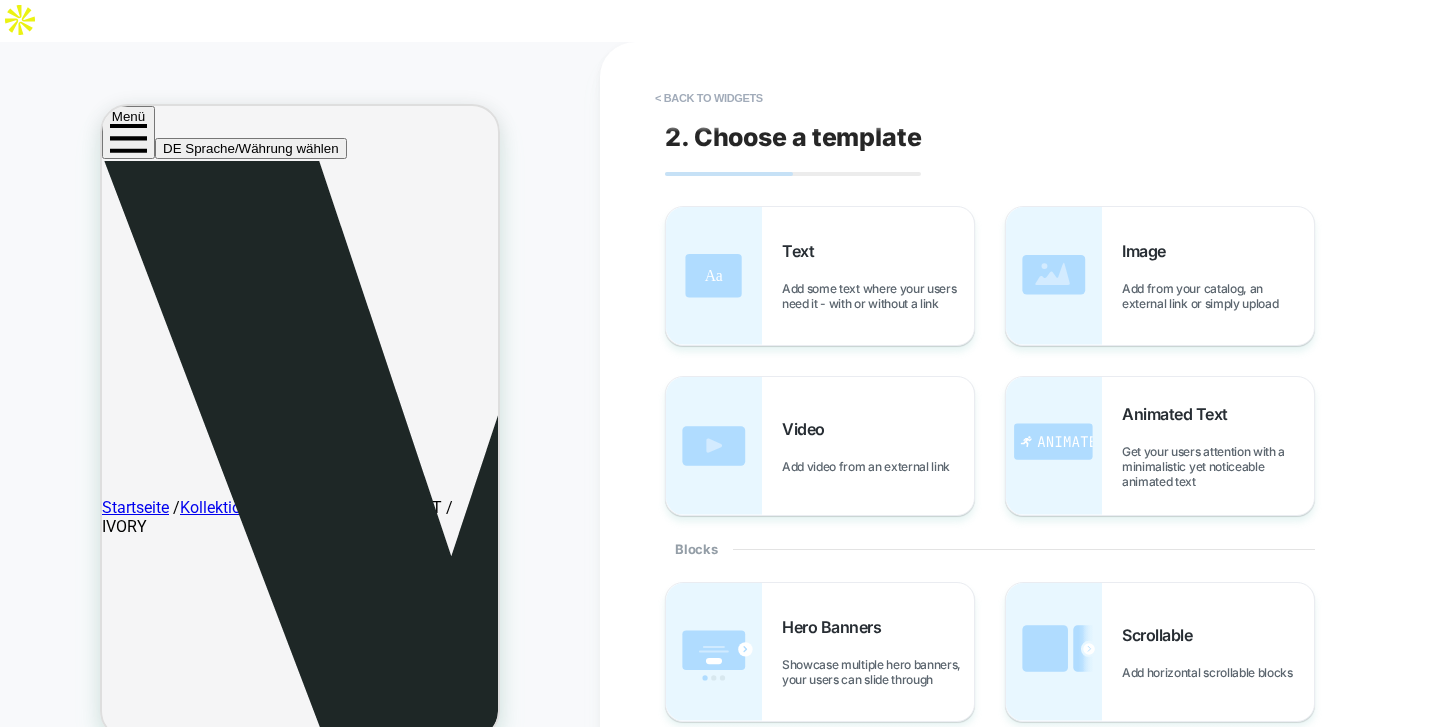 click on "Hover on one of the options to get a quick preview of the widget" at bounding box center (332, 47886) 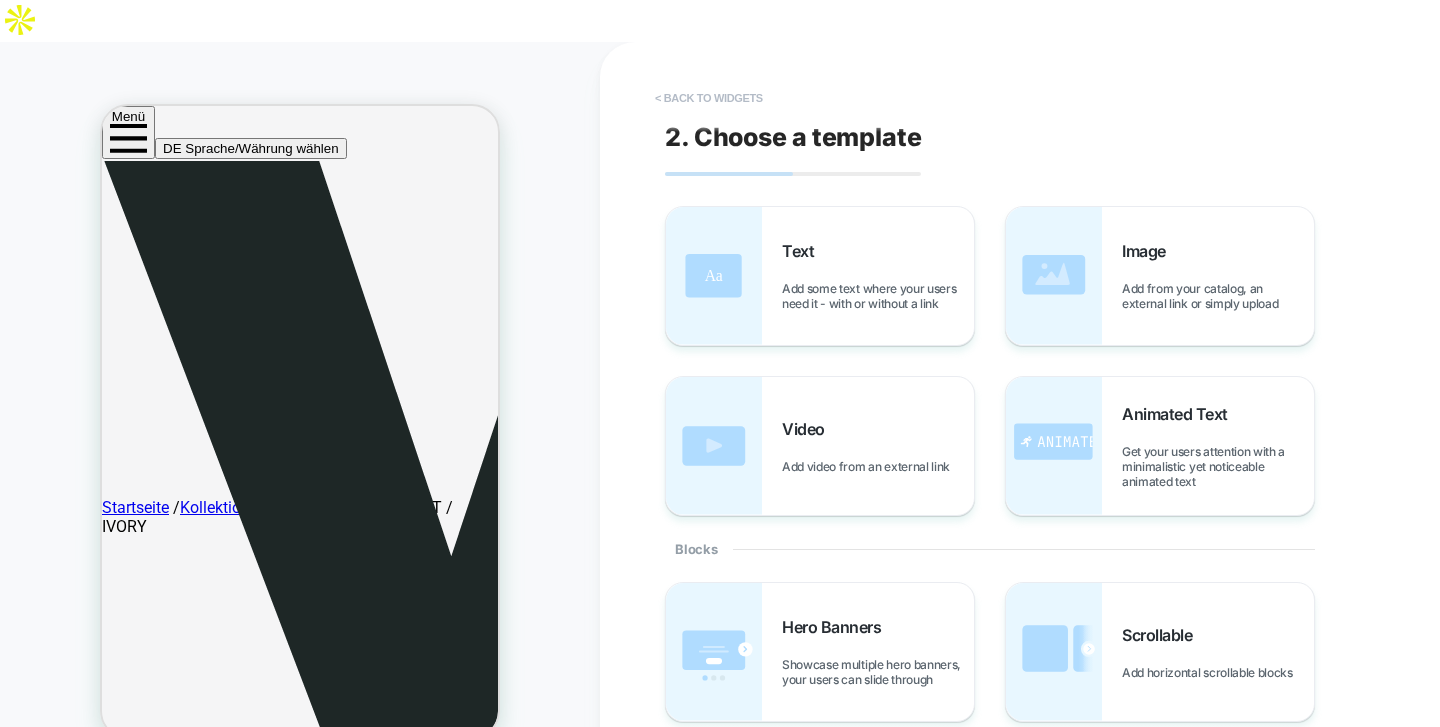 click on "< Back to widgets" at bounding box center [709, 98] 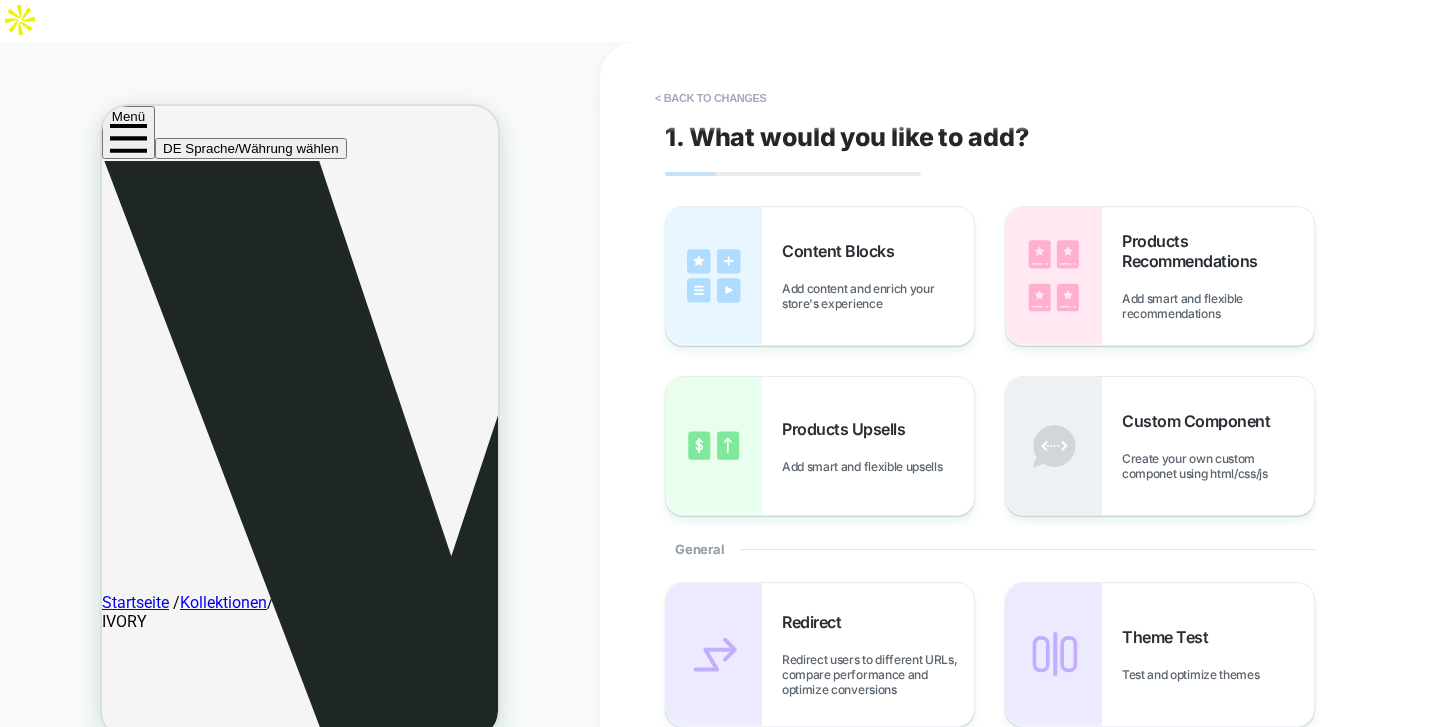 scroll, scrollTop: 742, scrollLeft: 0, axis: vertical 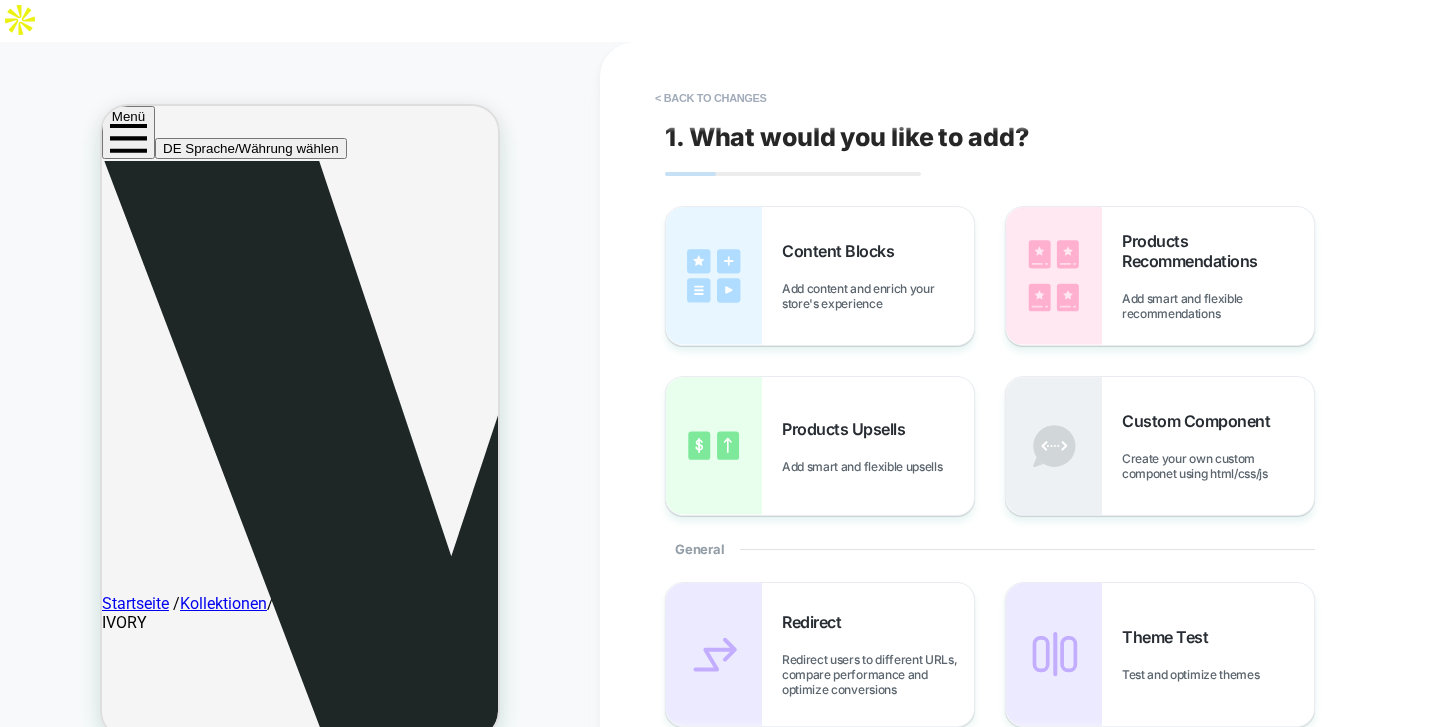 click on "Werde eine:r der Vorreiter:innen für gesundes, dynamisches Sitzen! Mit dem ELAN Hocker bieten wir eine revolutionäre Sitztechnologie: Die innovative 3D-Bewegung unseres ergonomischen Stuhls macht ihn zum dynamischsten Sitzmöbel der Welt und fördert eine gesunde Haltung sowie aktive Beweglichkeit." at bounding box center [295, 47971] 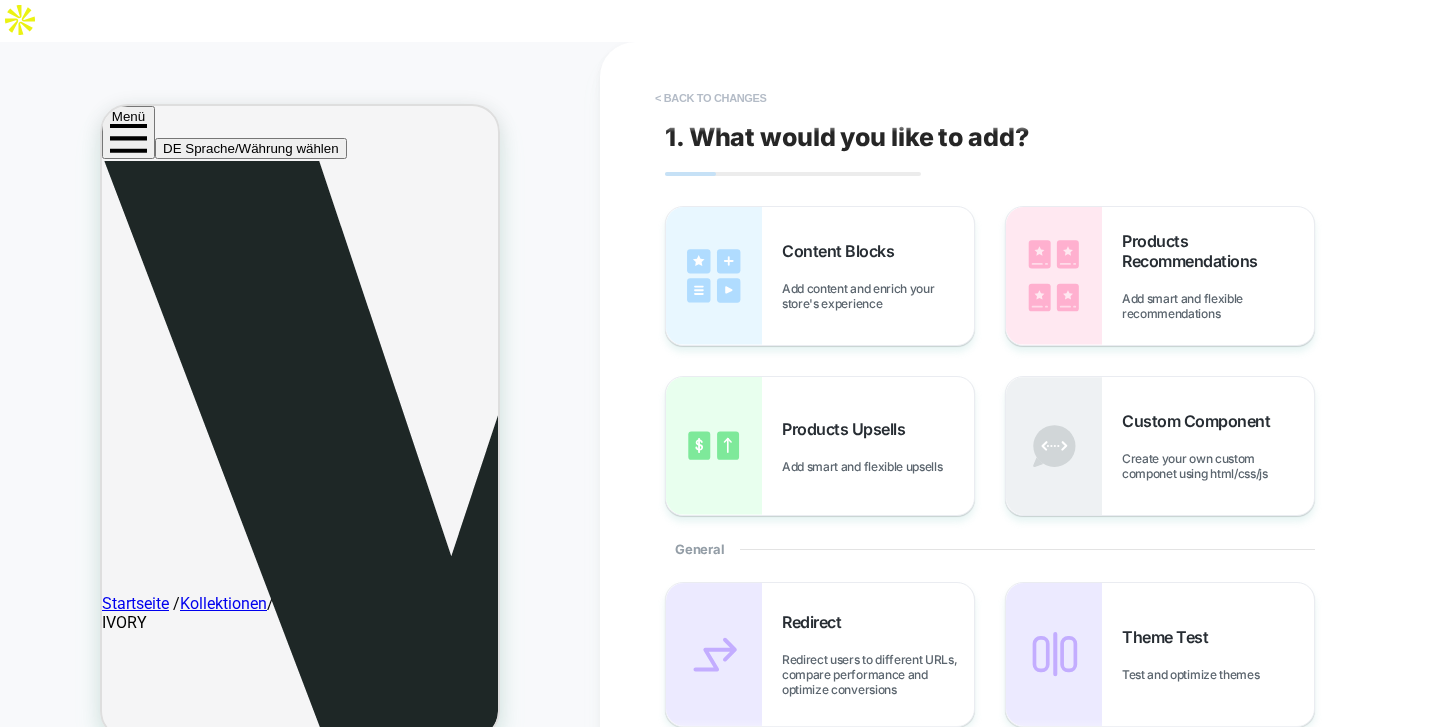 click on "< Back to changes" at bounding box center (711, 98) 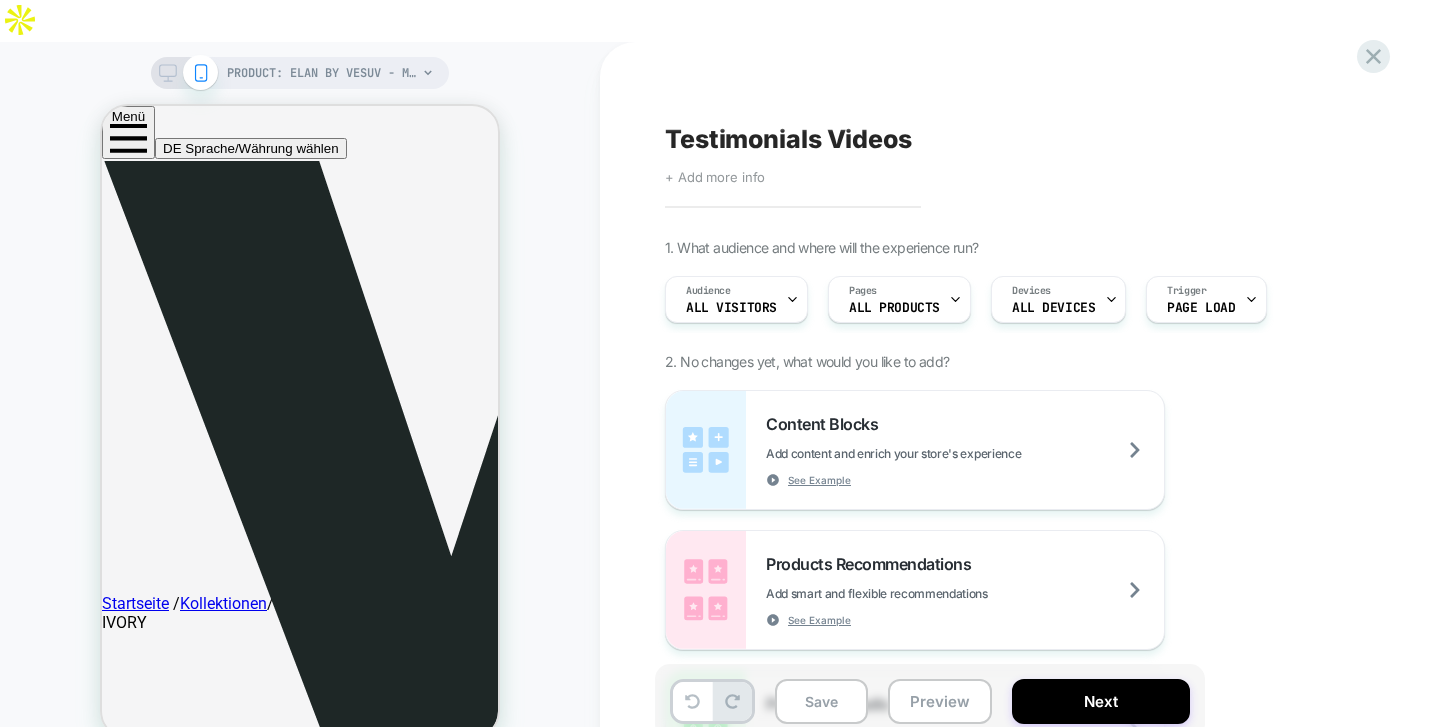 click on "Testimonials Videos Click to edit experience details + Add more info 1. What audience and where will the experience run? Audience All Visitors Pages ALL PRODUCTS Devices ALL DEVICES Trigger Page Load 2. No changes yet, what would you like to add? Content Blocks Add content and enrich your store's experience See Example Products Recommendations Add smart and flexible recommendations See Example Products Upsells Add smart and flexible upsells See Example Custom Component Create your own custom componet using html/css/js General Redirect Redirect users to different URLs, compare performance and optimize conversions Theme Test Test and optimize themes To run a price test, you need to start from an empty experience, have Shopify Plus membership and be on eligible Visually plan Price Test Request a pricing test by either manually selecting products or creating a matching rule to increase or decrease prices Fake Click Add powerful scenarios  by recording and automating your interactions See Example Global CSS" at bounding box center (1030, 405) 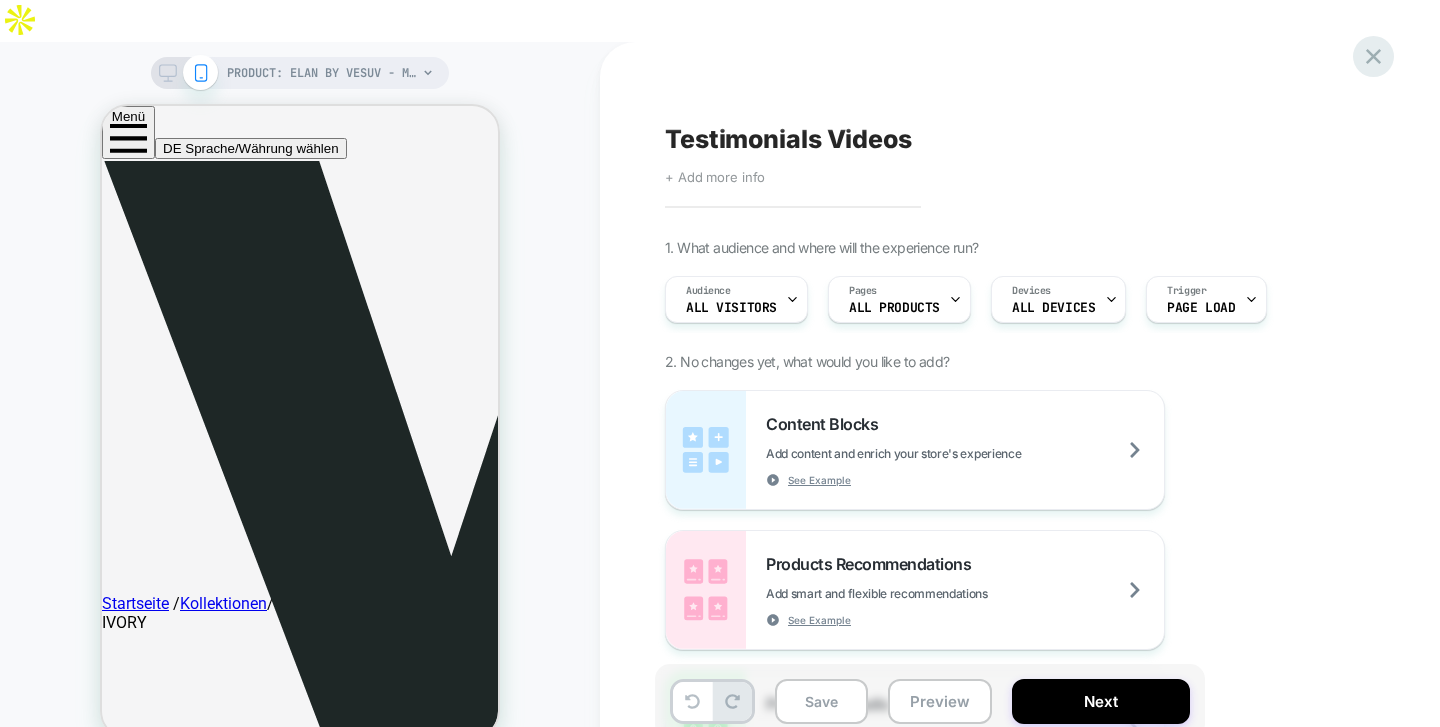 click 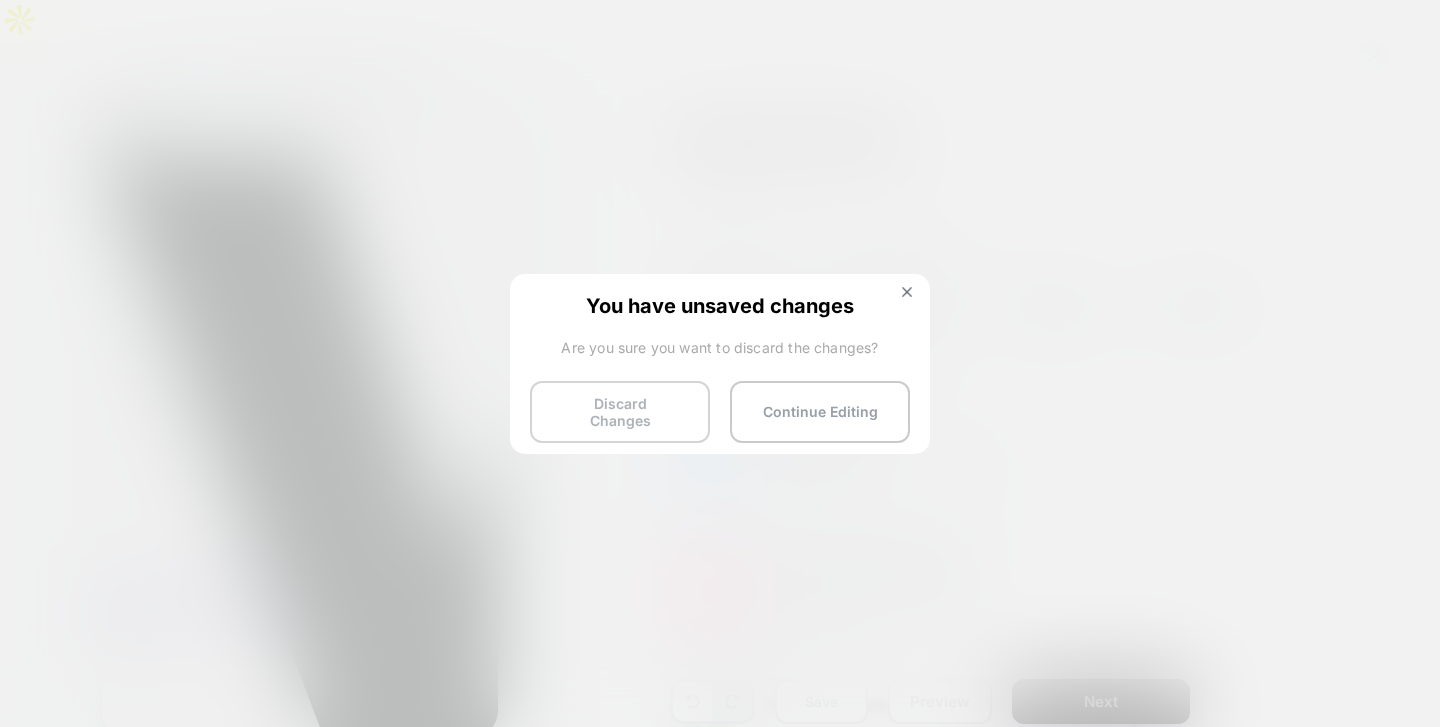 click on "Discard Changes" at bounding box center [620, 412] 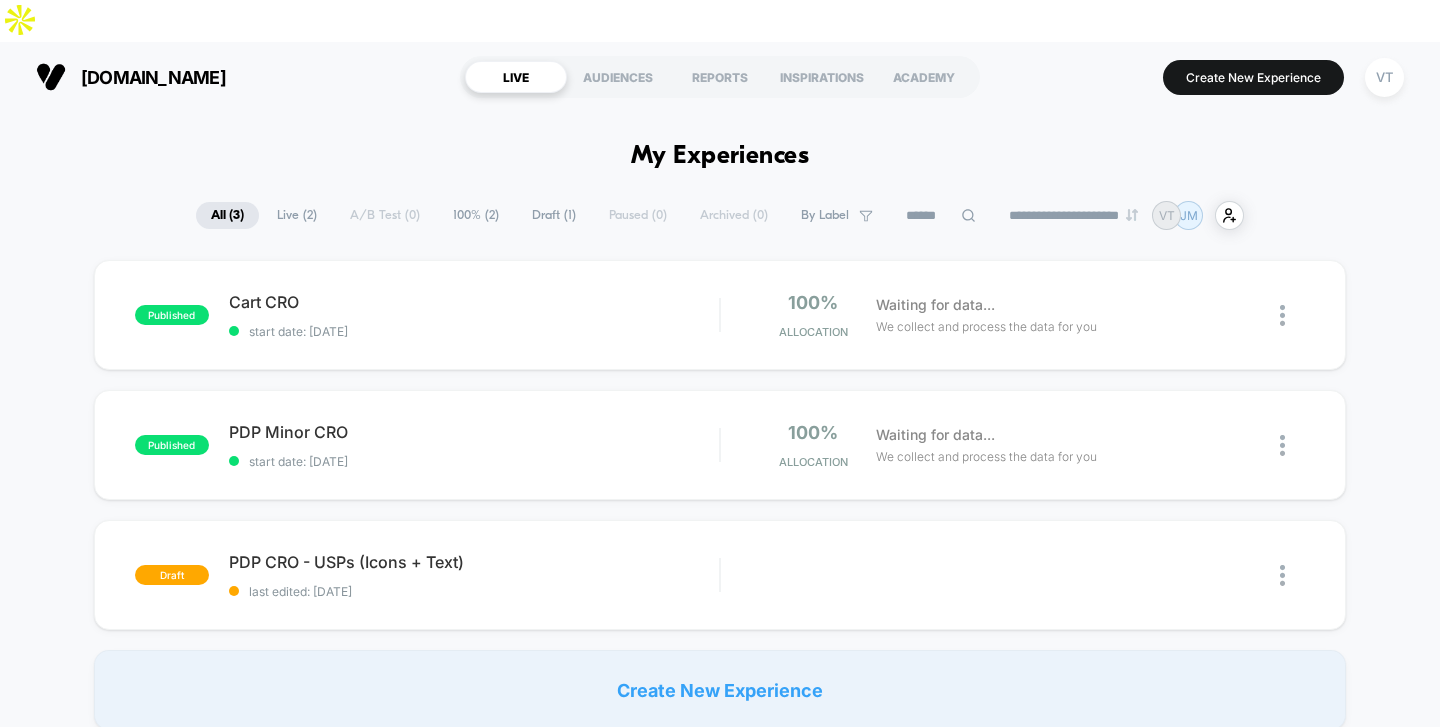 scroll, scrollTop: 0, scrollLeft: 0, axis: both 